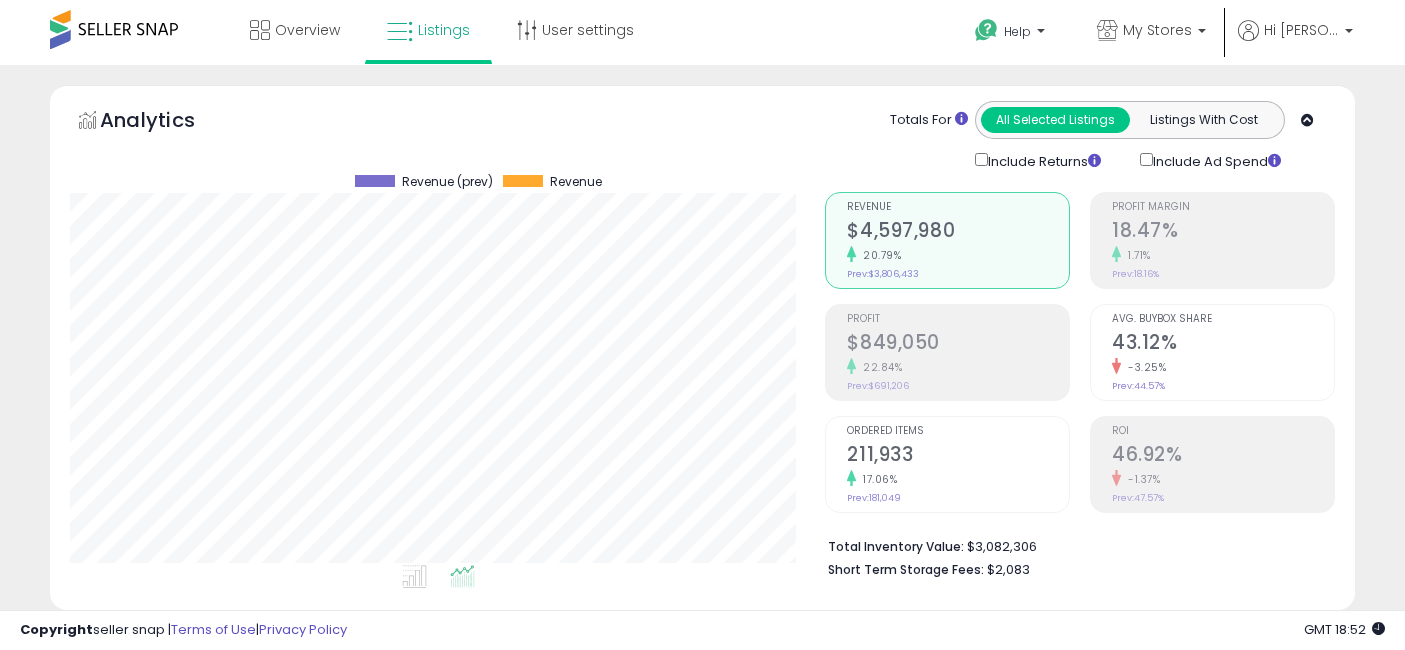 select on "**" 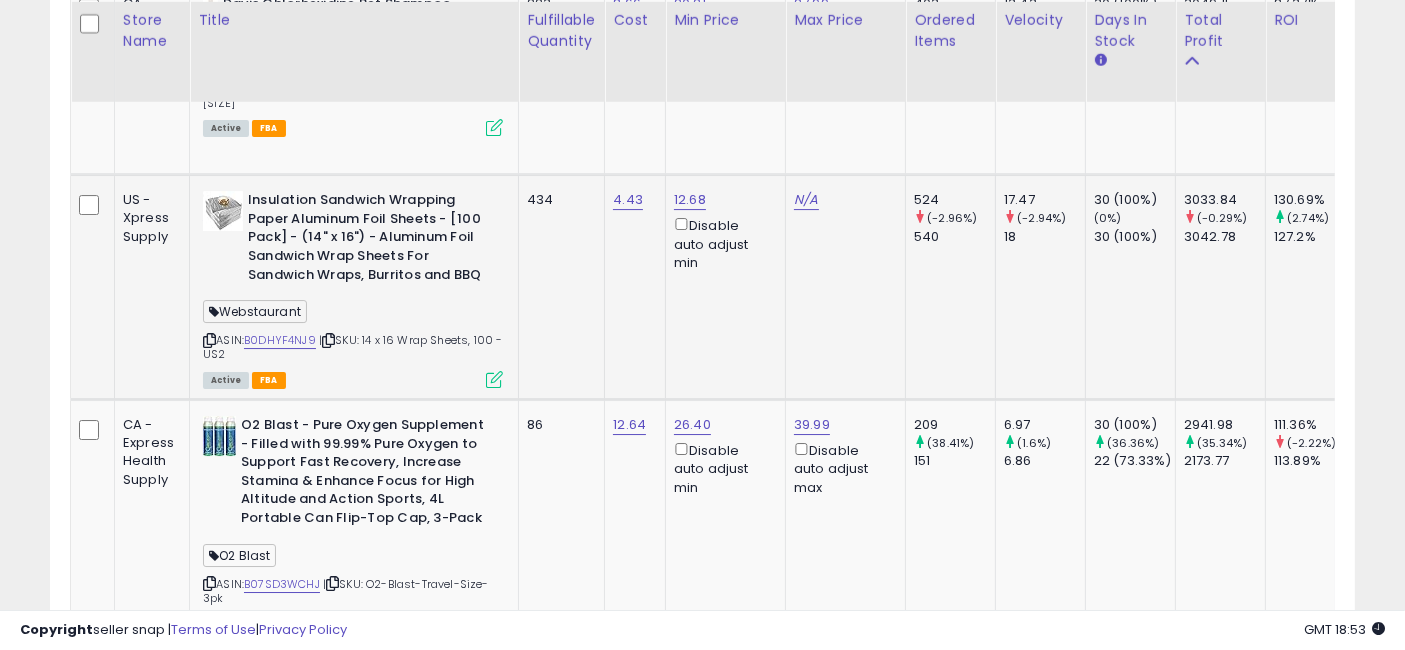 scroll, scrollTop: 6777, scrollLeft: 0, axis: vertical 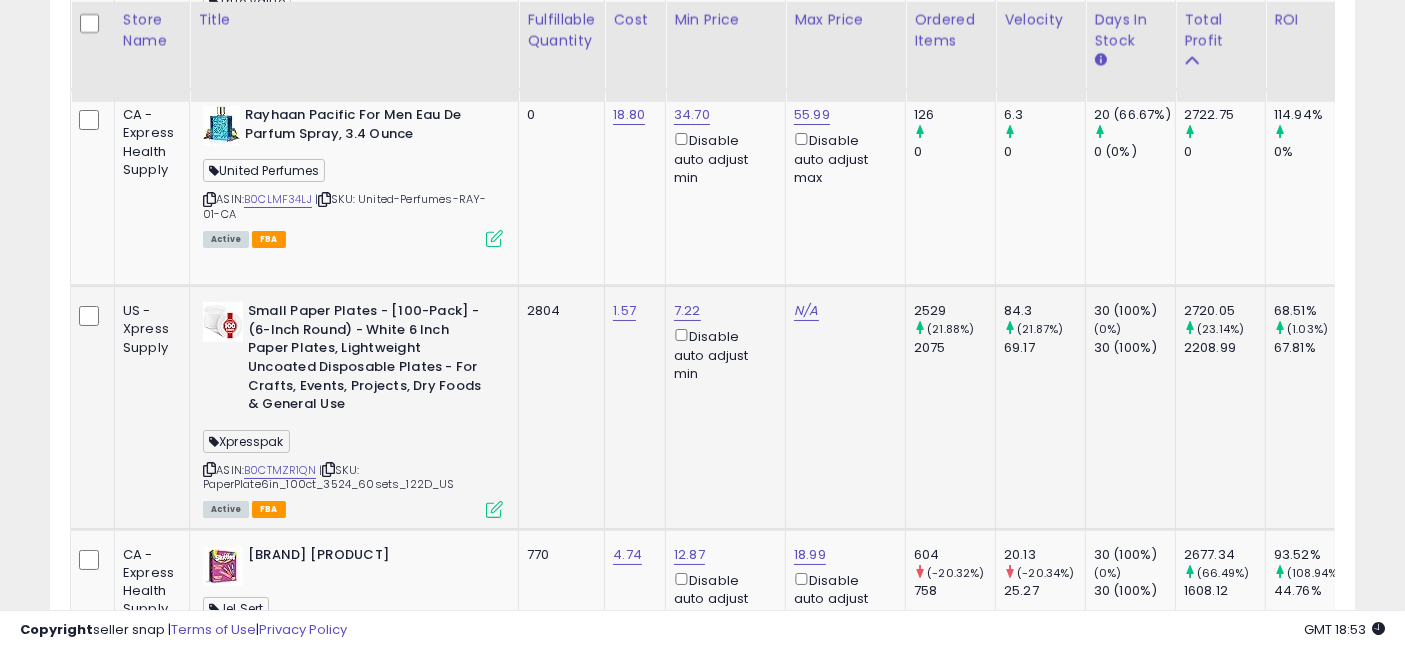 drag, startPoint x: 574, startPoint y: 398, endPoint x: 753, endPoint y: 425, distance: 181.02486 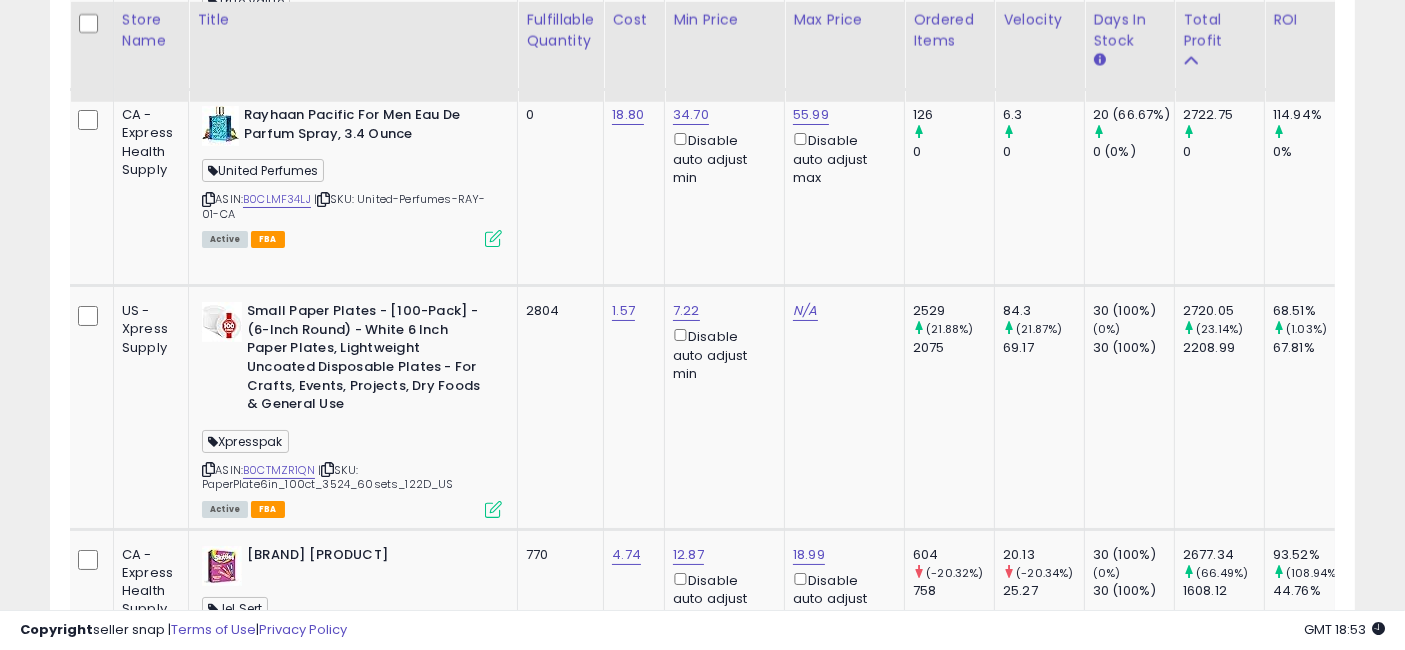 scroll, scrollTop: 0, scrollLeft: 267, axis: horizontal 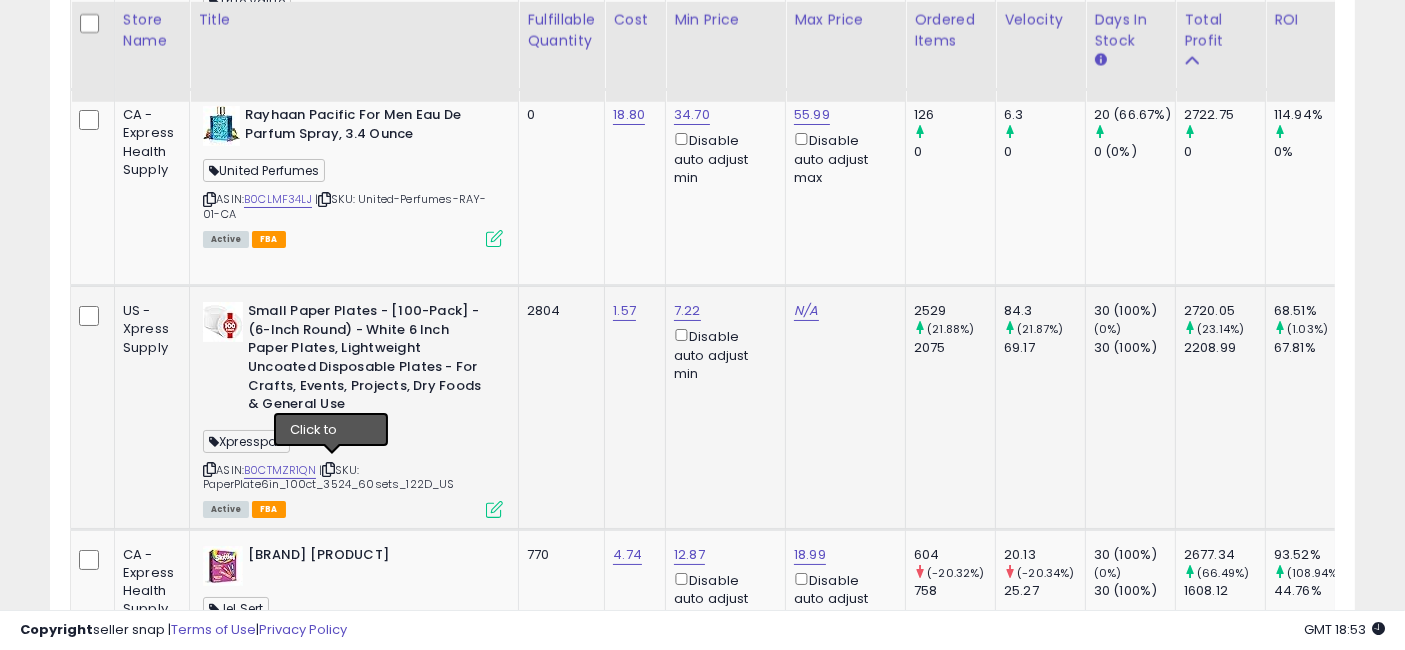 click at bounding box center (328, 469) 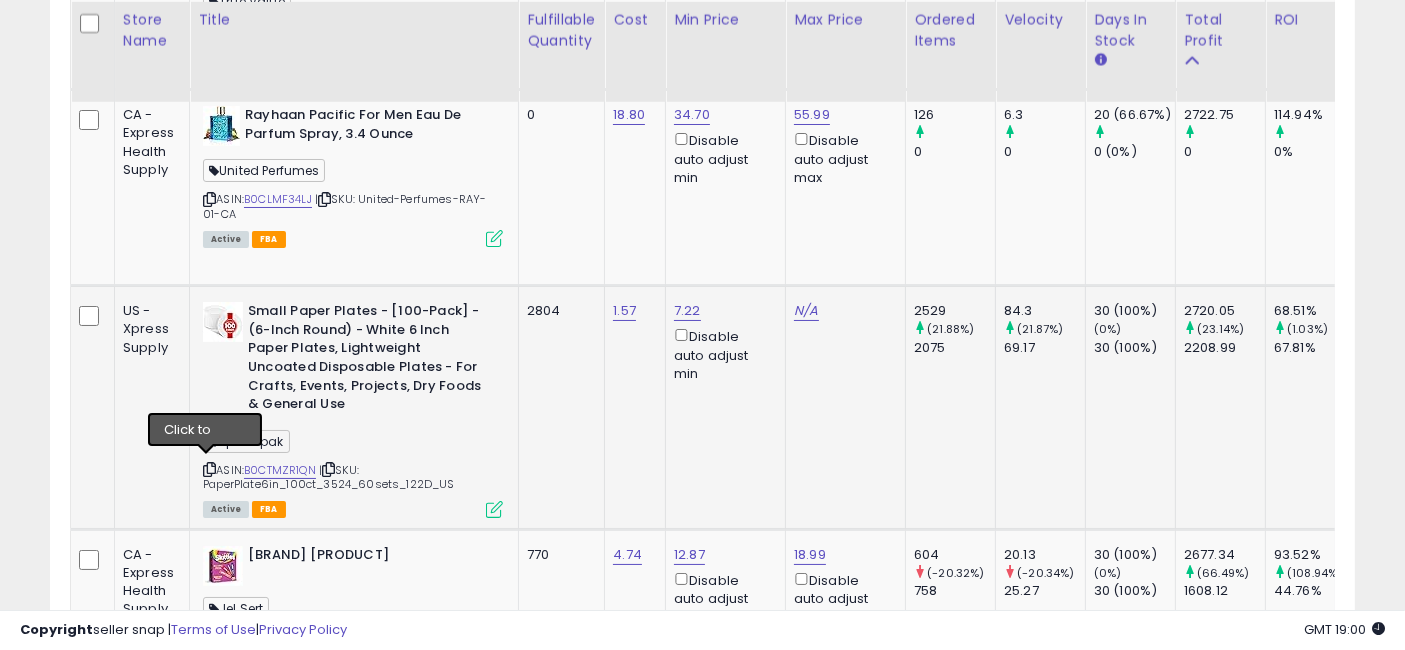 click at bounding box center (209, 469) 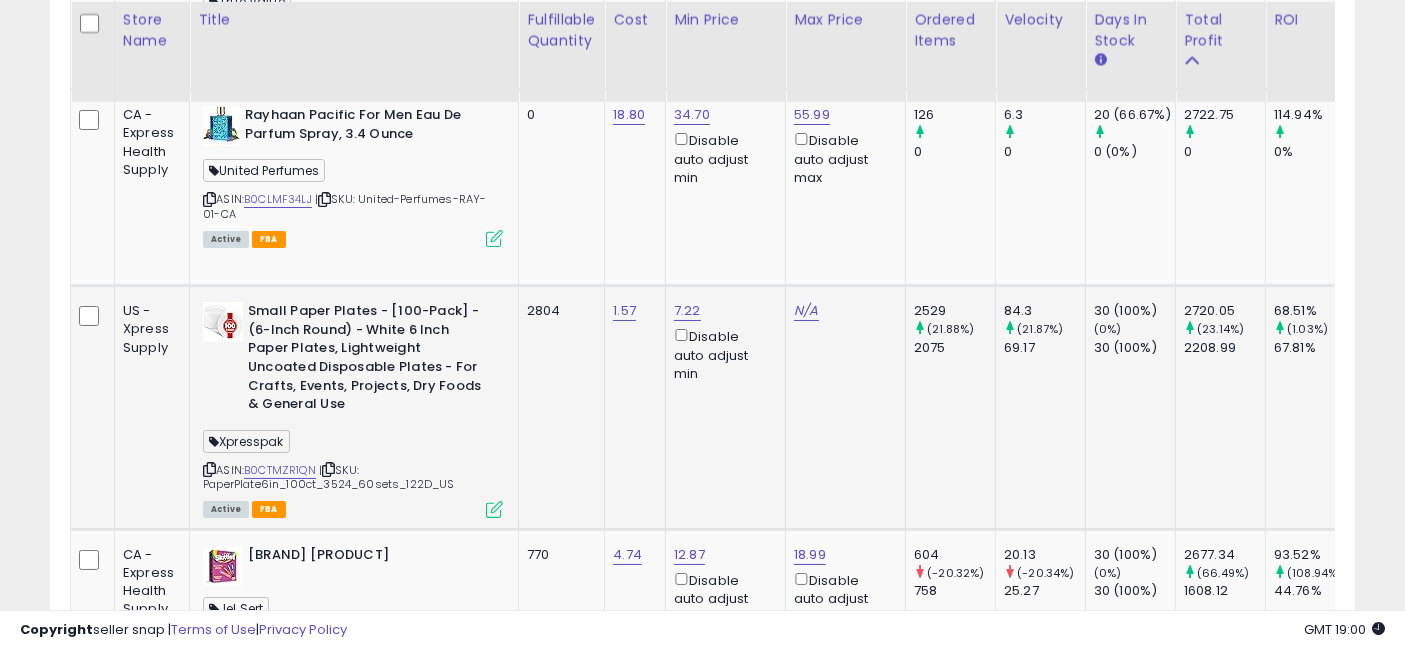 drag, startPoint x: 765, startPoint y: 400, endPoint x: 782, endPoint y: 400, distance: 17 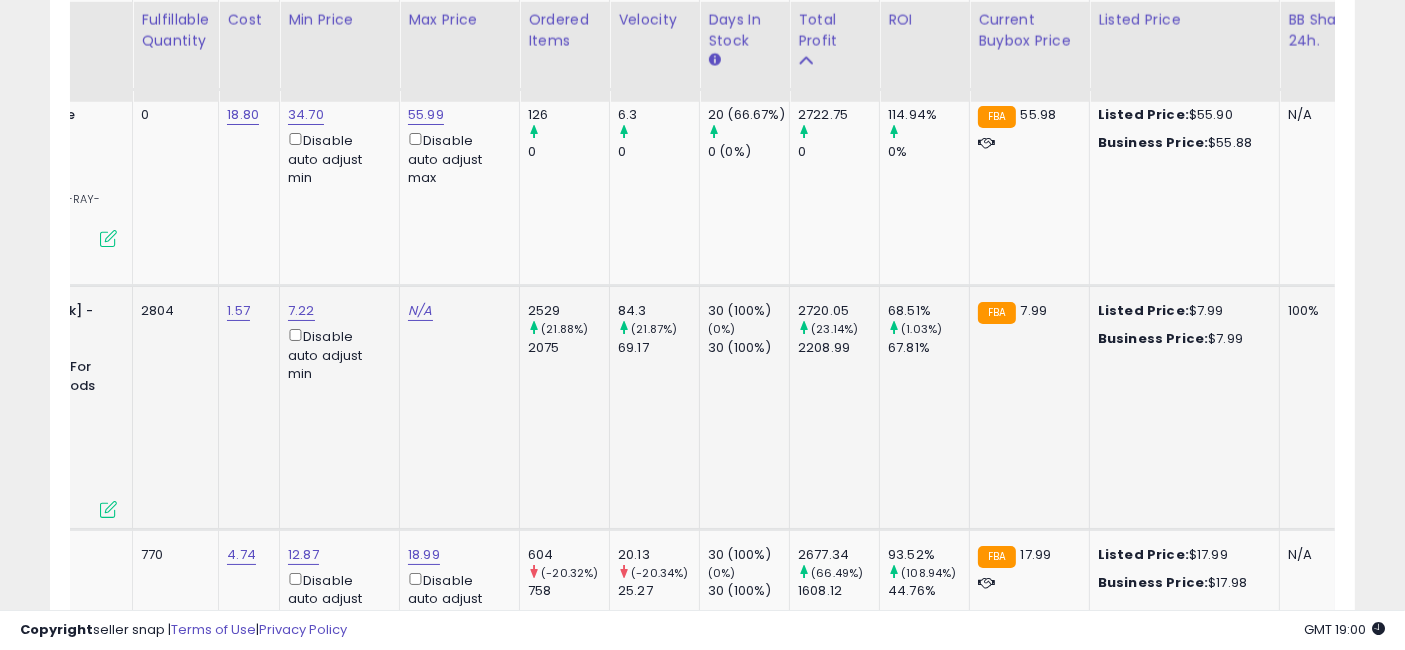 scroll, scrollTop: 0, scrollLeft: 502, axis: horizontal 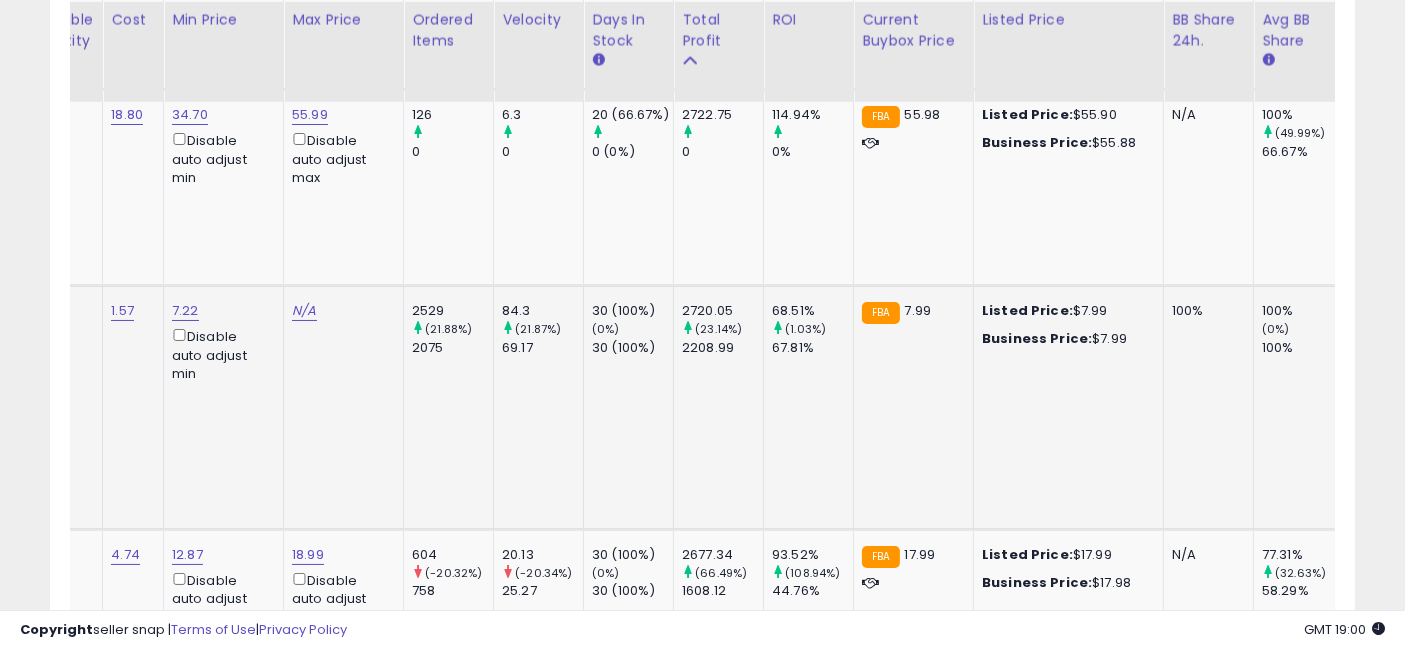drag, startPoint x: 697, startPoint y: 396, endPoint x: 819, endPoint y: 397, distance: 122.0041 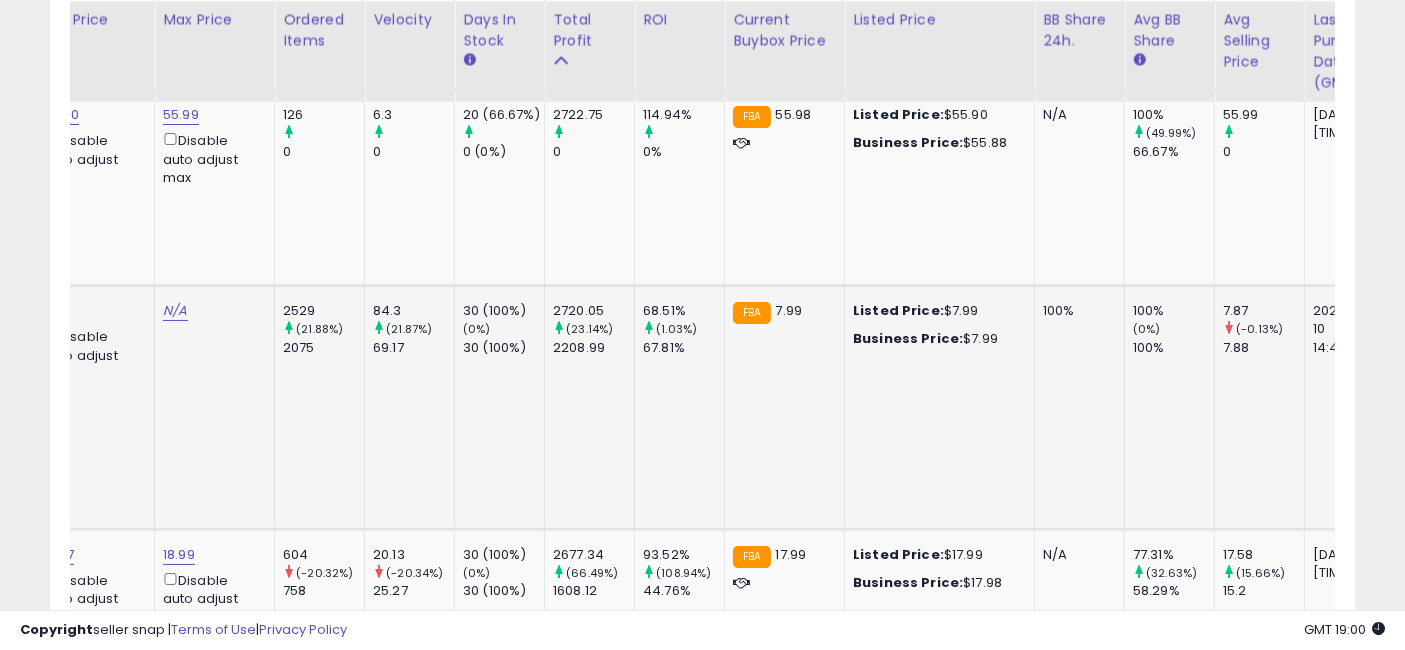 scroll, scrollTop: 0, scrollLeft: 882, axis: horizontal 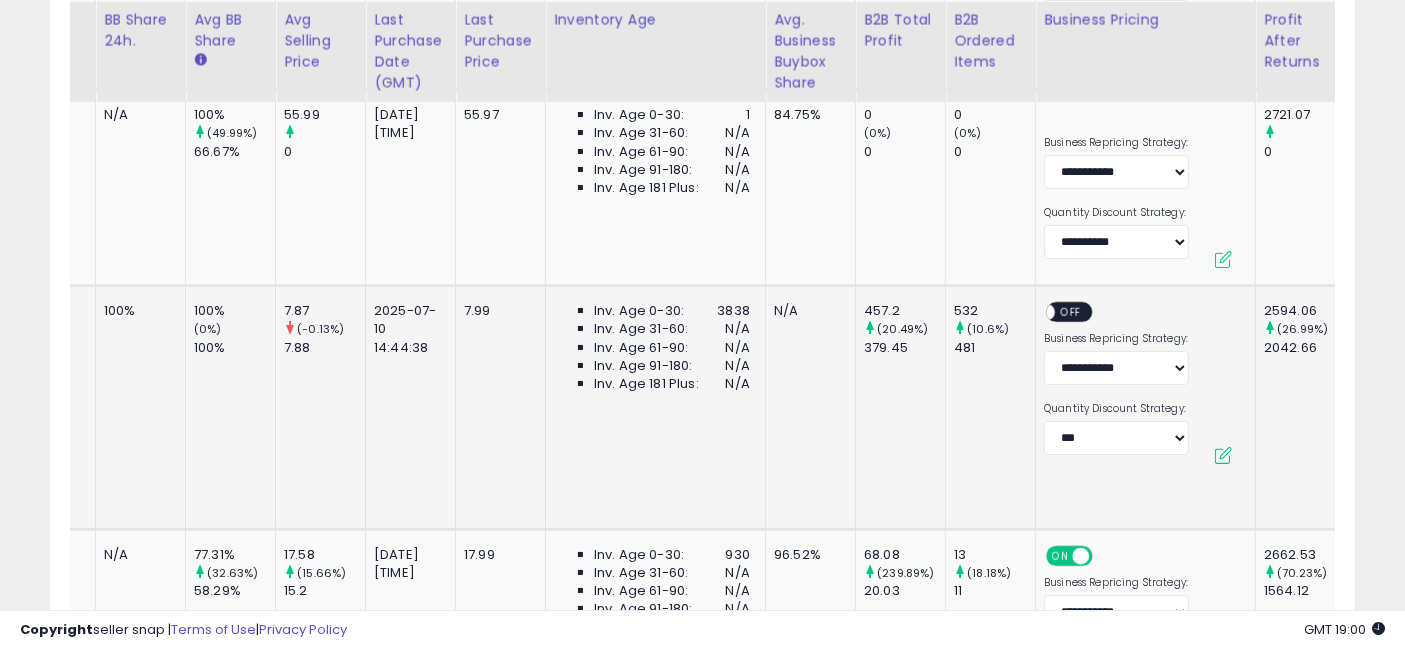 drag, startPoint x: 769, startPoint y: 394, endPoint x: 934, endPoint y: 401, distance: 165.14842 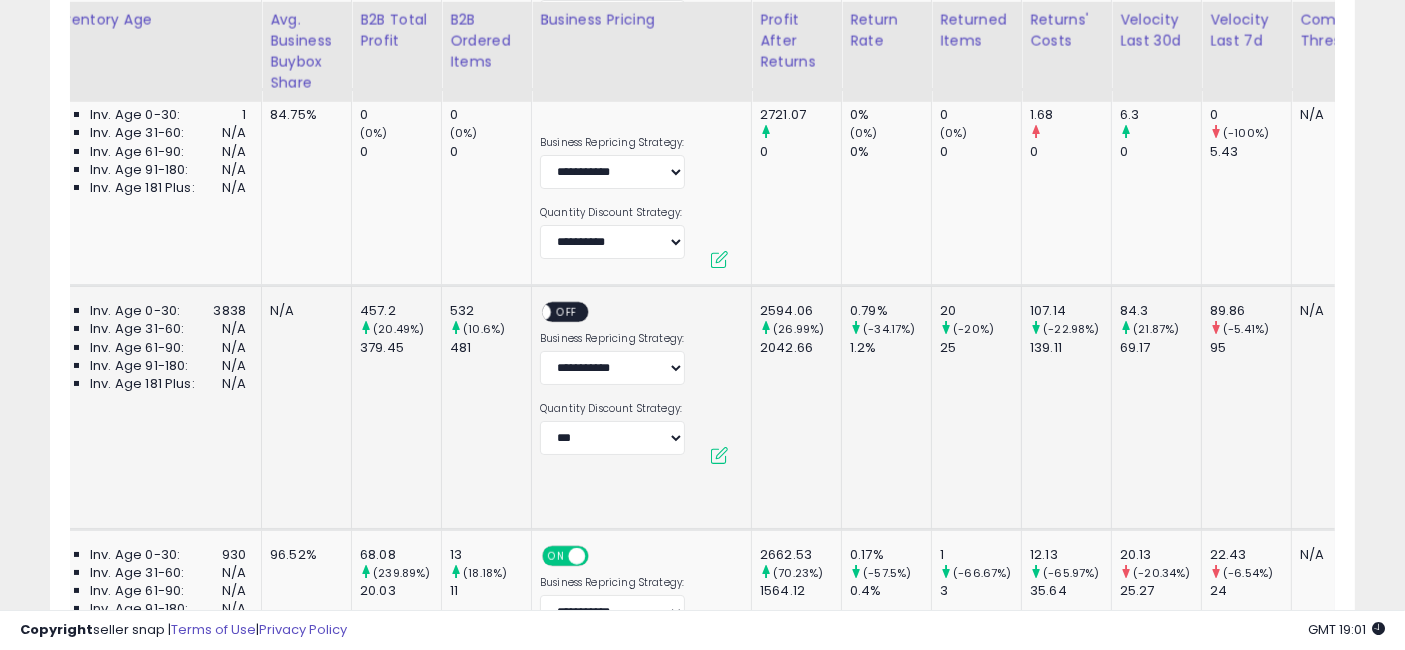scroll, scrollTop: 0, scrollLeft: 2108, axis: horizontal 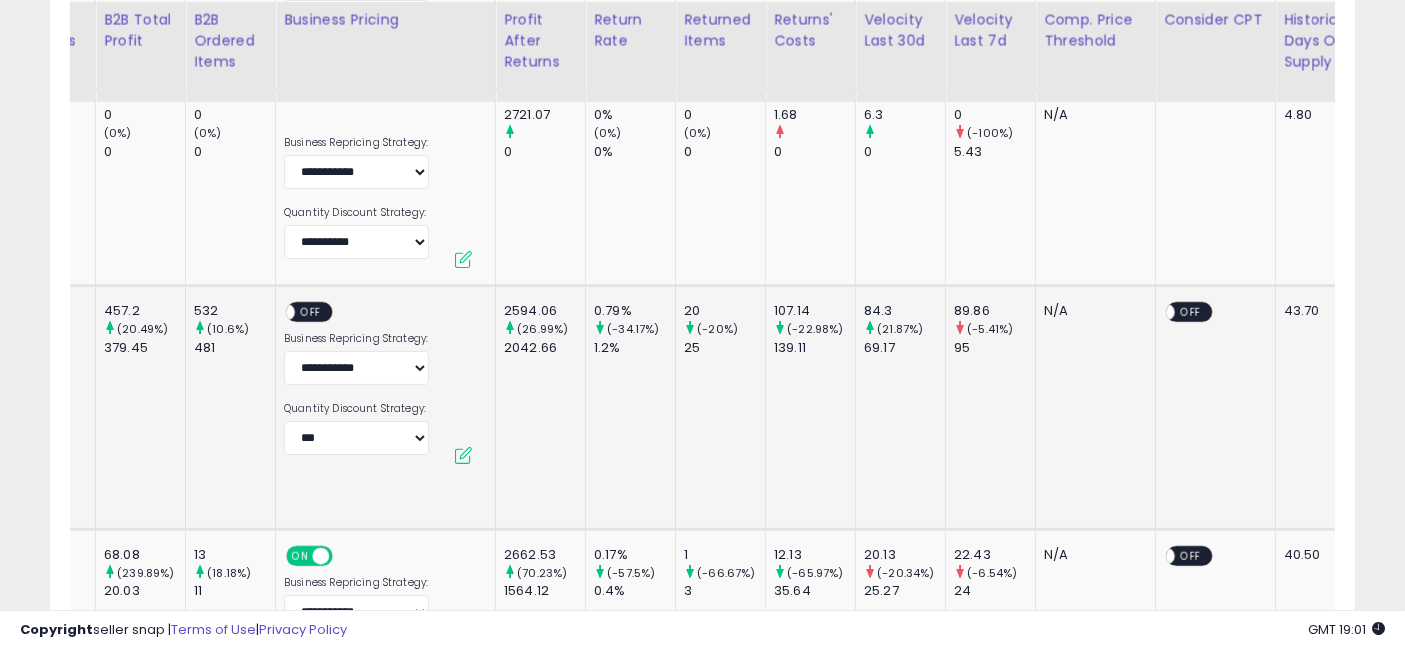 drag, startPoint x: 934, startPoint y: 401, endPoint x: 1018, endPoint y: 398, distance: 84.05355 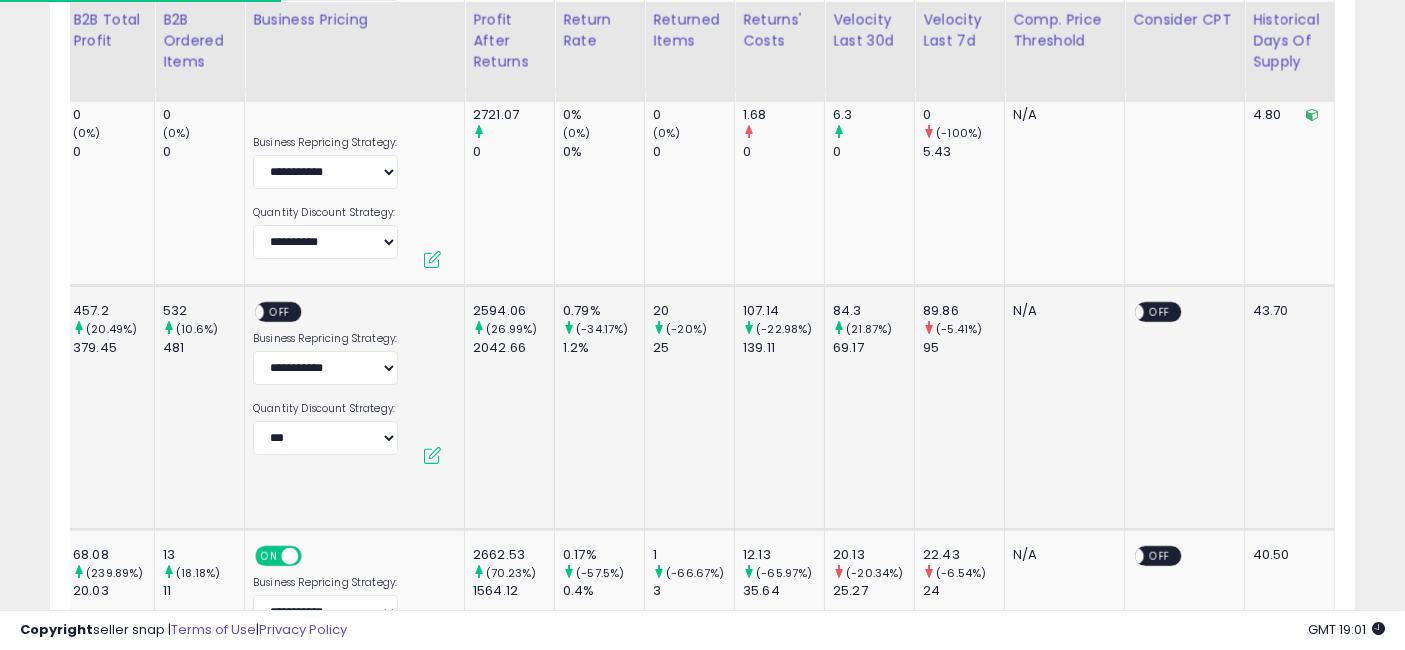 scroll, scrollTop: 0, scrollLeft: 2140, axis: horizontal 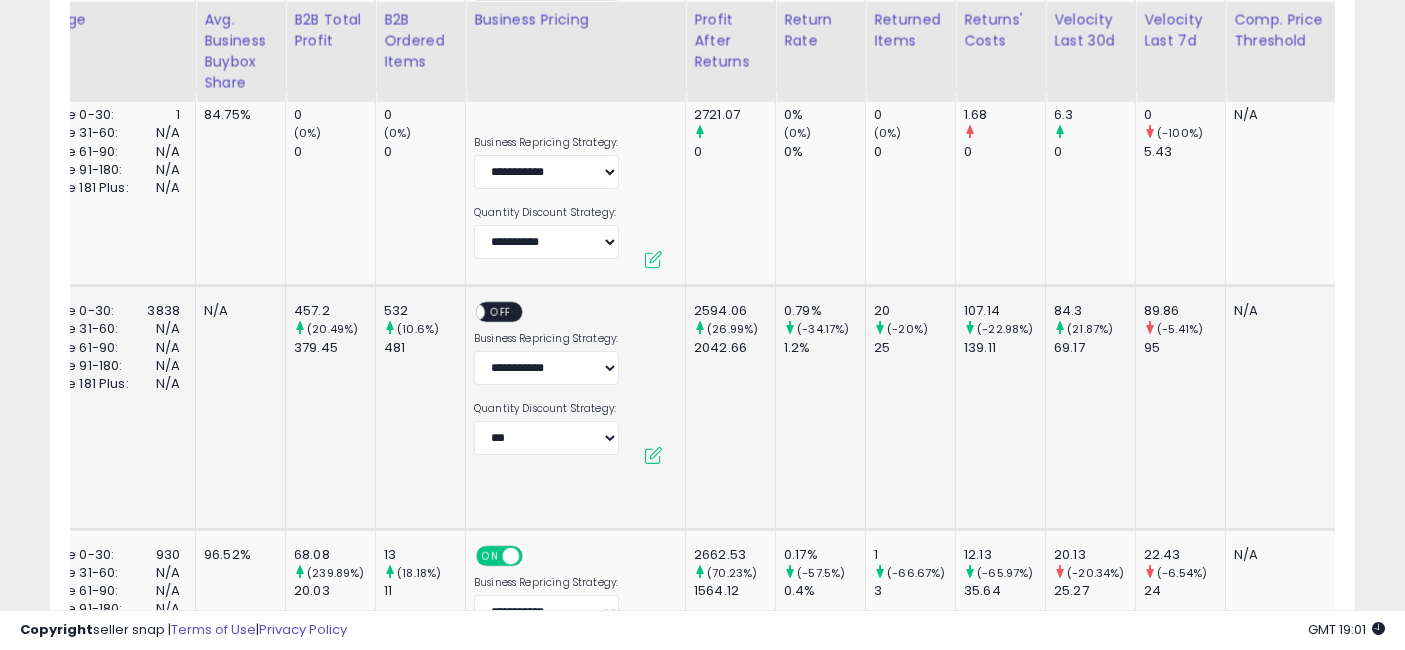 drag, startPoint x: 551, startPoint y: 386, endPoint x: 210, endPoint y: 383, distance: 341.01318 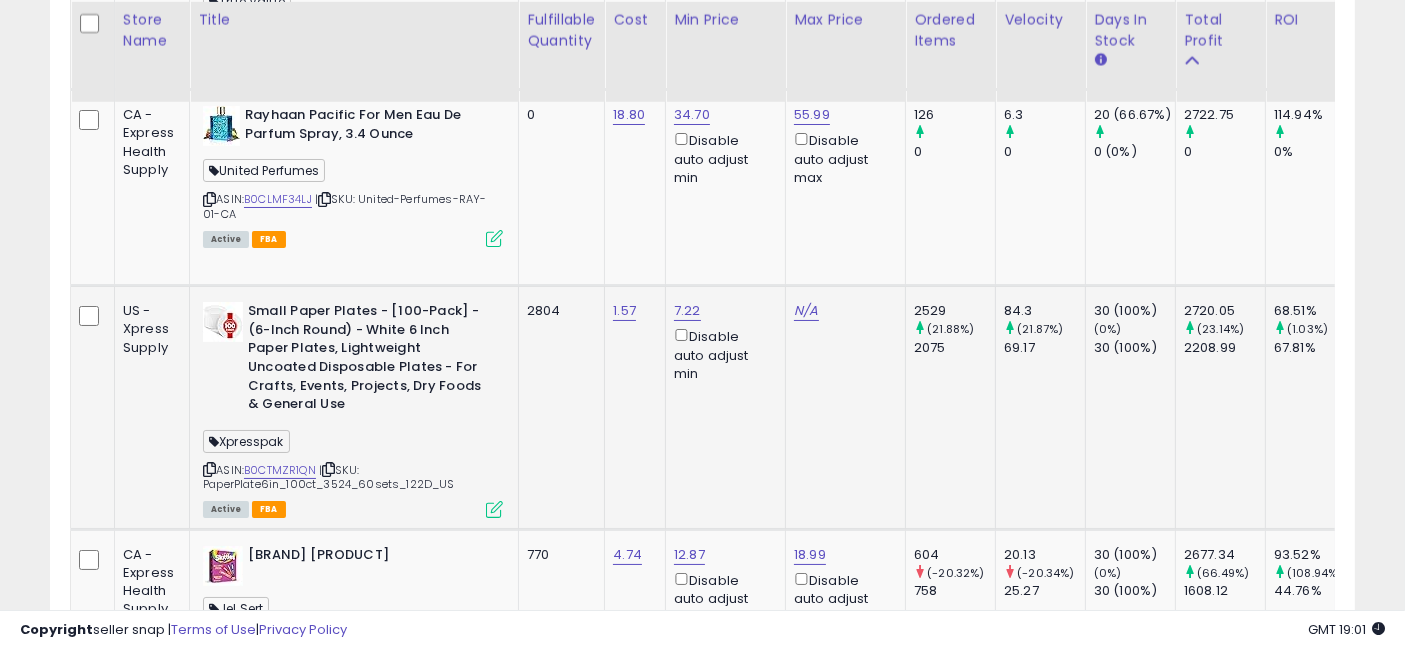 scroll, scrollTop: 0, scrollLeft: 112, axis: horizontal 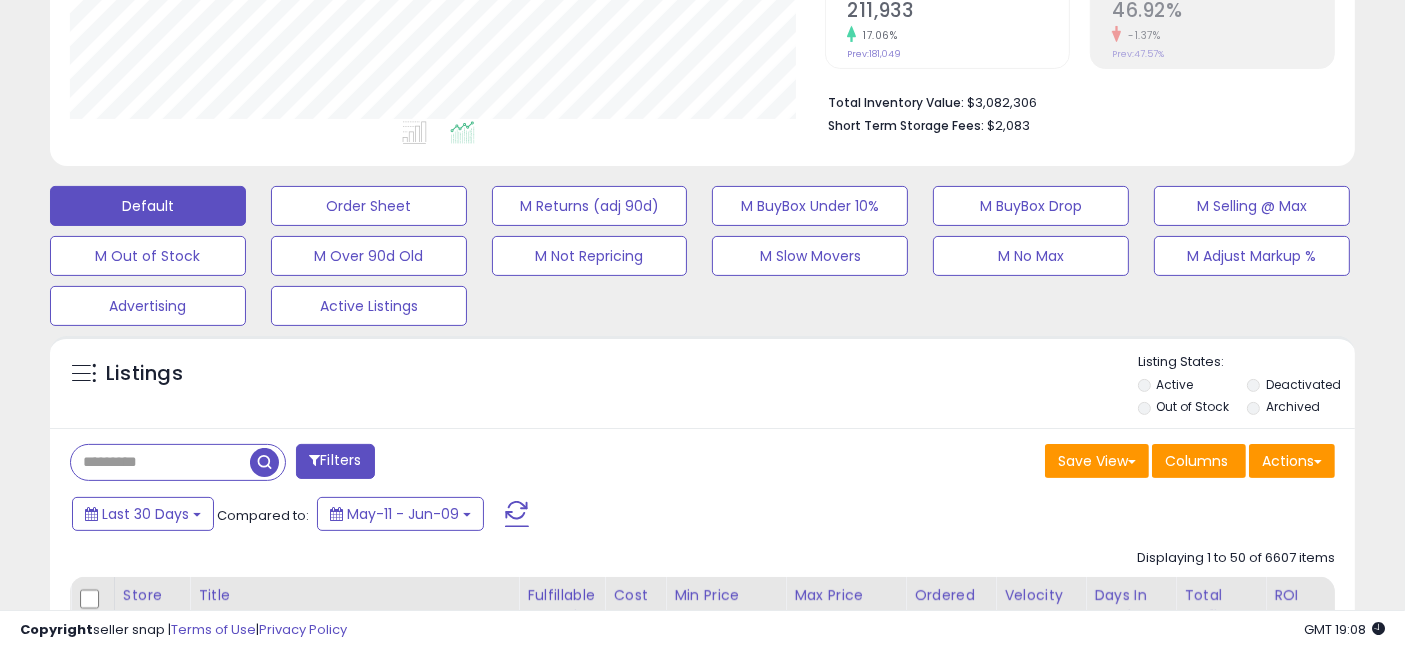 click on "Filters" at bounding box center (335, 461) 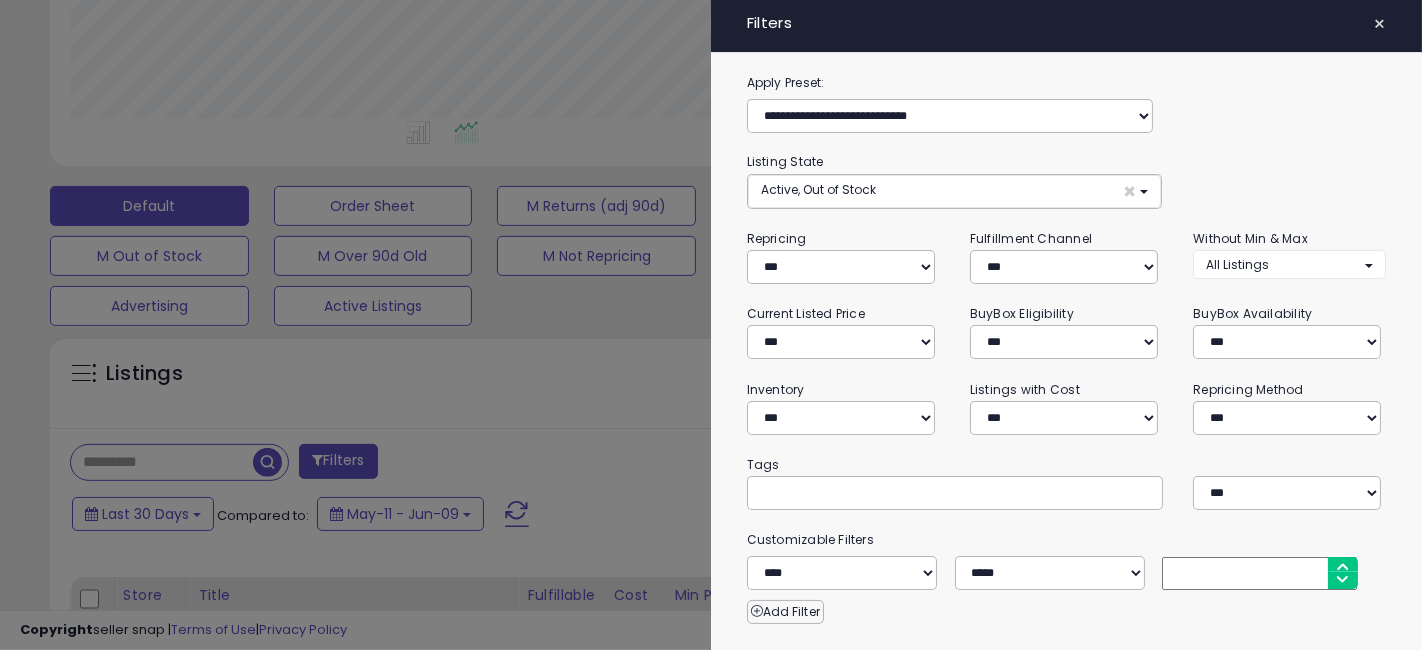 scroll, scrollTop: 0, scrollLeft: 0, axis: both 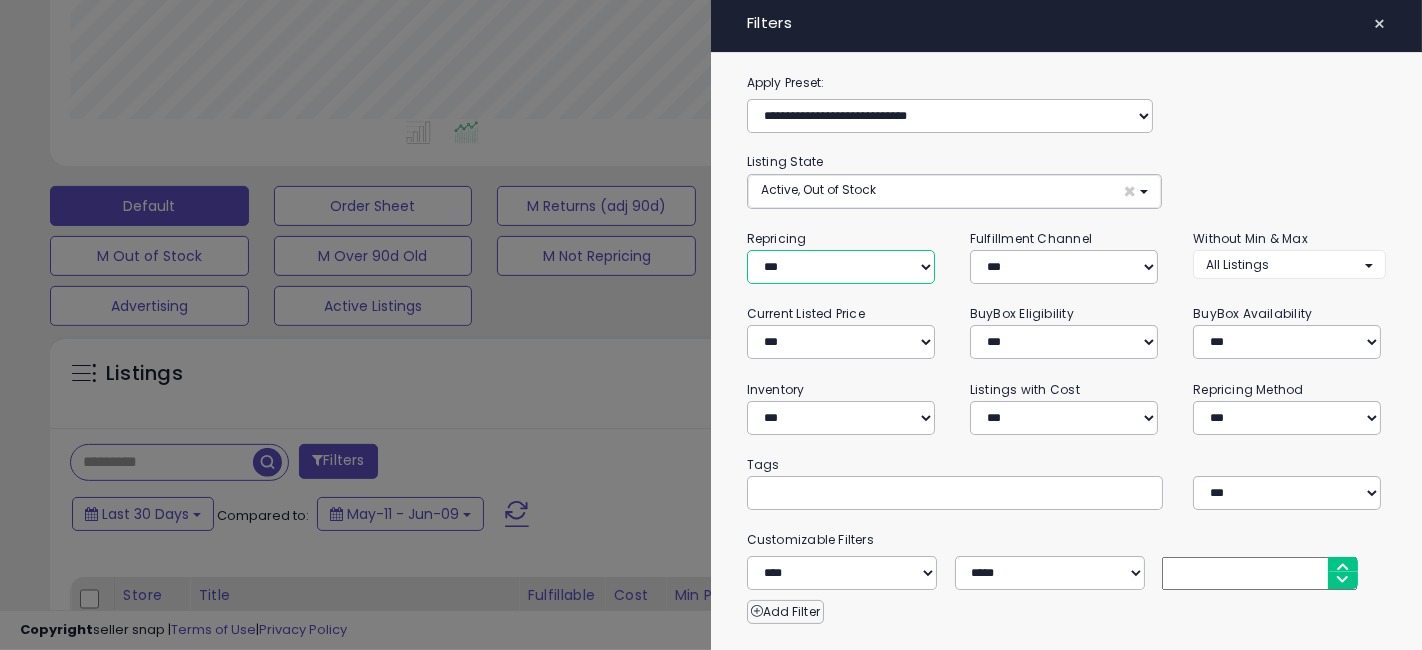 click on "**********" at bounding box center (841, 267) 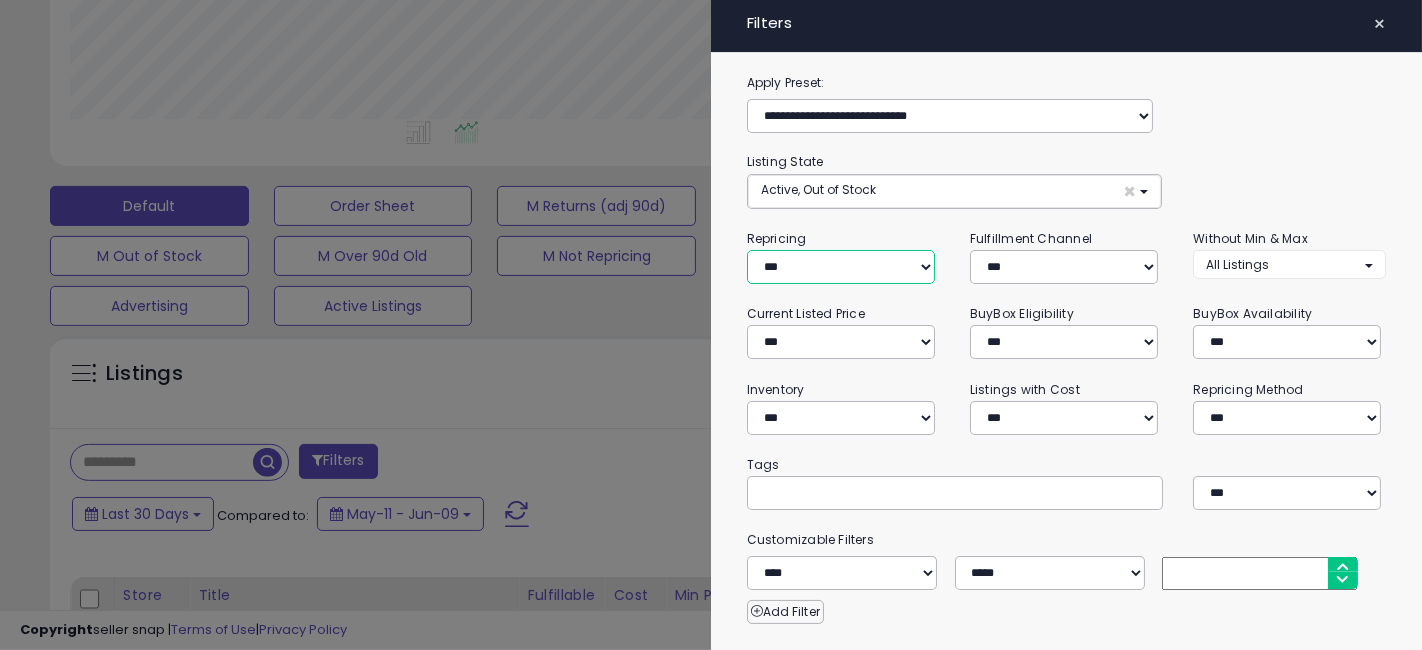 select on "***" 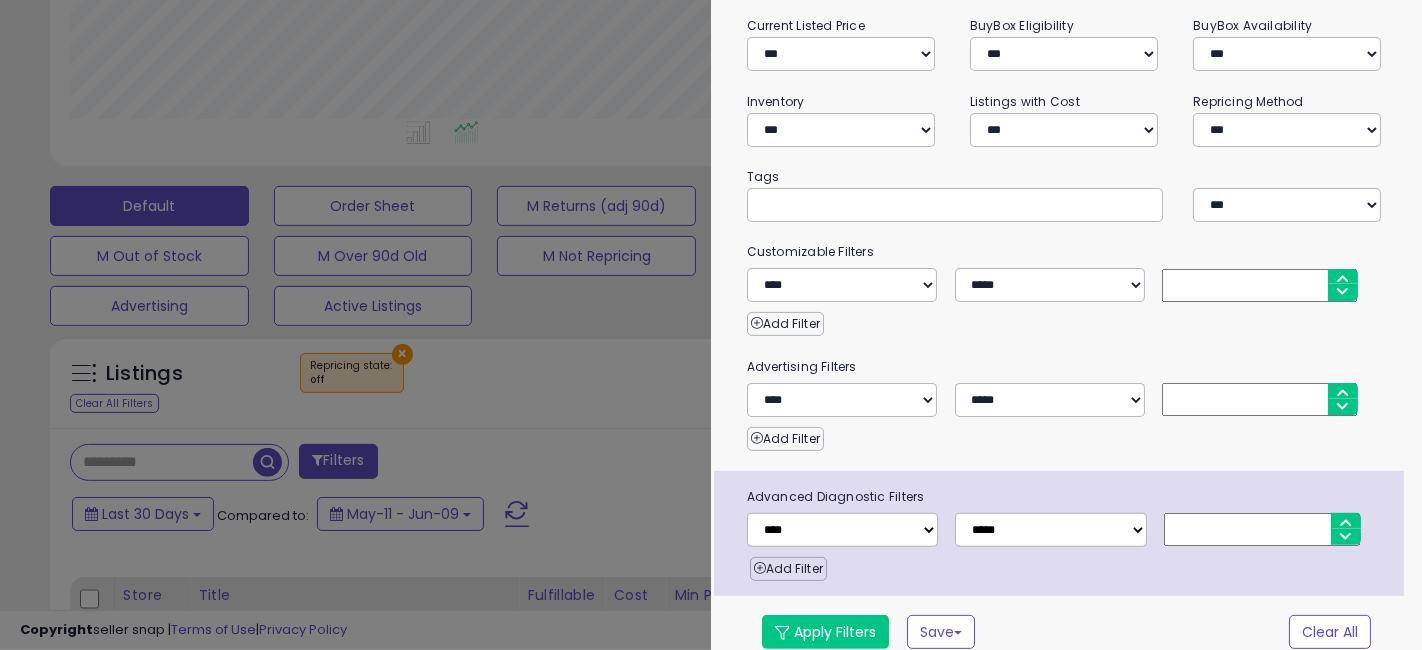 scroll, scrollTop: 298, scrollLeft: 0, axis: vertical 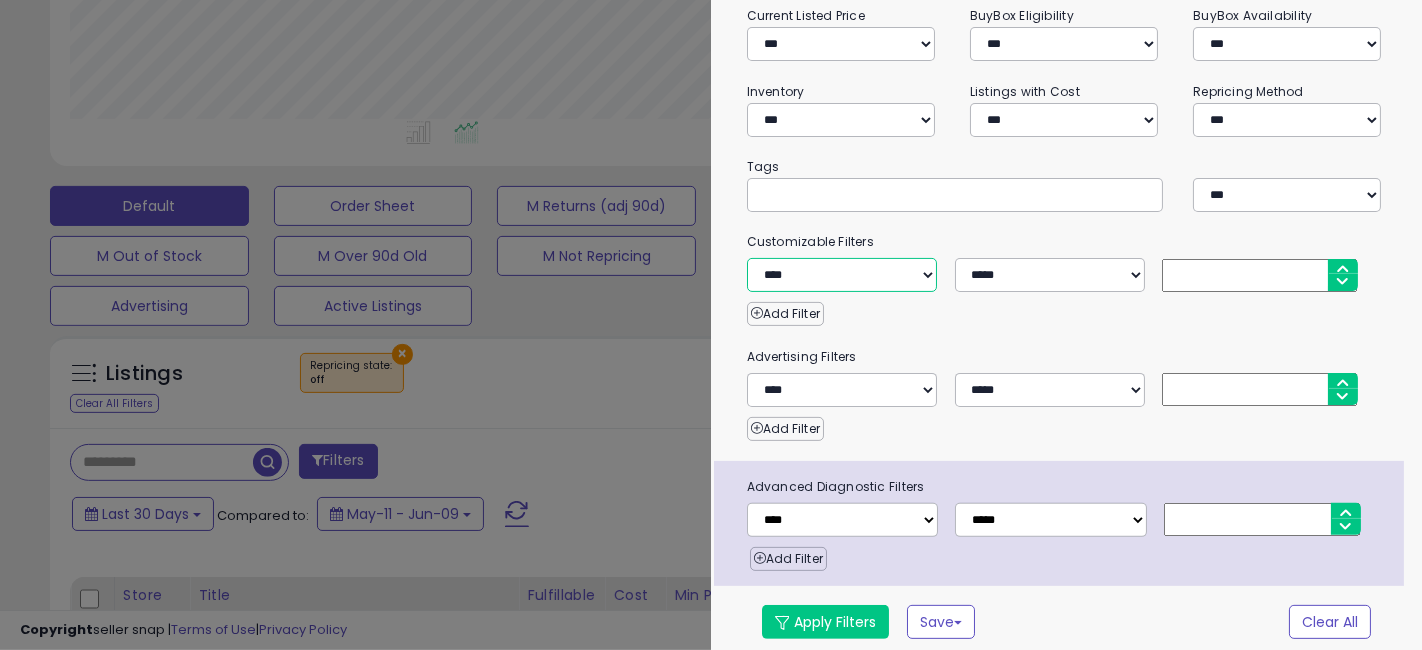 click on "**********" at bounding box center (842, 275) 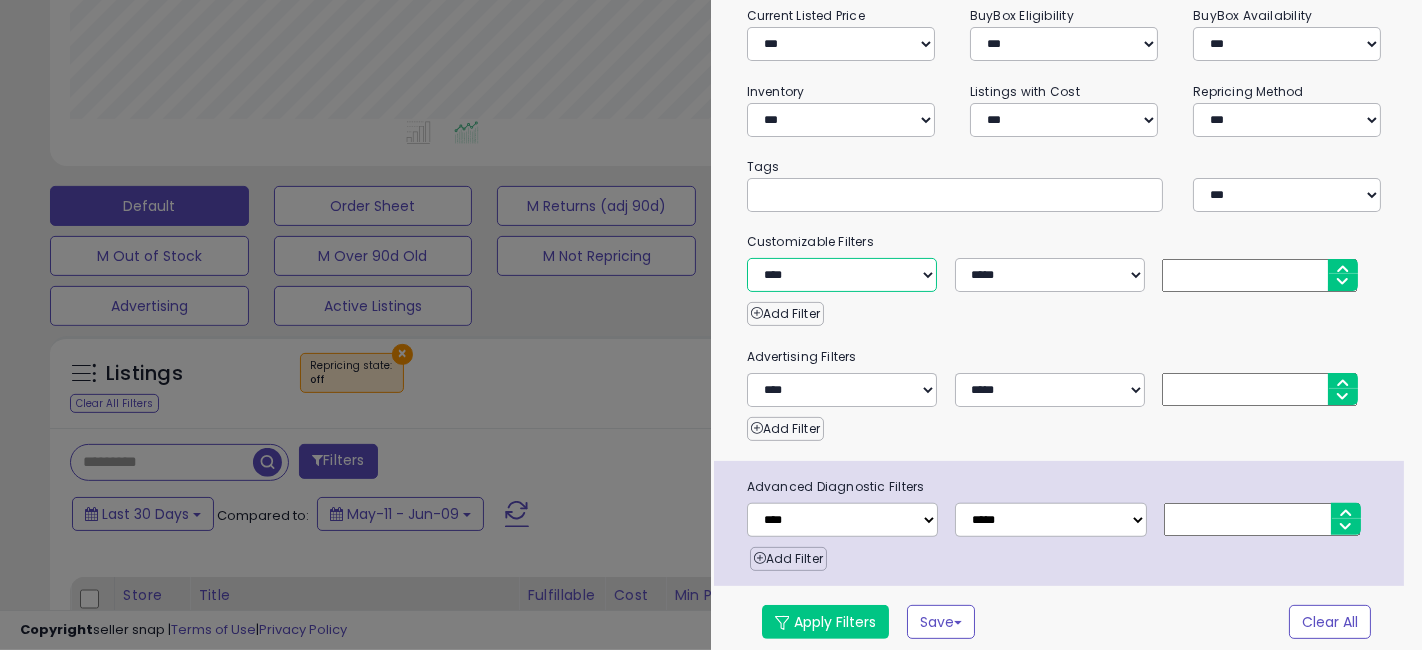 select on "**********" 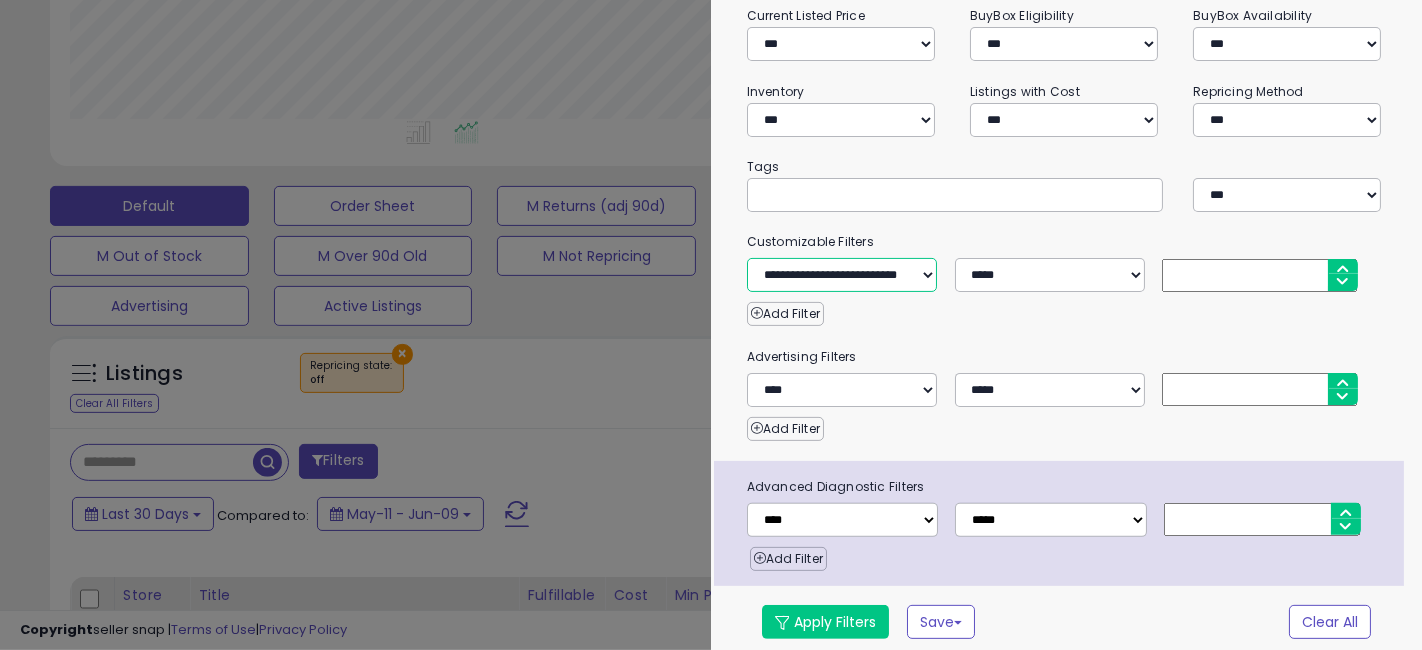click on "**********" at bounding box center (842, 275) 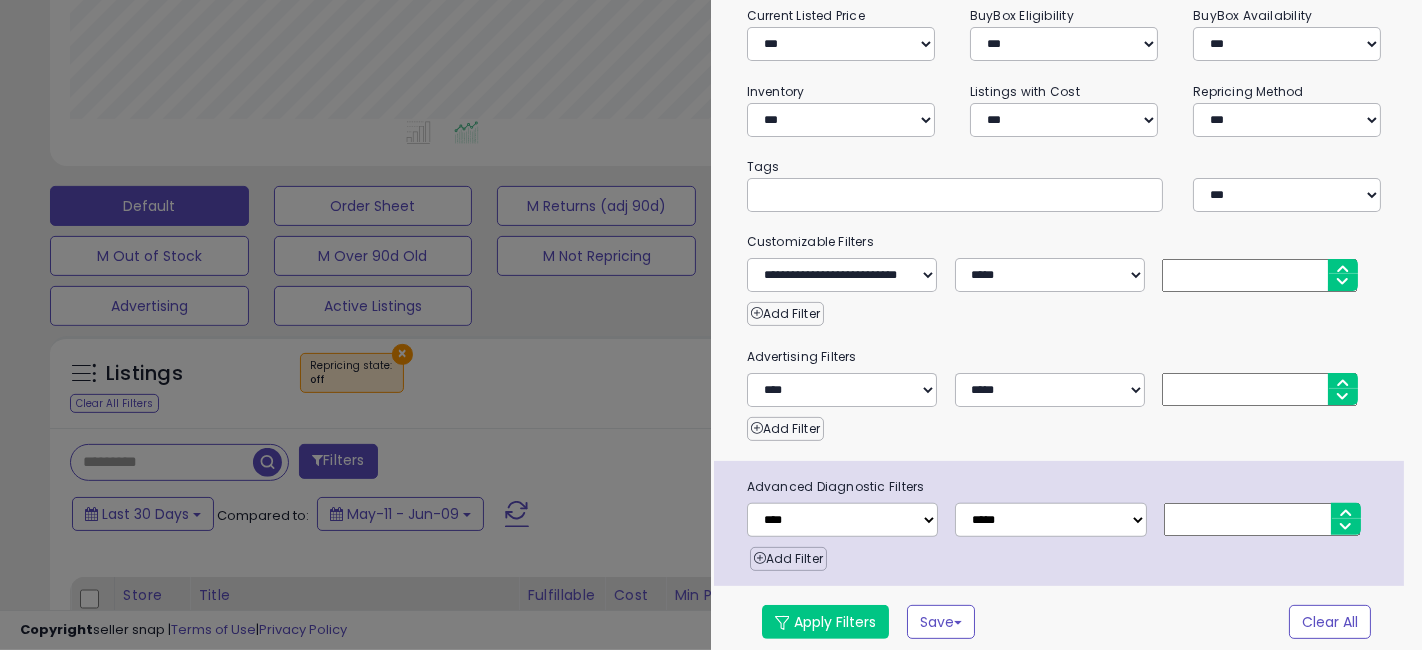 click at bounding box center [1259, 275] 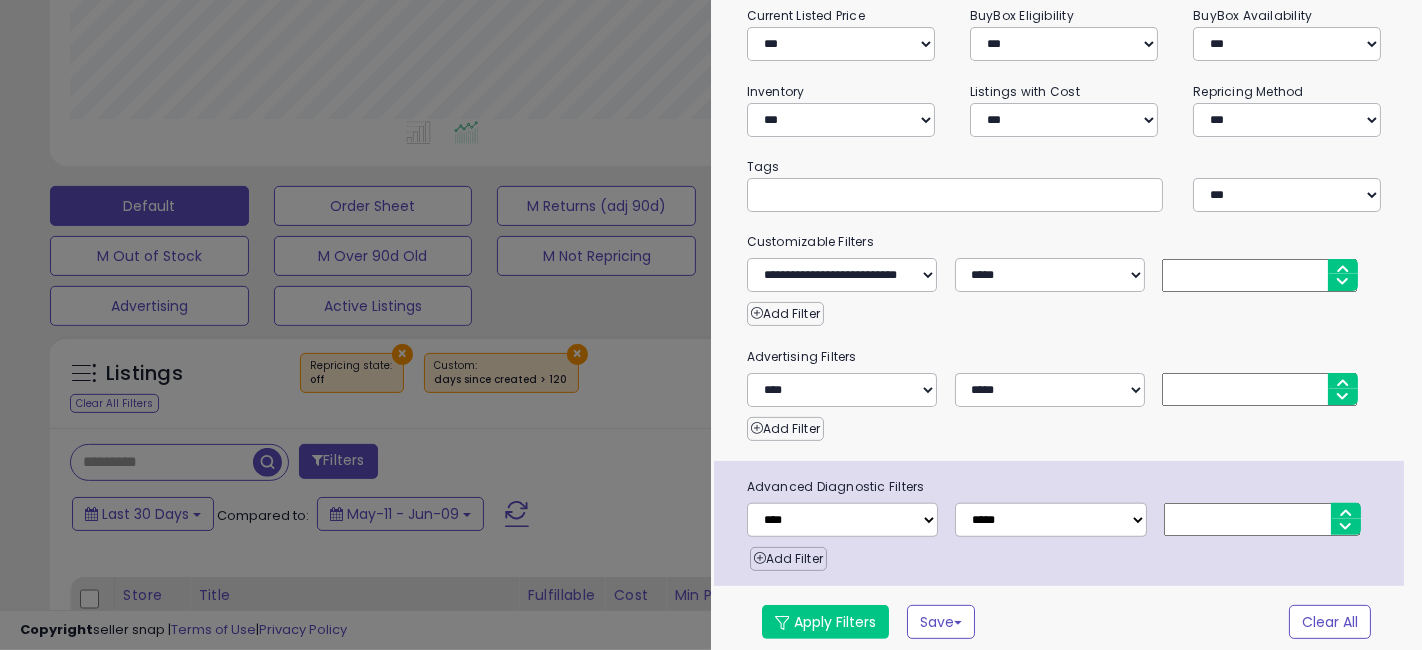 type on "***" 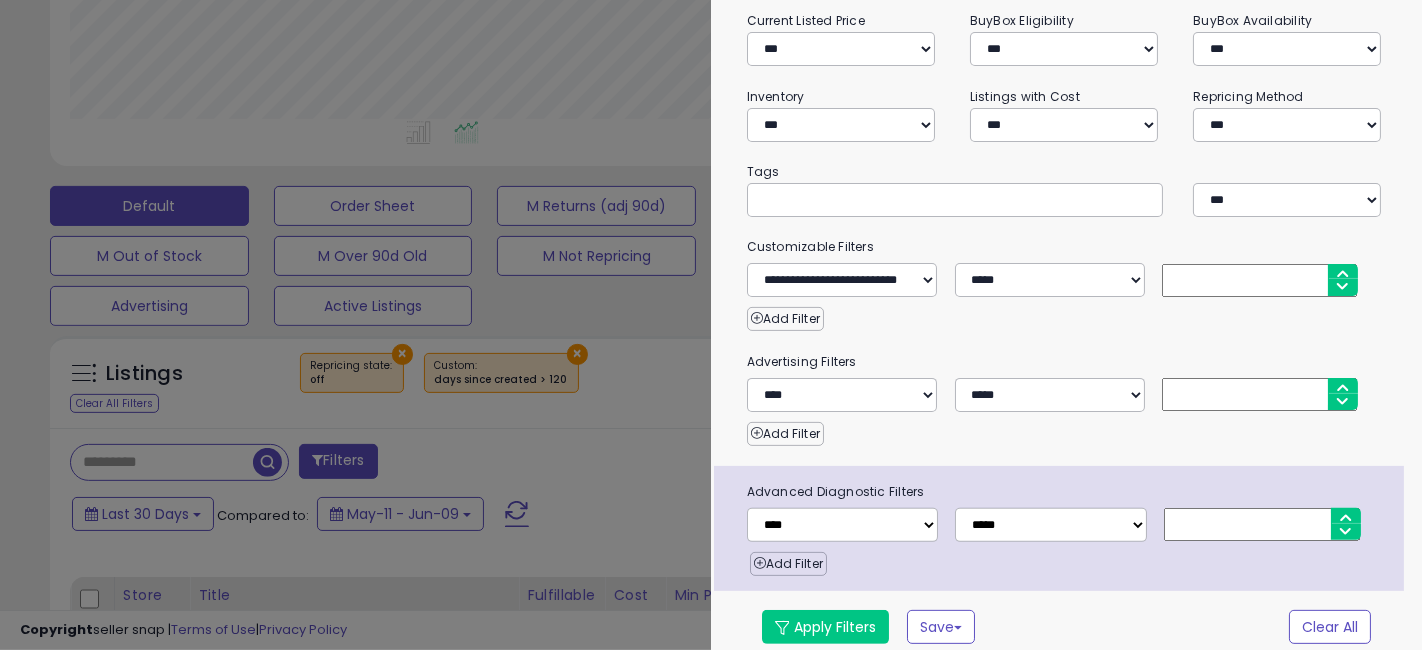scroll, scrollTop: 298, scrollLeft: 0, axis: vertical 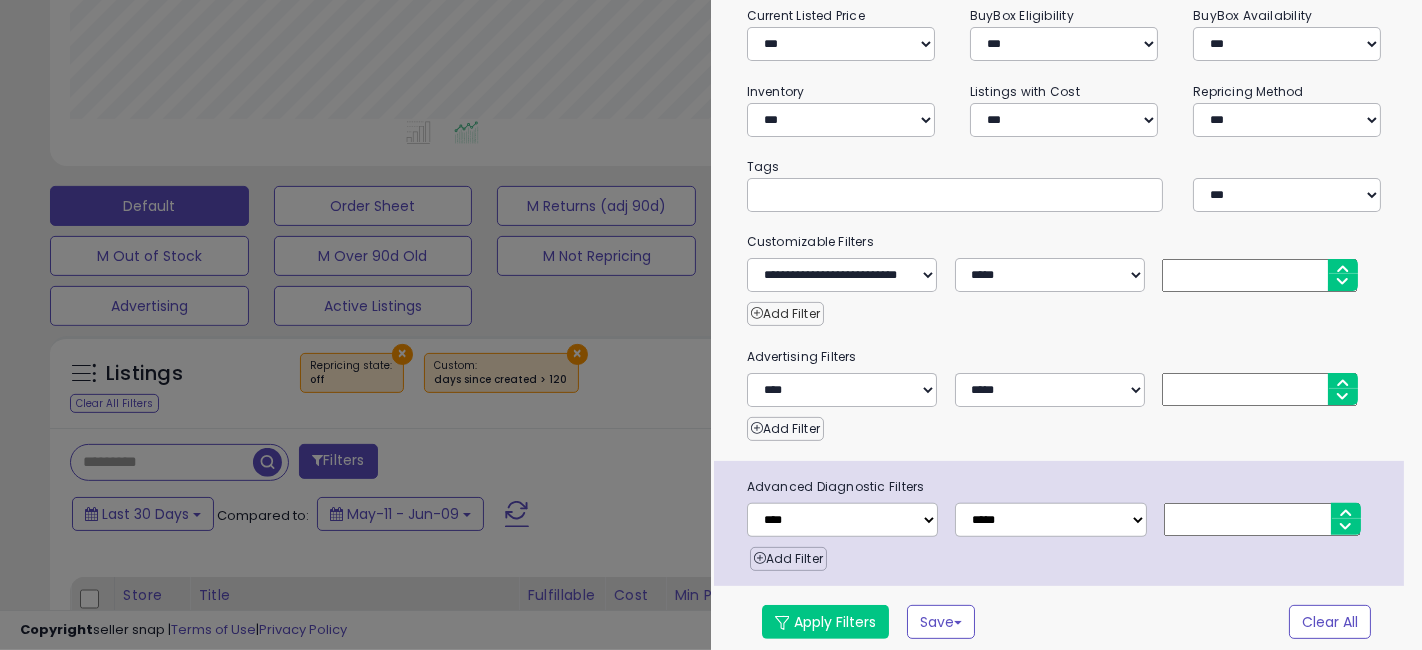 click on "Add Filter" at bounding box center (785, 314) 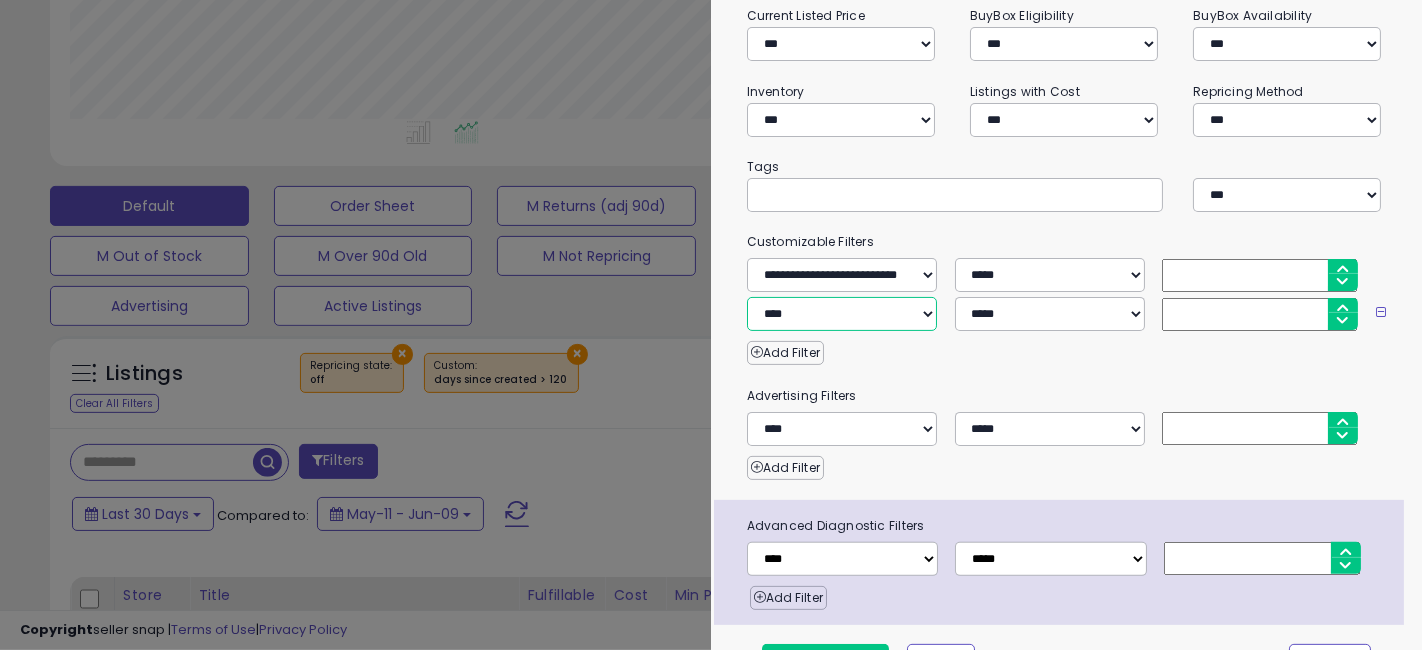 click on "**********" at bounding box center [842, 314] 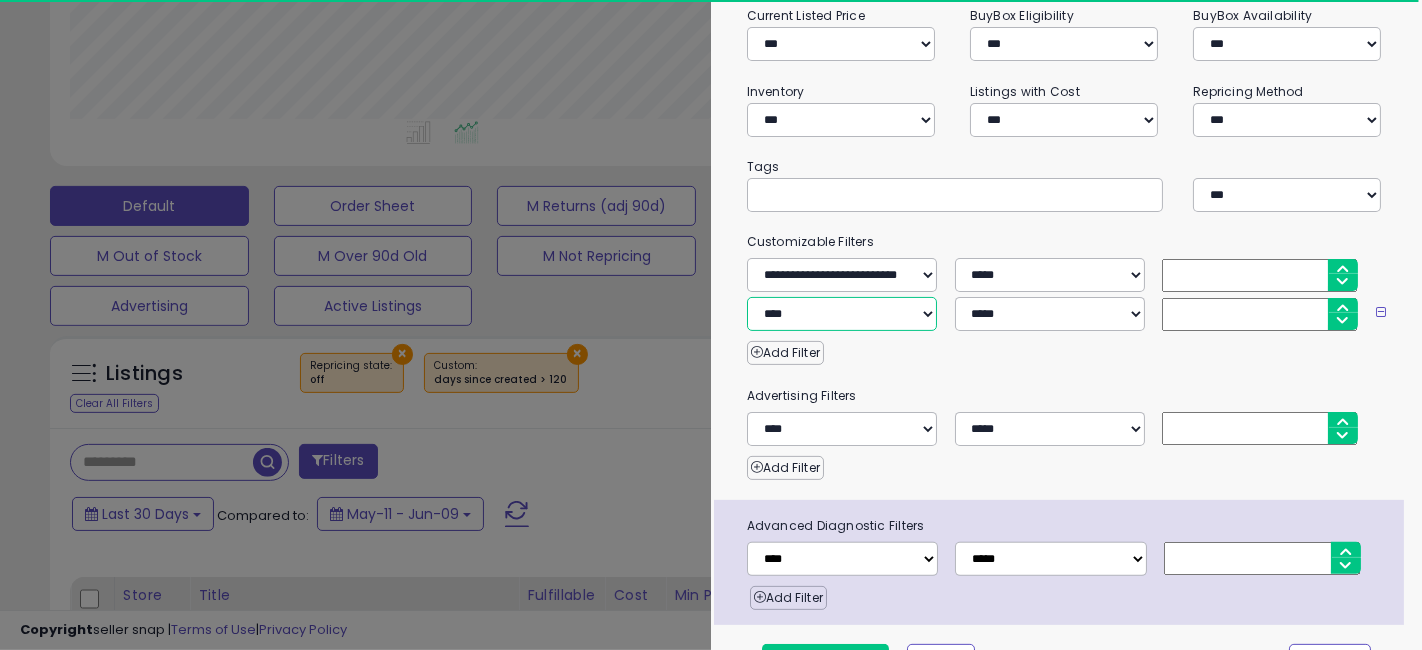 select on "**********" 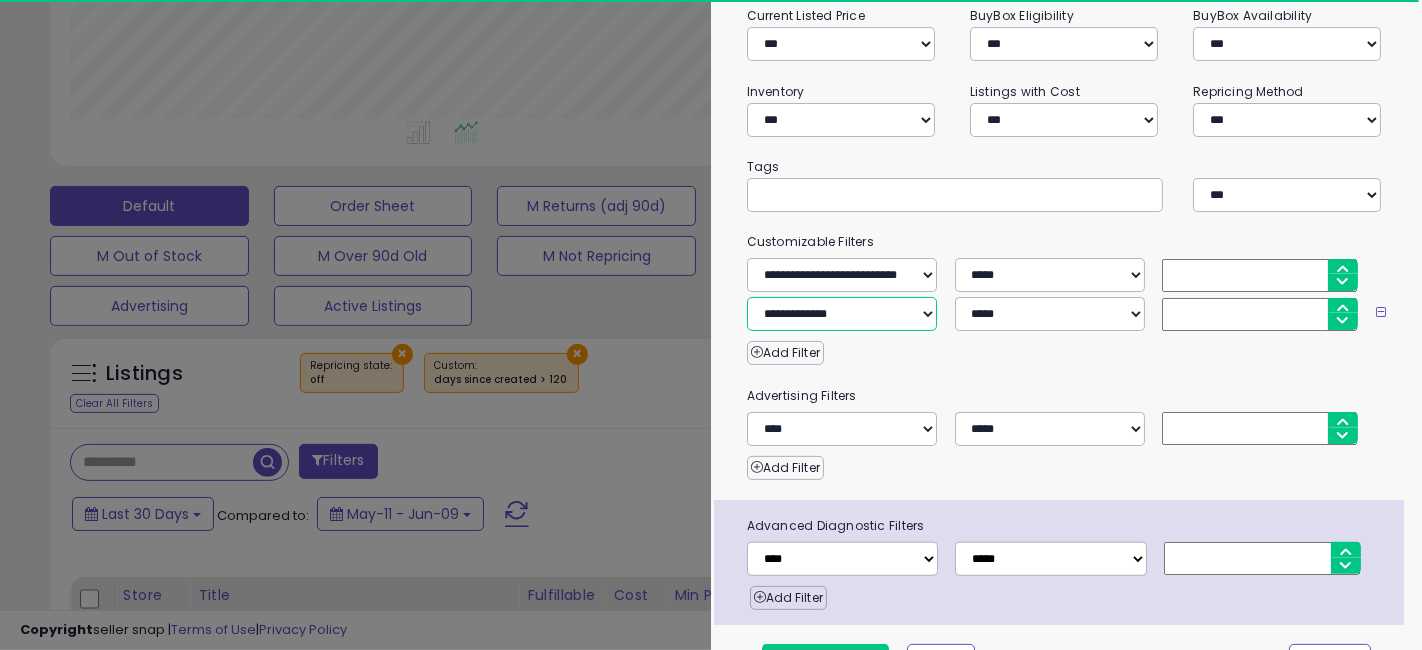 click on "**********" at bounding box center [842, 314] 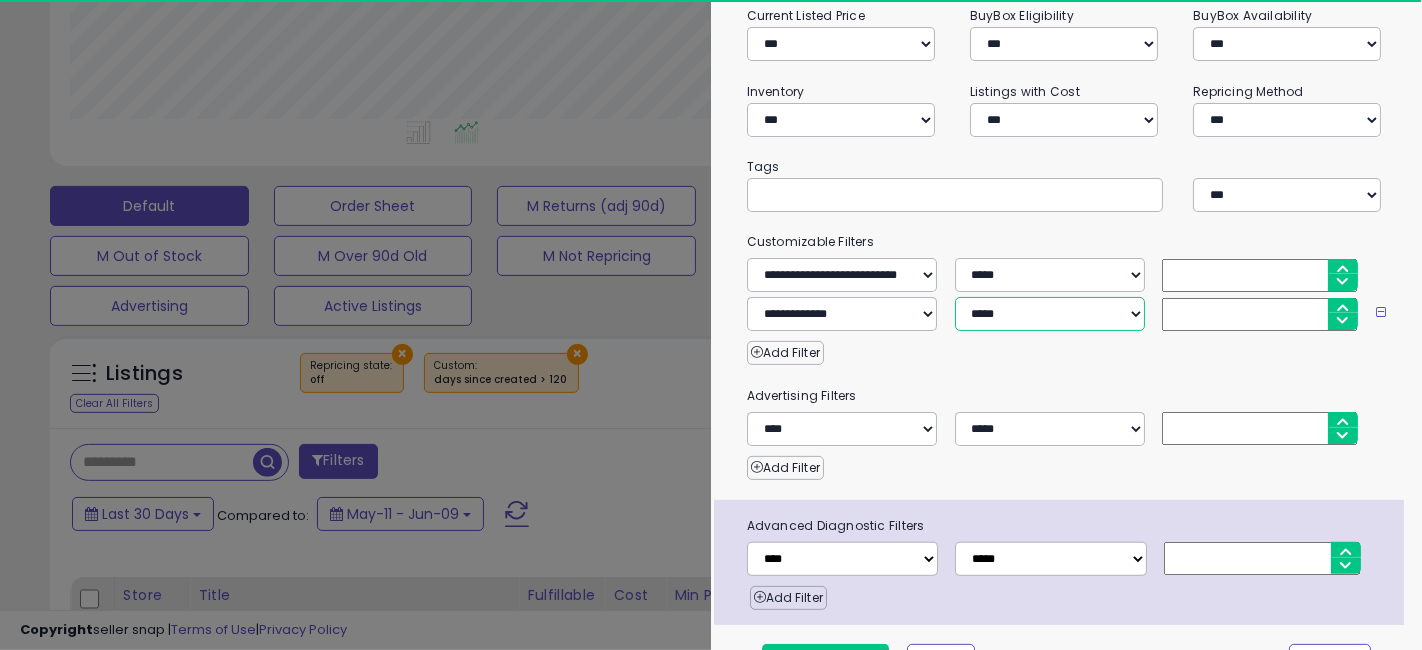 click on "**********" at bounding box center [1050, 314] 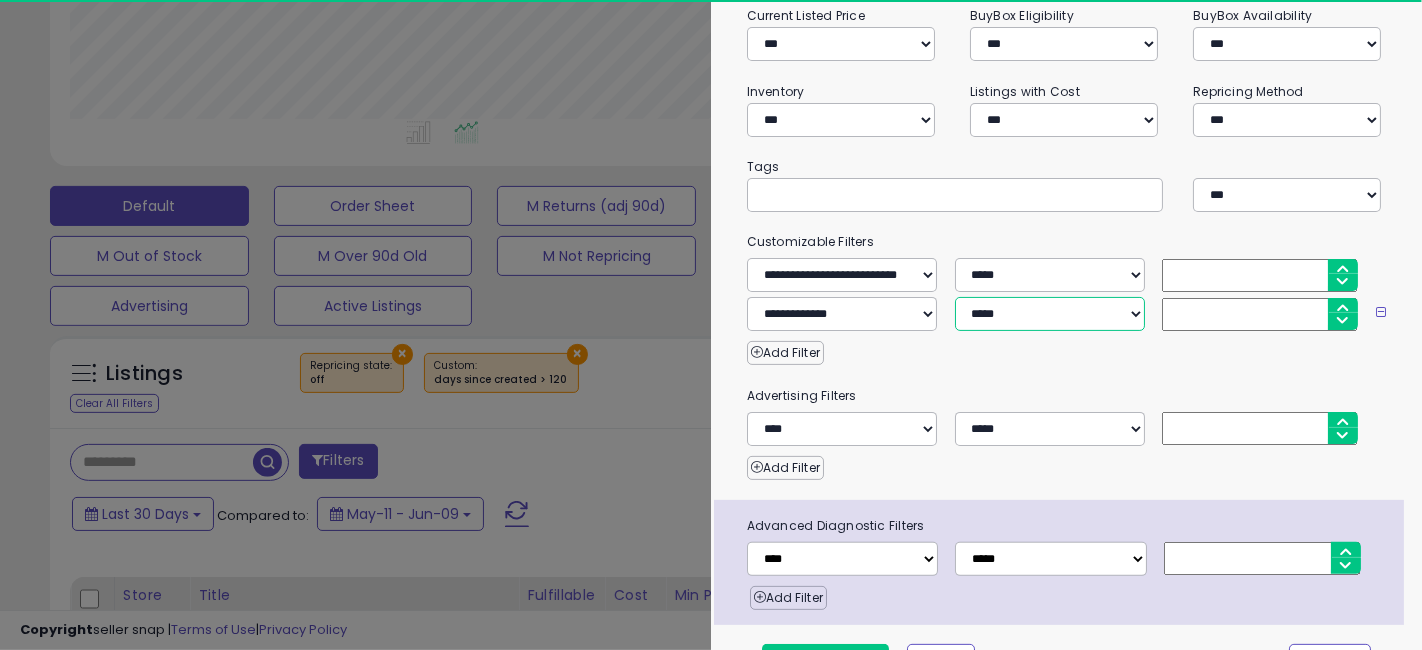 select on "*" 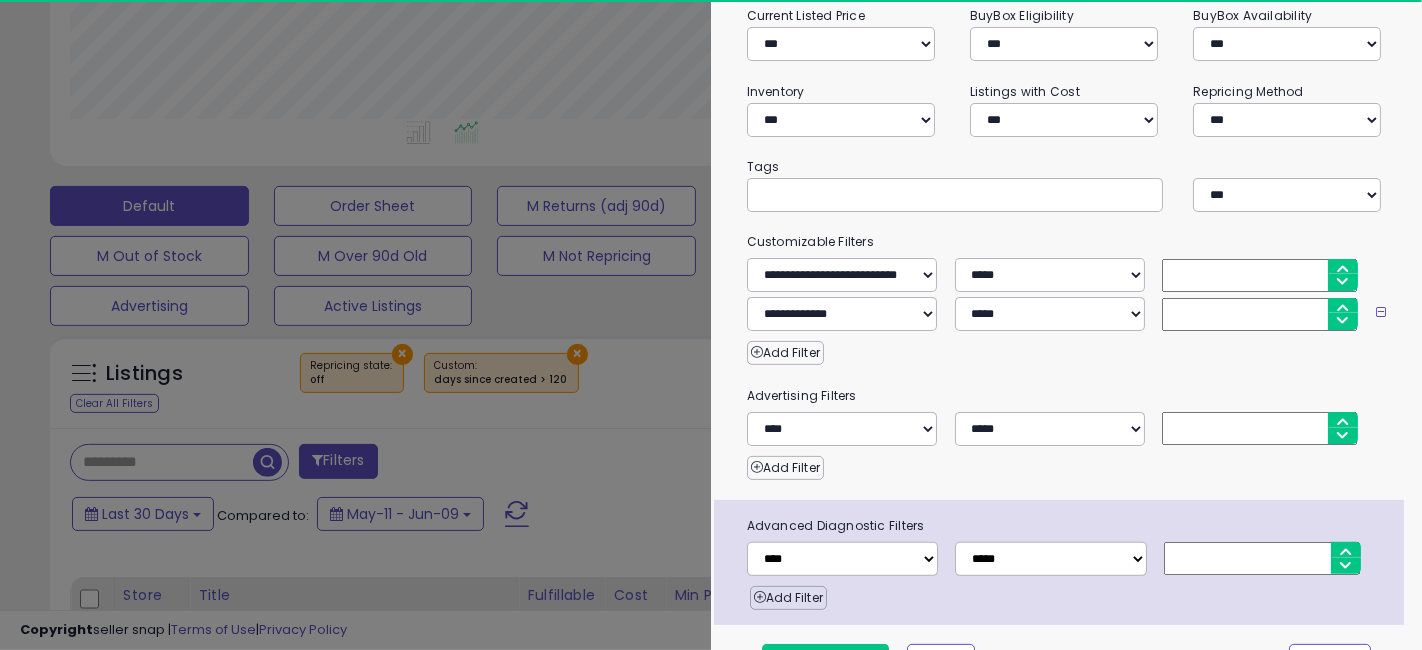 click at bounding box center [1259, 314] 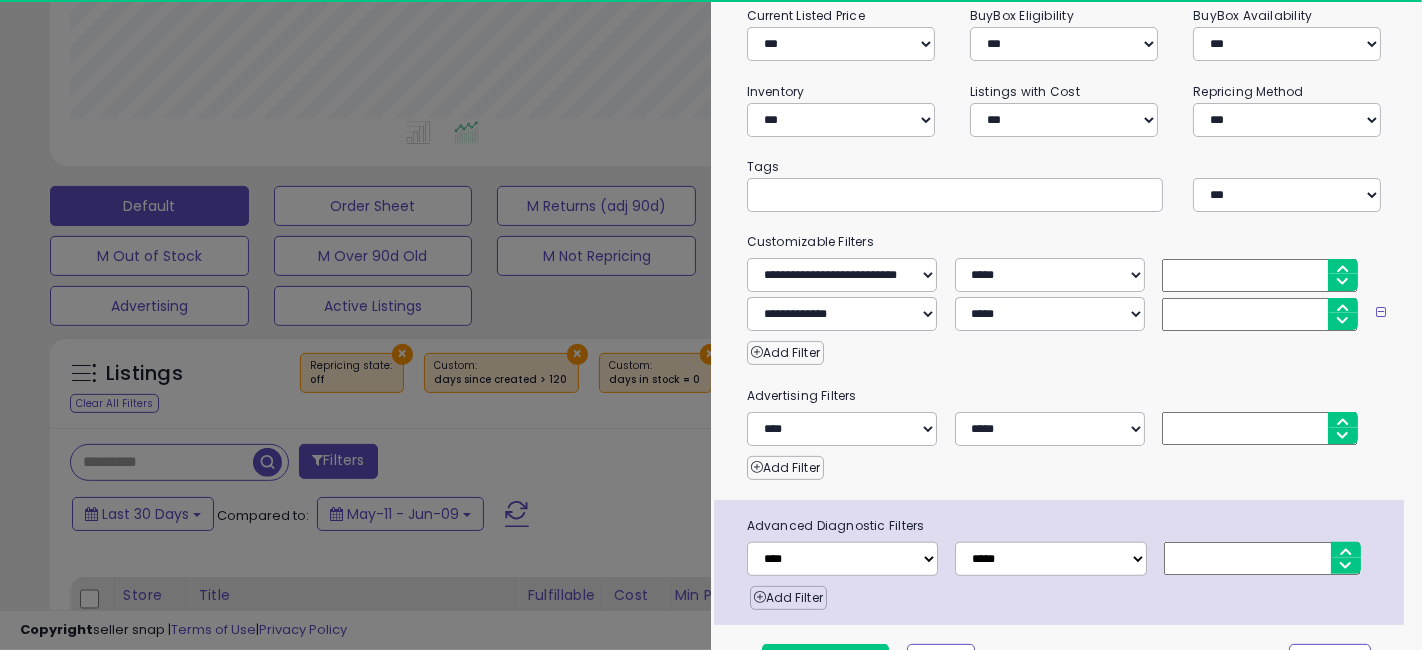 type on "*" 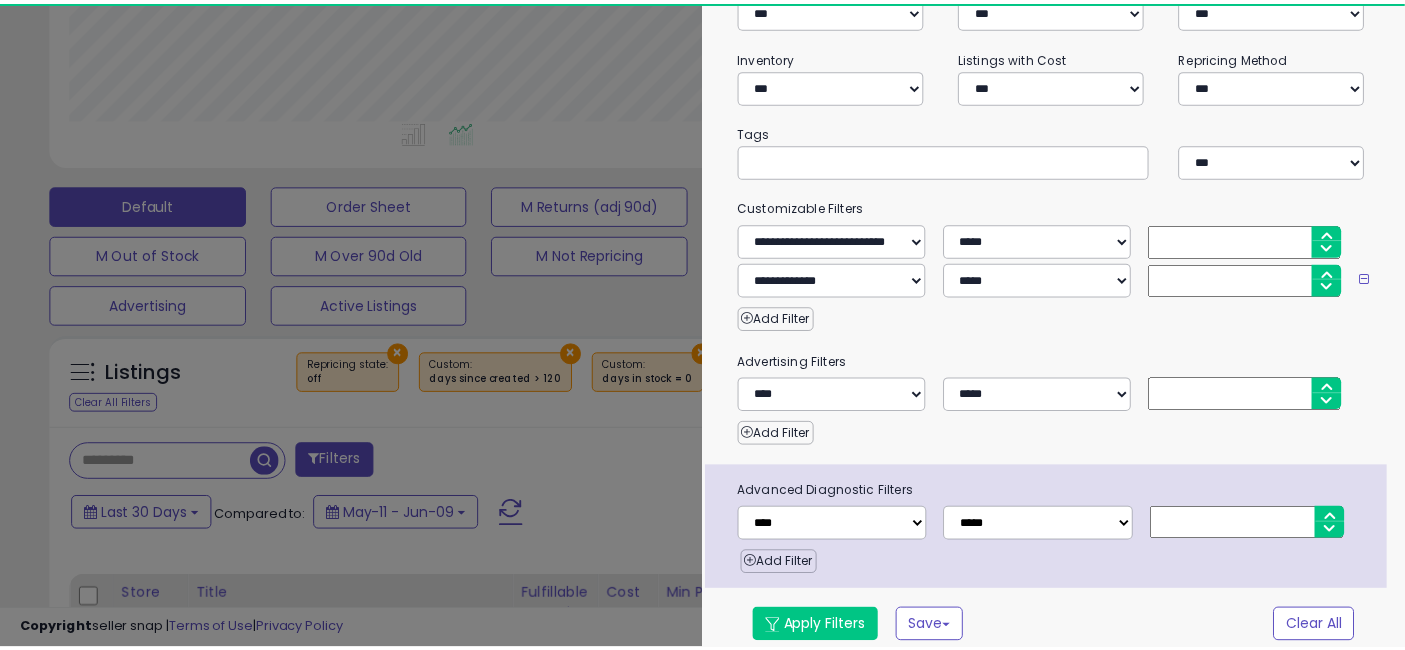 scroll, scrollTop: 337, scrollLeft: 0, axis: vertical 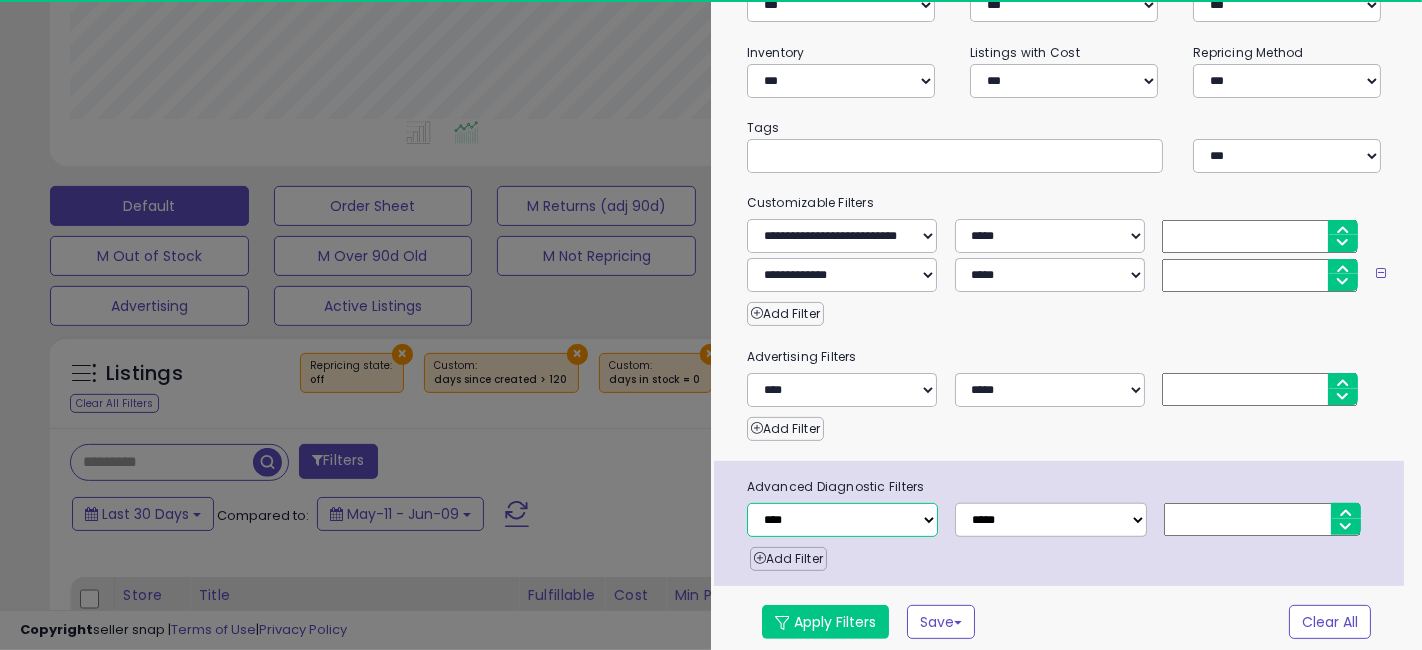 click on "**********" at bounding box center (842, 520) 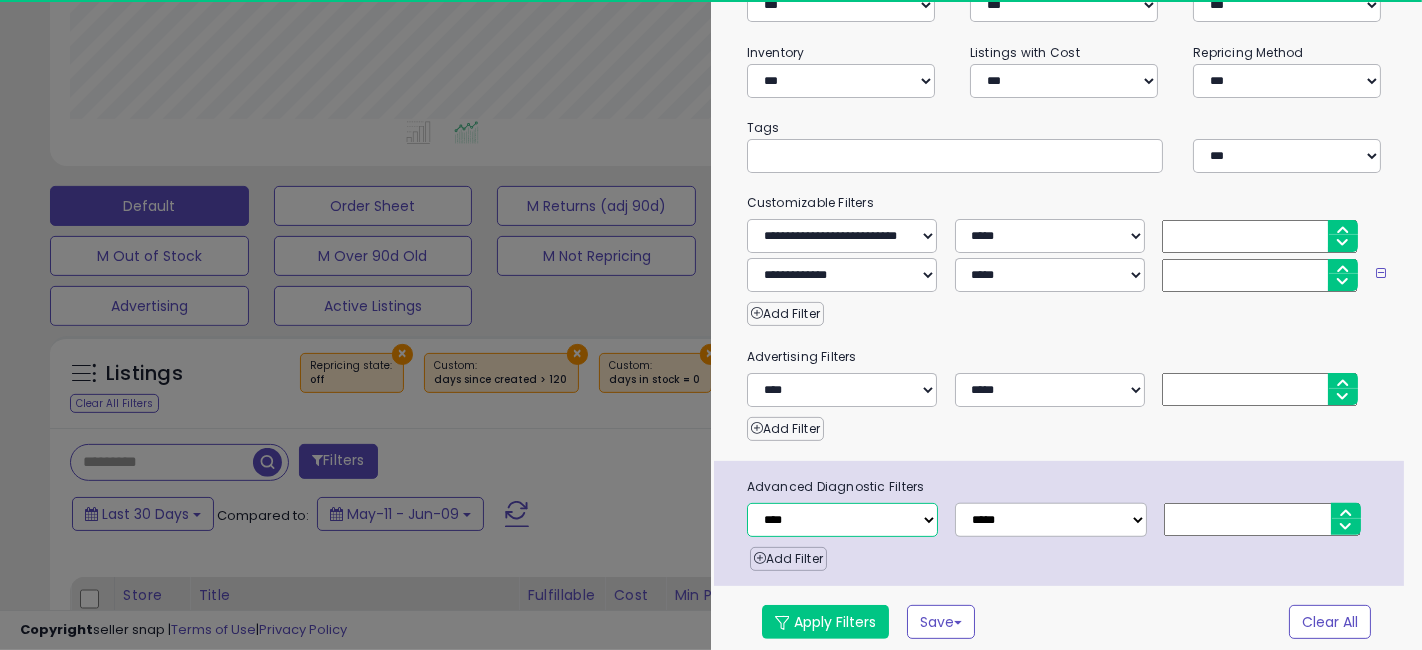 select on "**********" 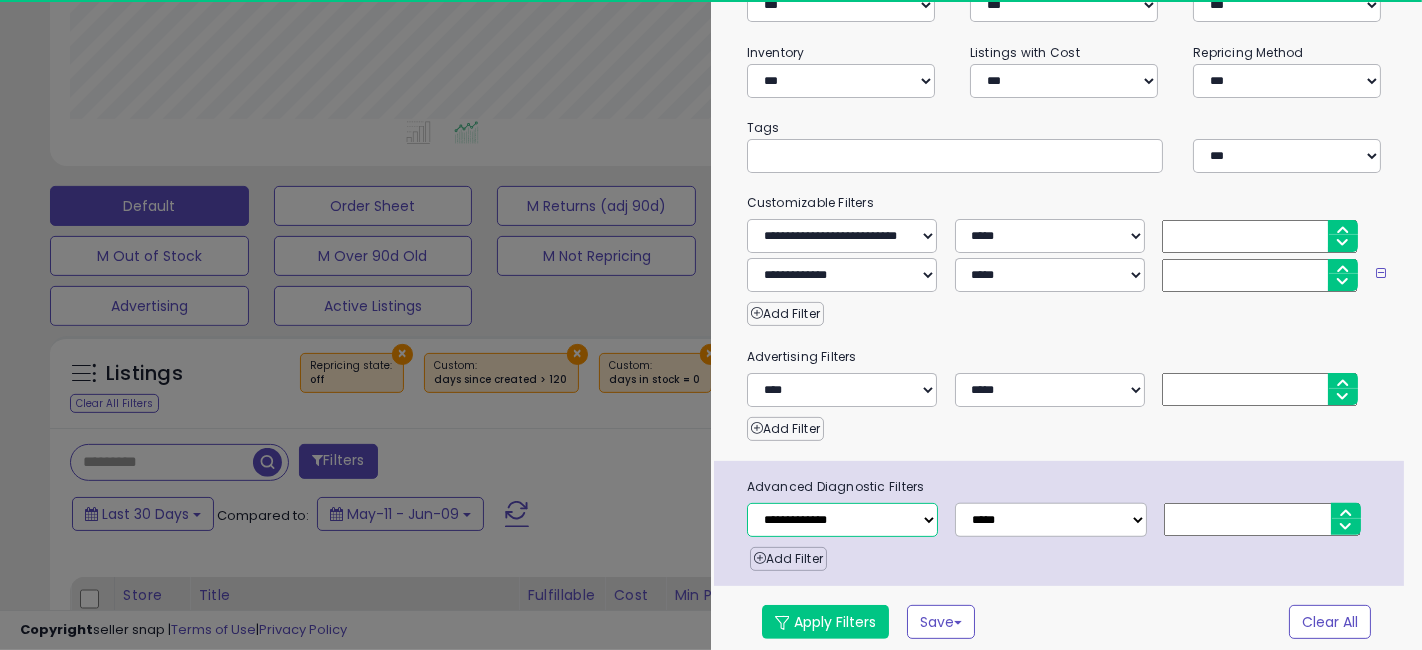 click on "**********" at bounding box center (842, 520) 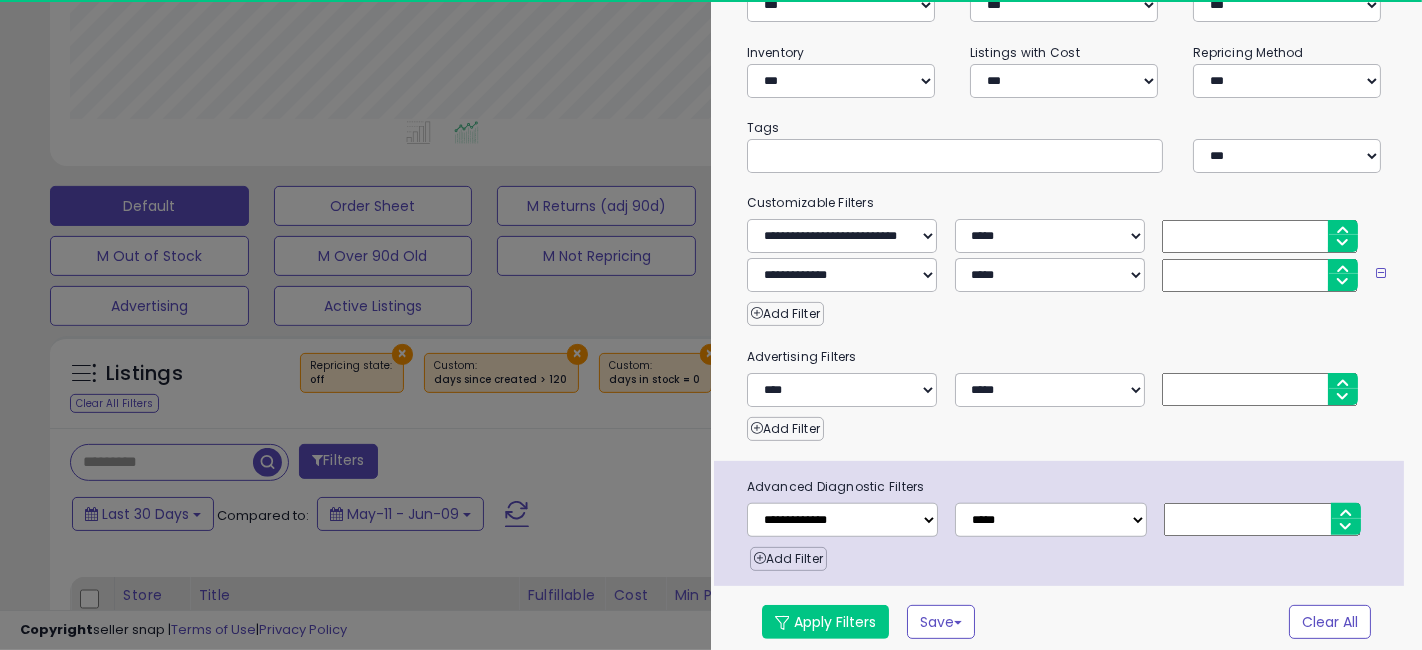 click at bounding box center (1262, 519) 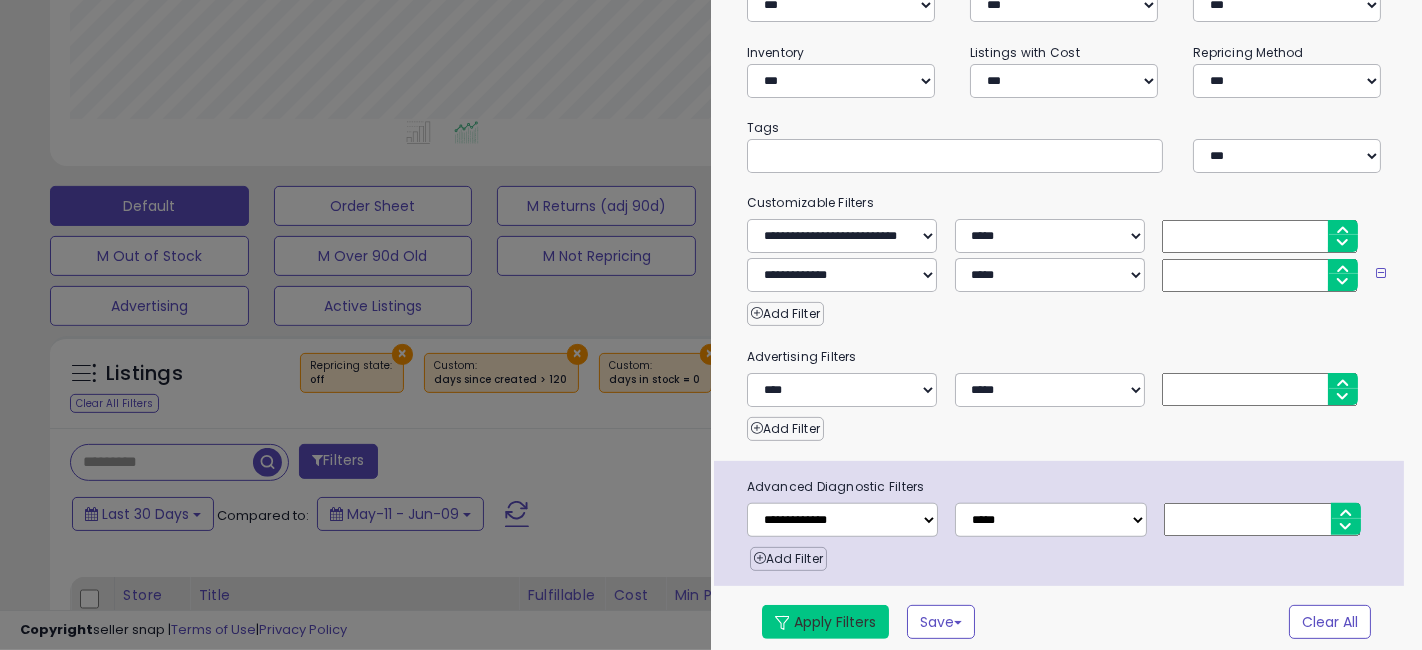 click on "Apply Filters" at bounding box center (825, 622) 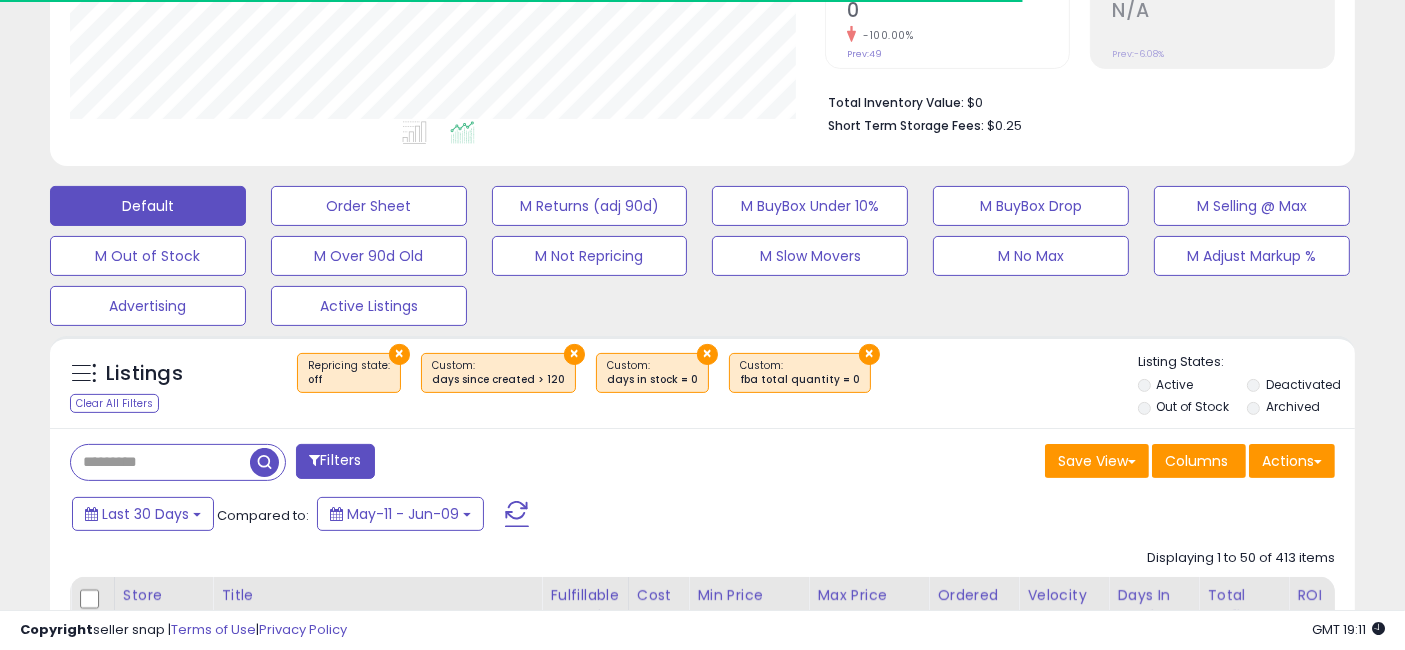 scroll, scrollTop: 999590, scrollLeft: 999244, axis: both 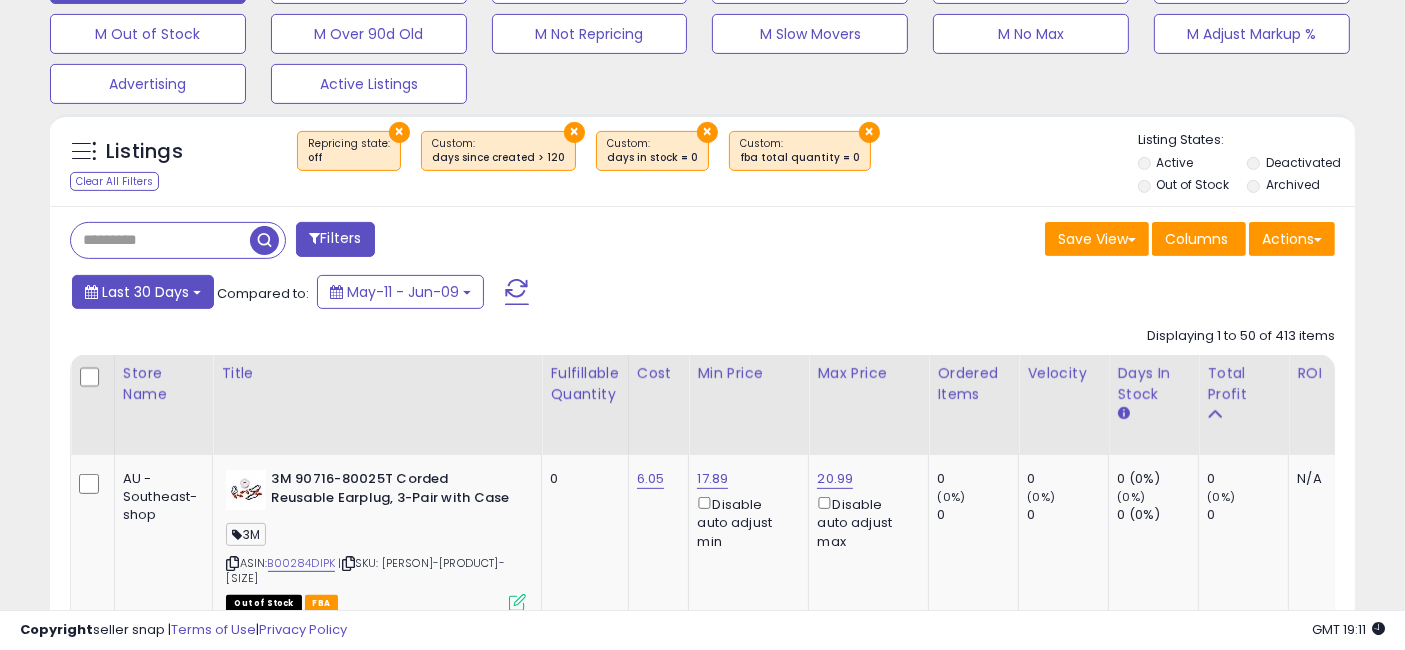 click on "Last 30 Days" at bounding box center (145, 292) 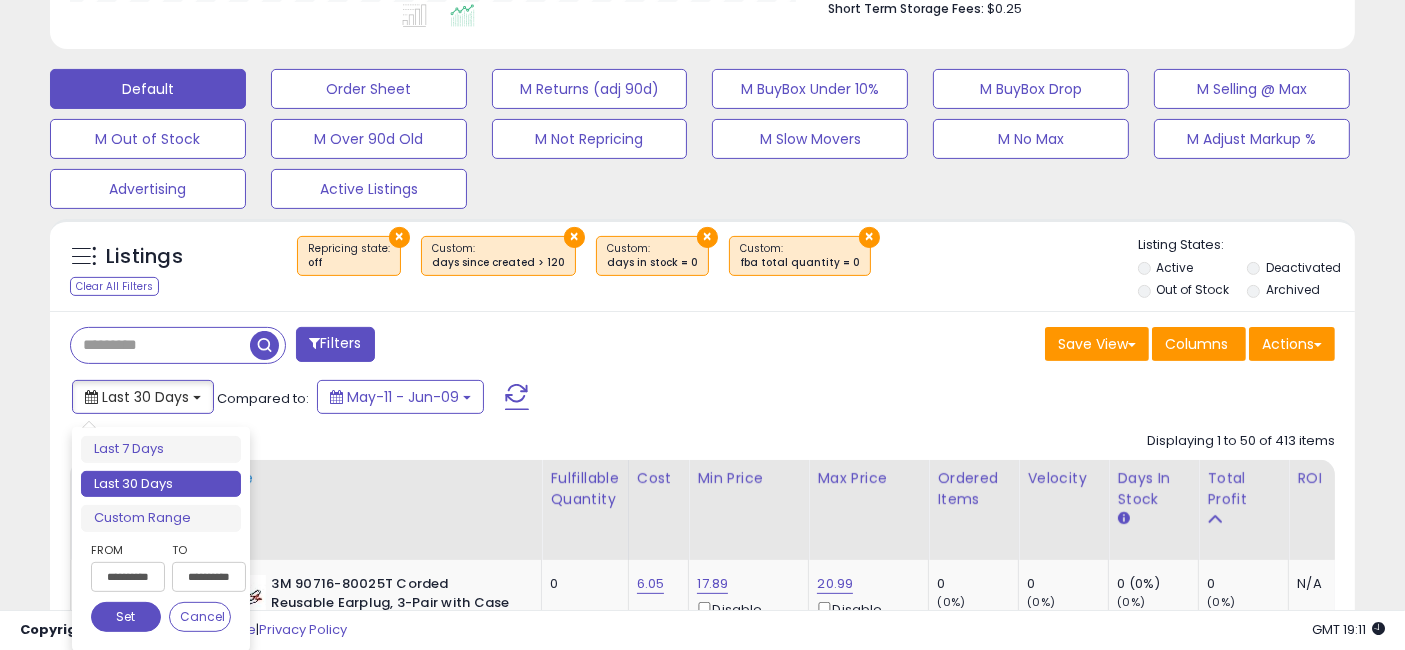 scroll, scrollTop: 777, scrollLeft: 0, axis: vertical 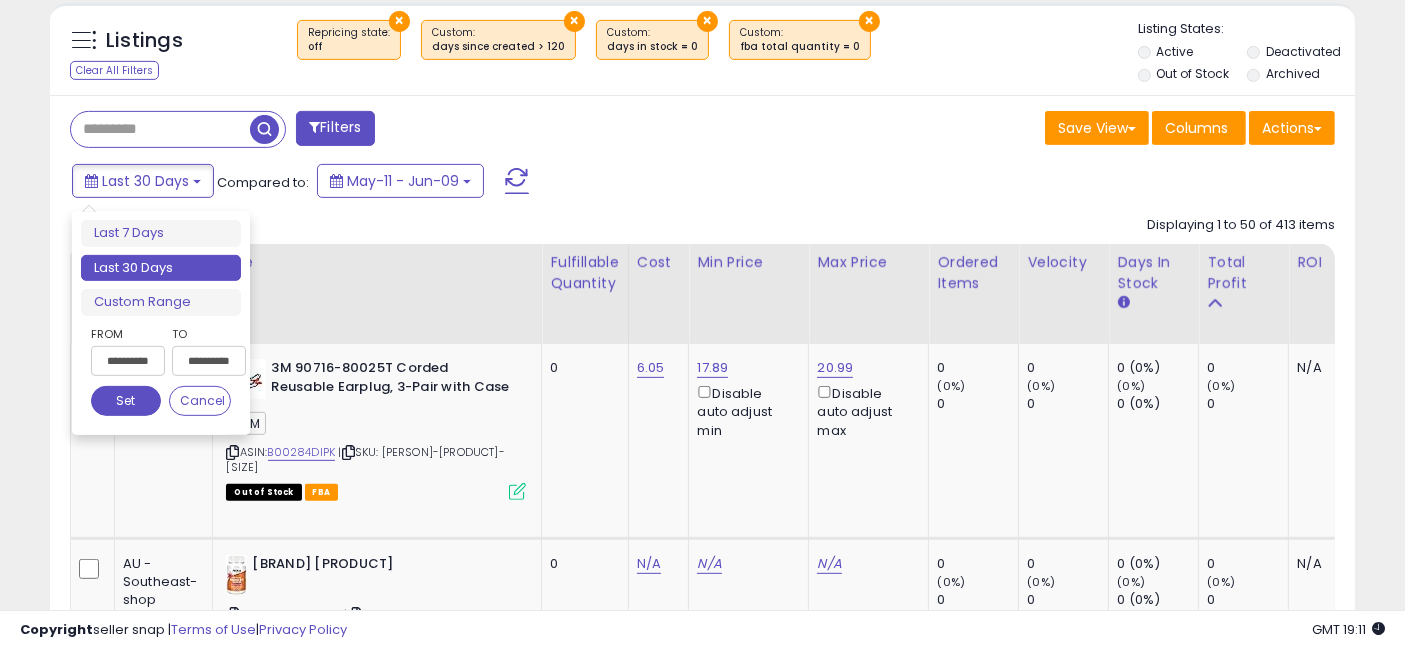 click on "**********" at bounding box center [128, 361] 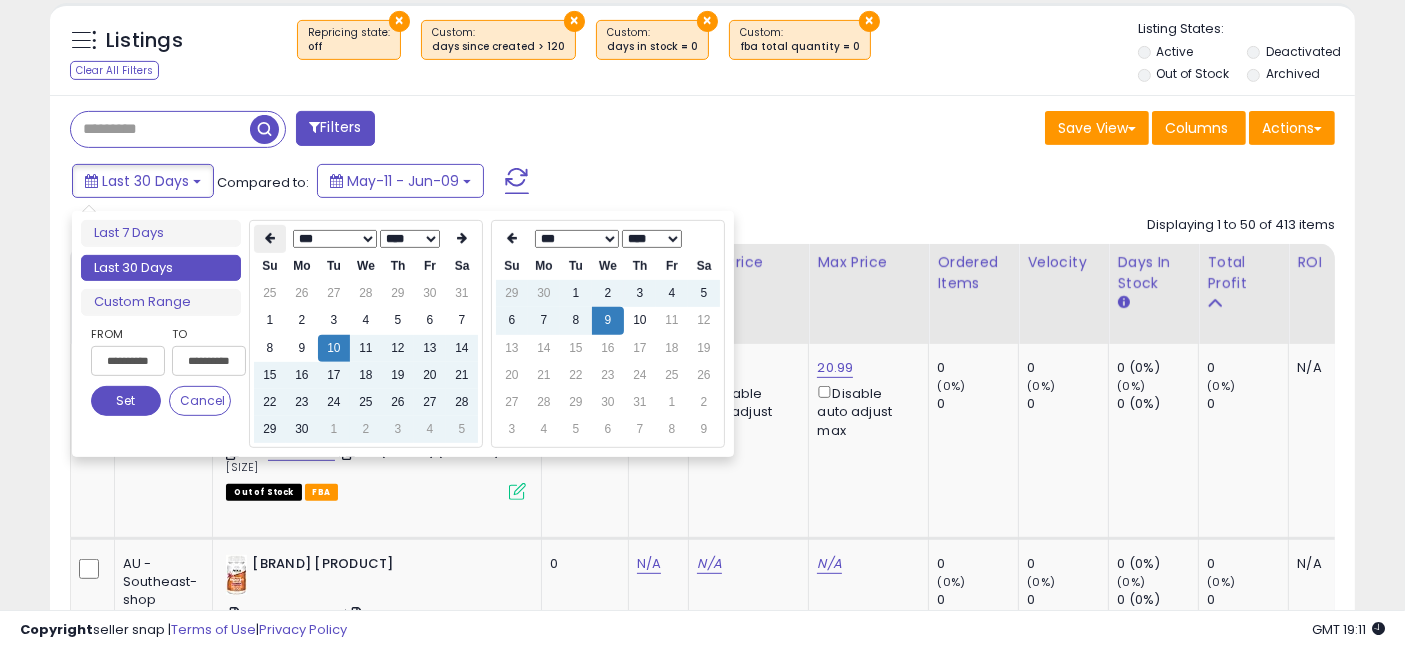 click at bounding box center [270, 239] 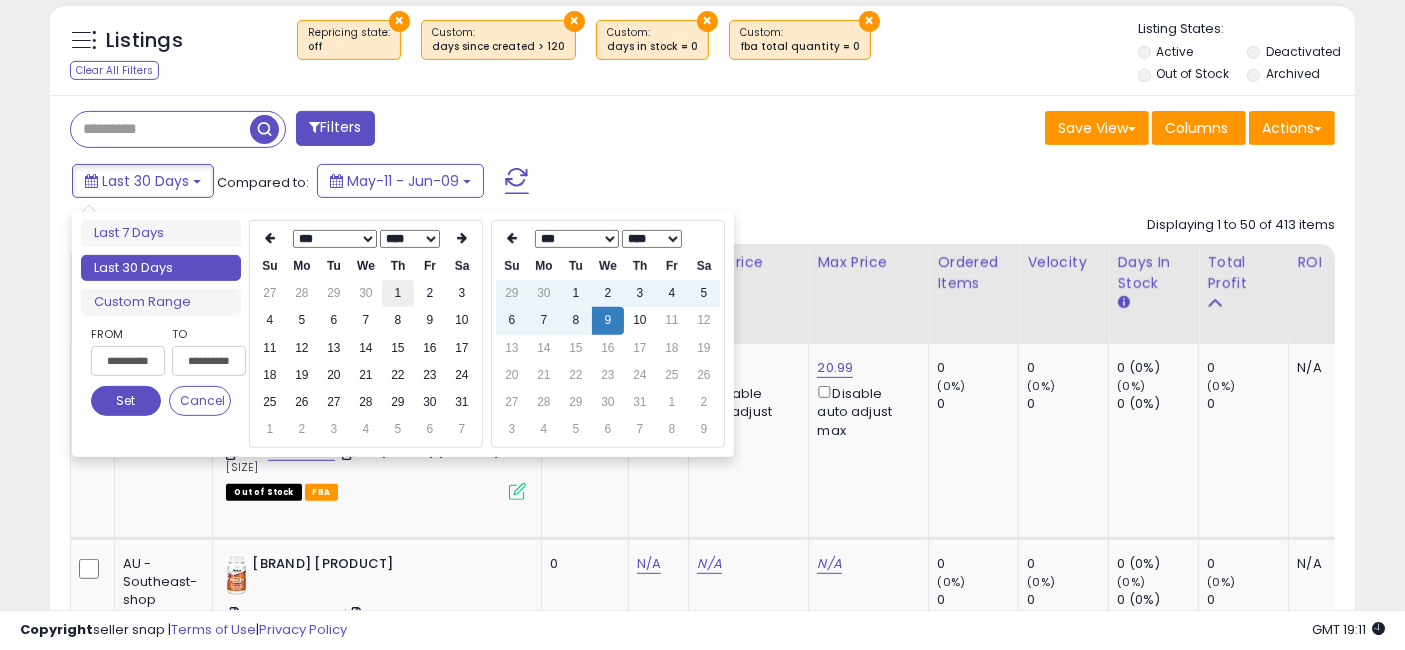 click on "1" at bounding box center (398, 293) 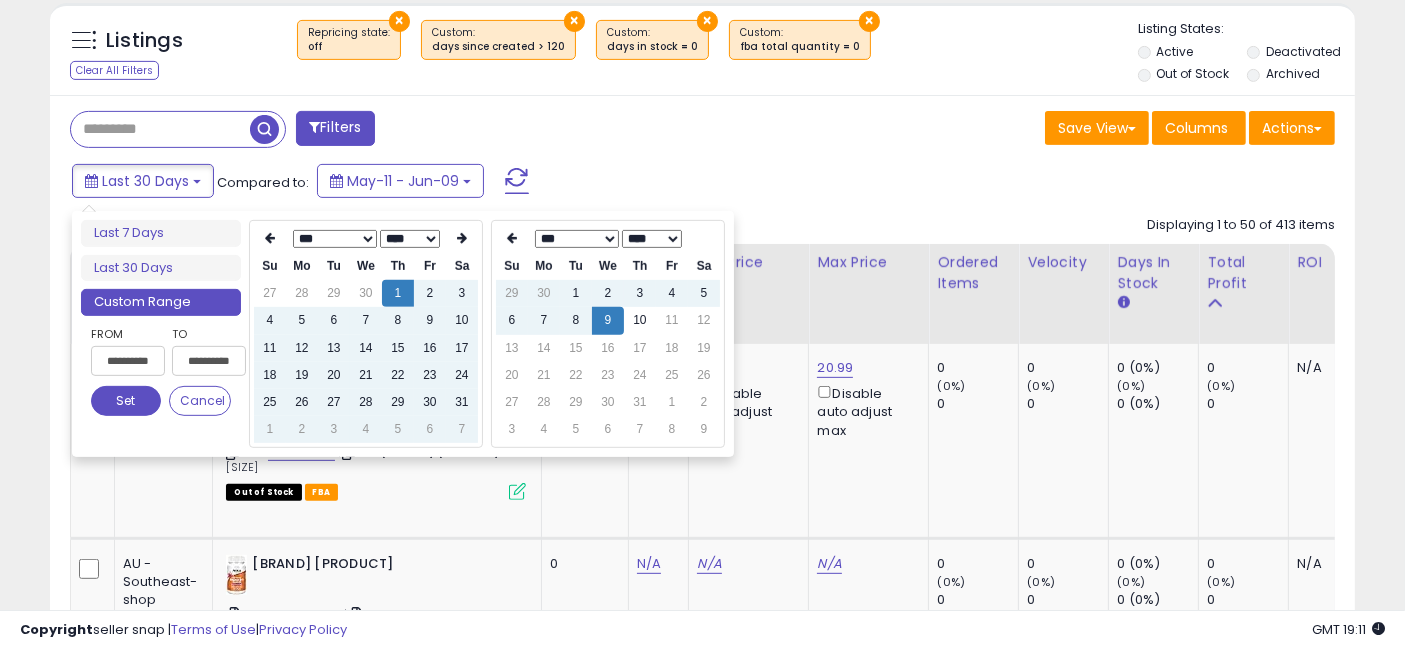 type on "**********" 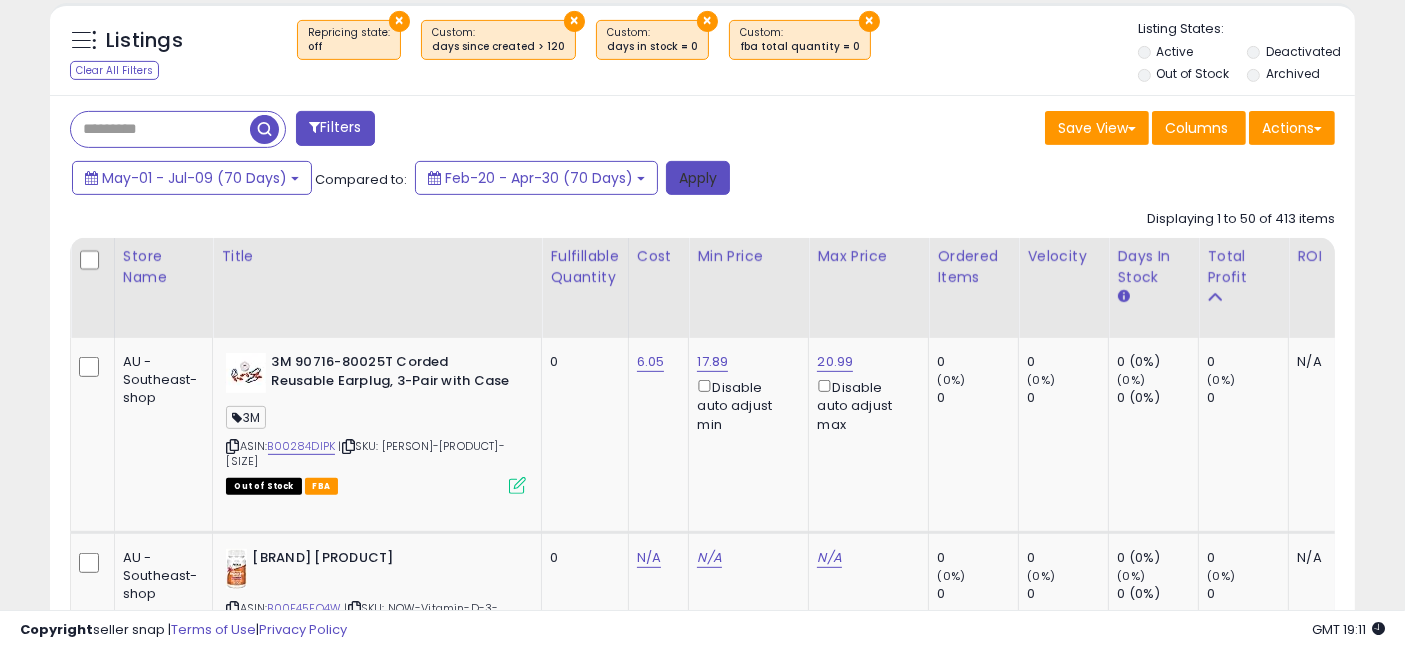 click on "Apply" at bounding box center [698, 178] 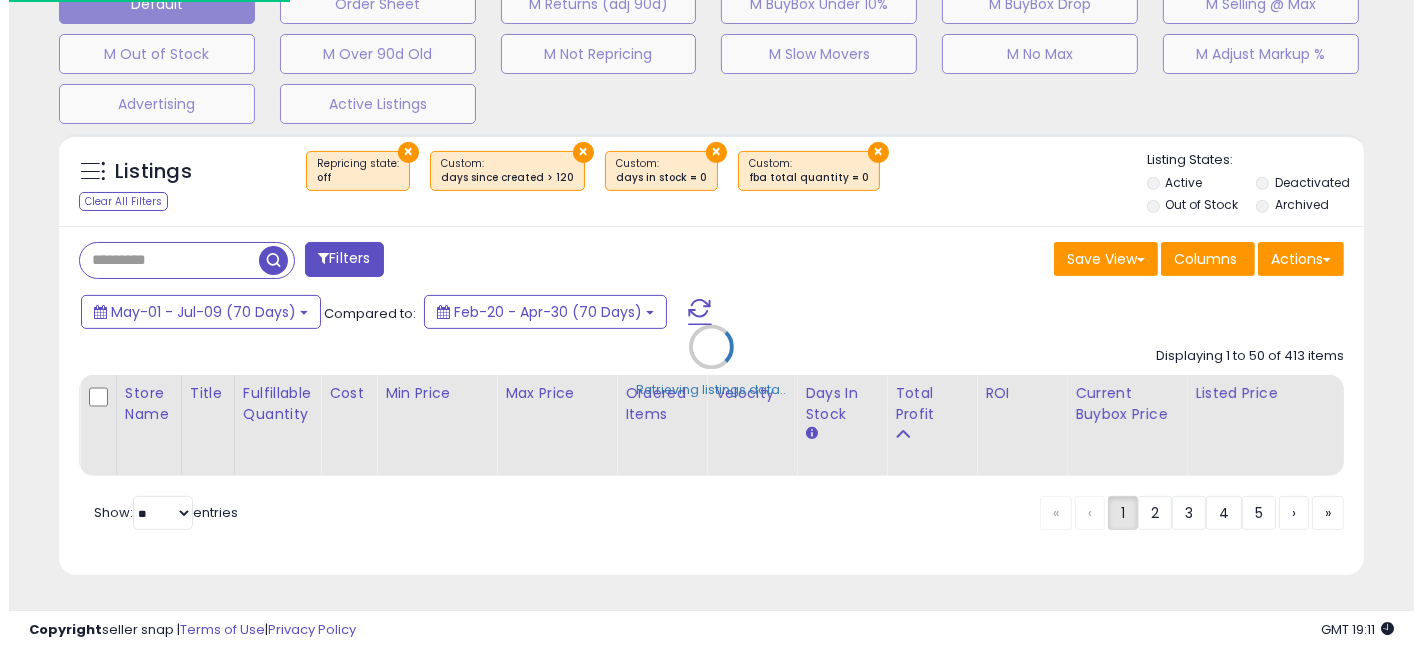 scroll, scrollTop: 660, scrollLeft: 0, axis: vertical 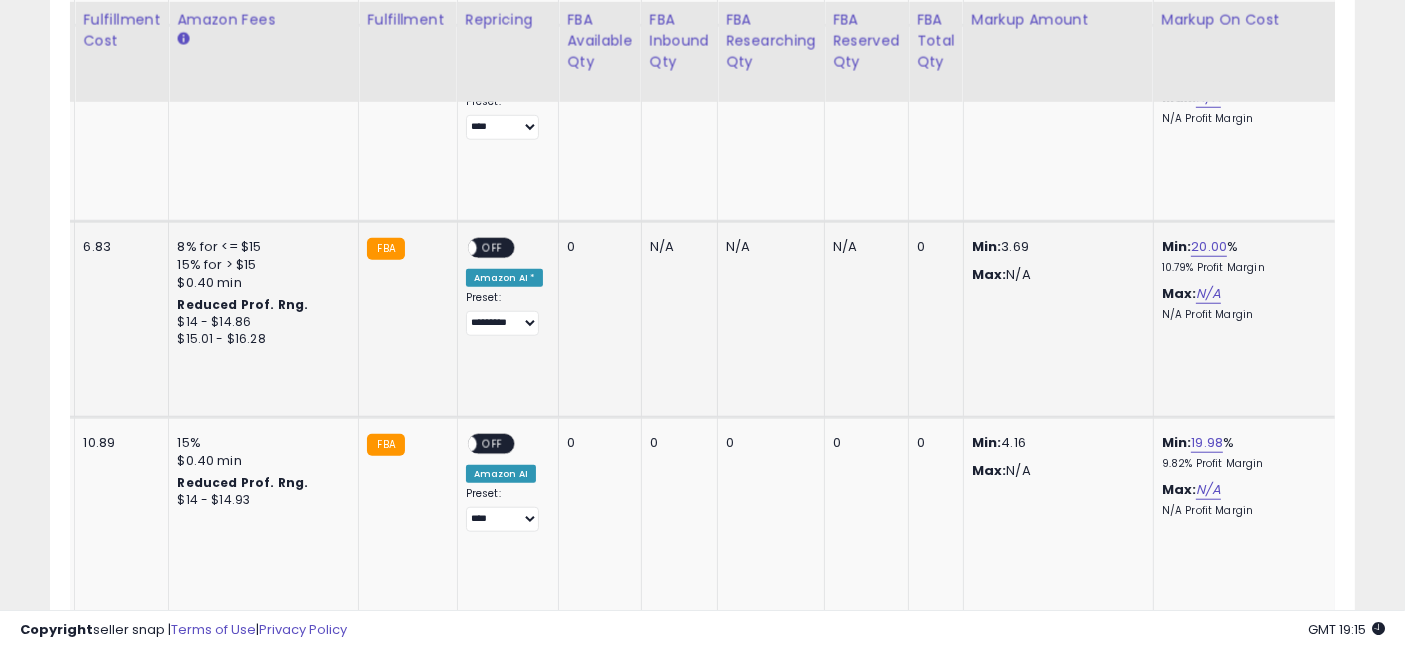drag, startPoint x: 582, startPoint y: 355, endPoint x: 1085, endPoint y: 352, distance: 503.00894 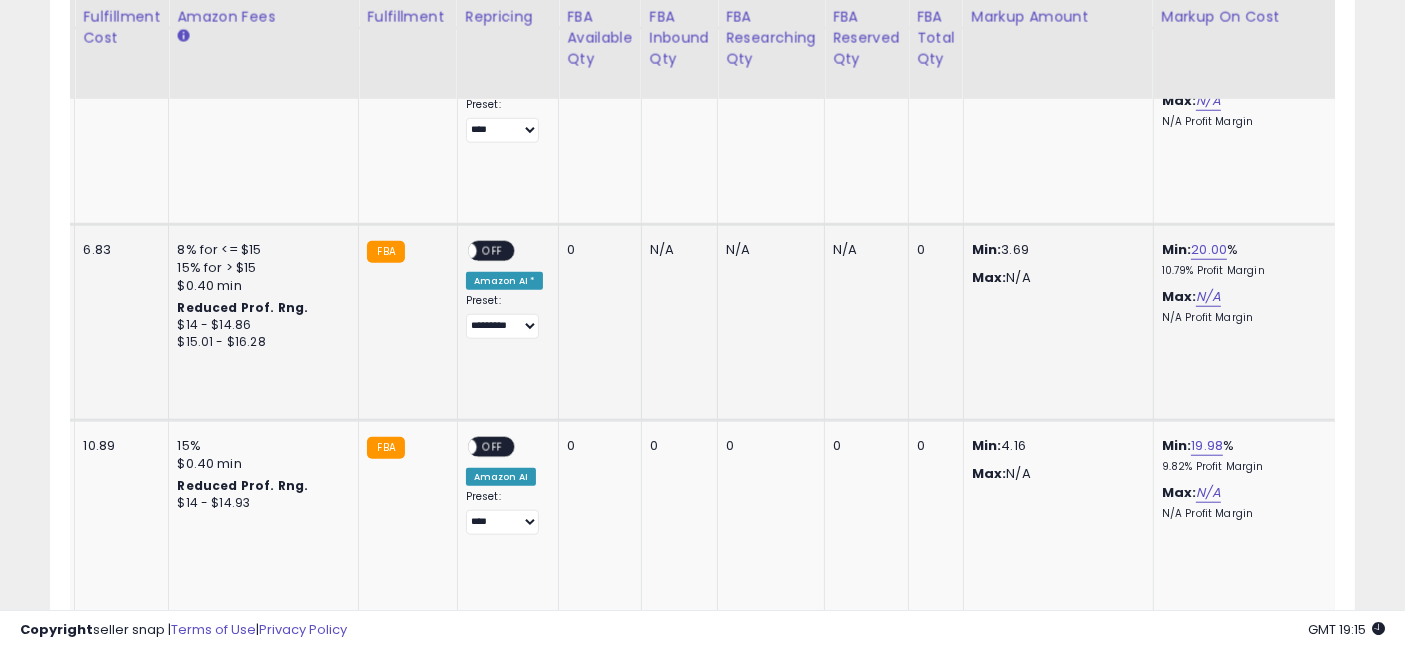 drag, startPoint x: 1259, startPoint y: 363, endPoint x: 931, endPoint y: 335, distance: 329.19296 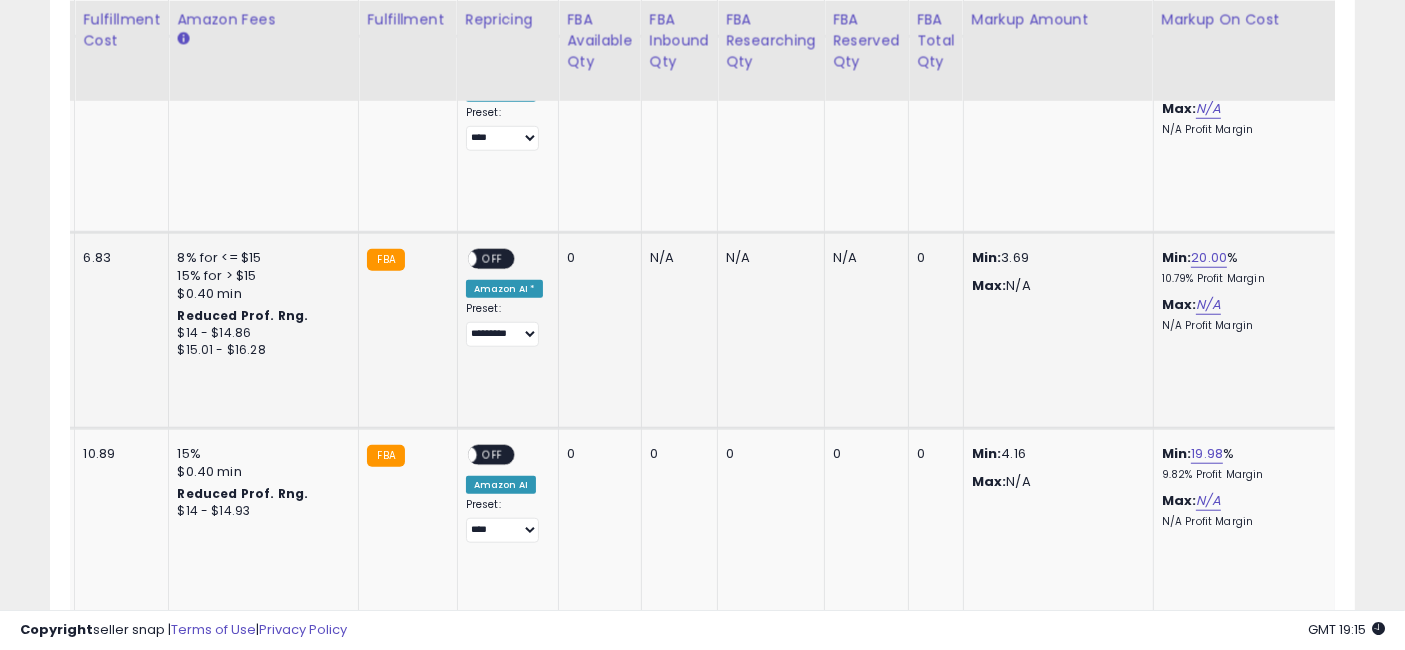 scroll, scrollTop: 0, scrollLeft: 3551, axis: horizontal 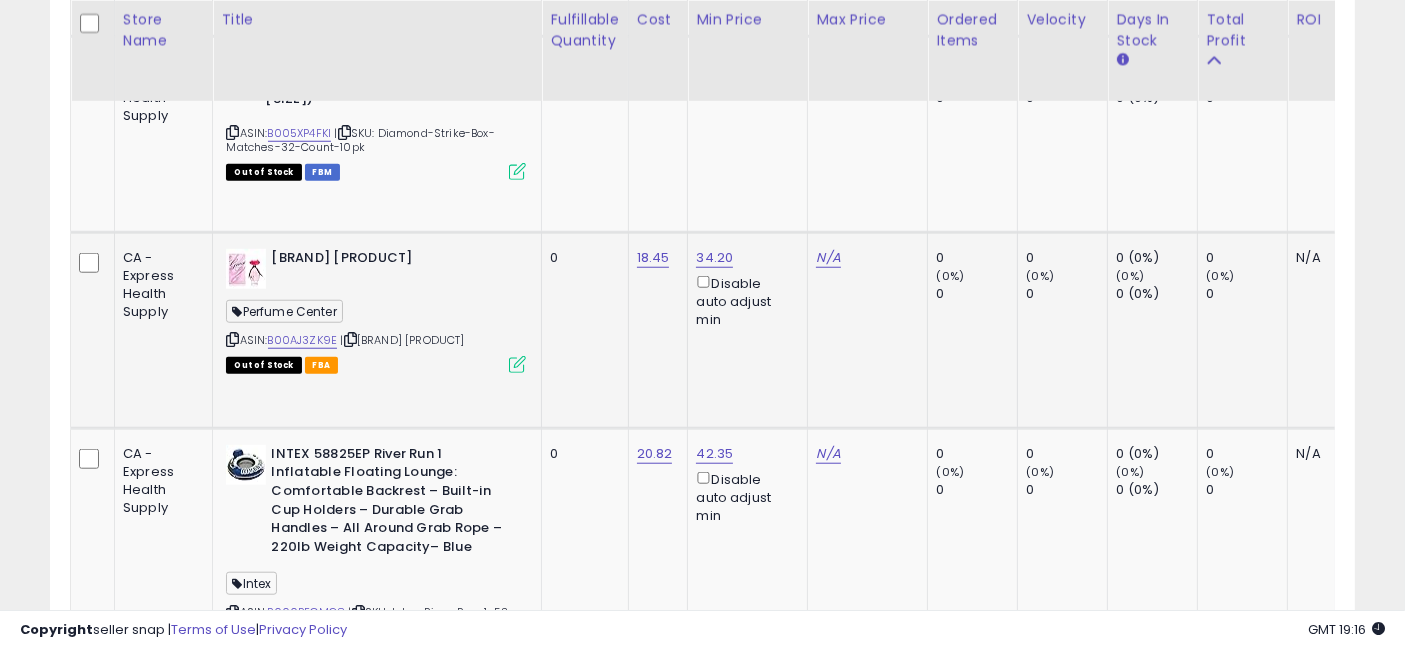 drag, startPoint x: 965, startPoint y: 350, endPoint x: 569, endPoint y: 350, distance: 396 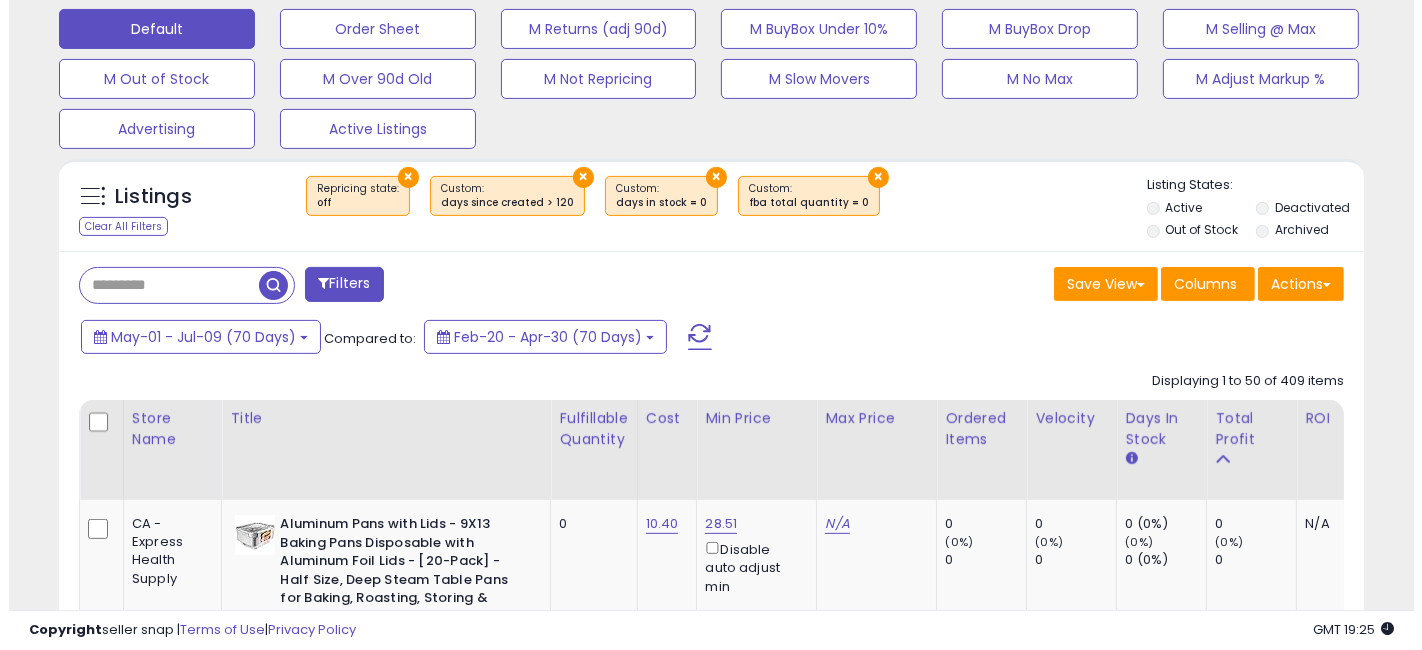 scroll, scrollTop: 544, scrollLeft: 0, axis: vertical 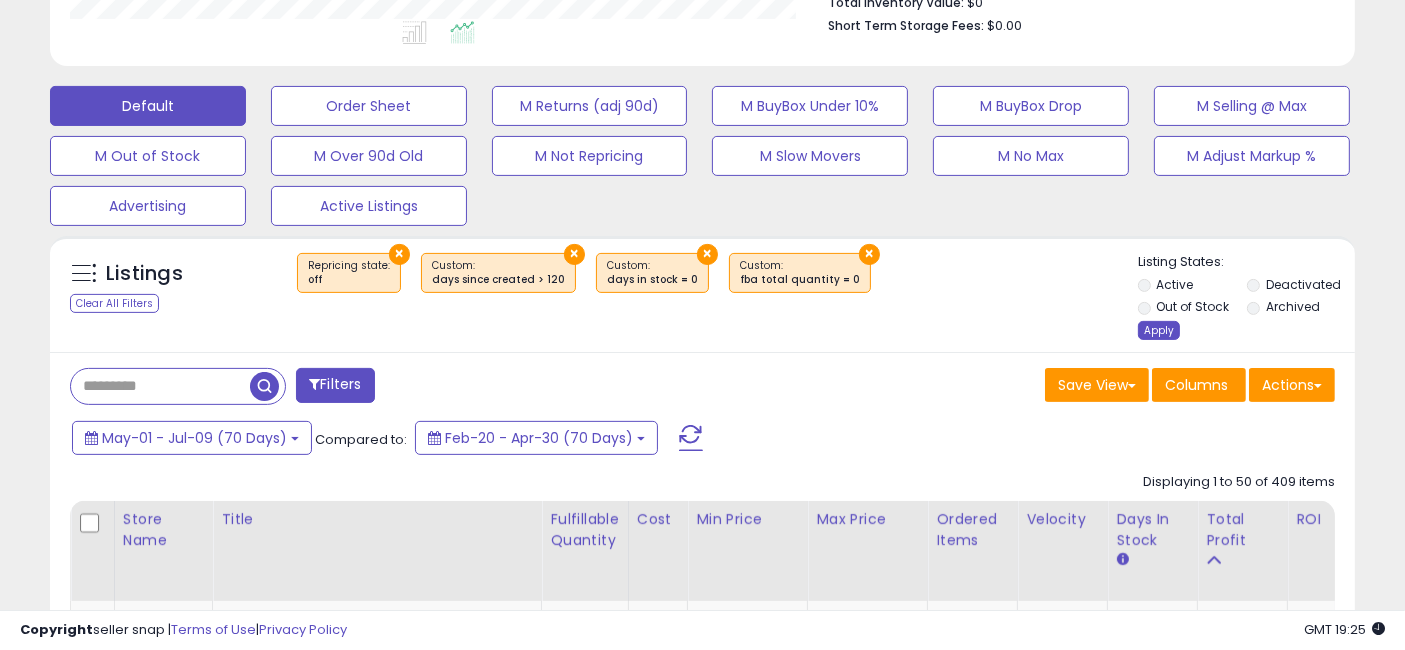 click on "Apply" at bounding box center (1159, 330) 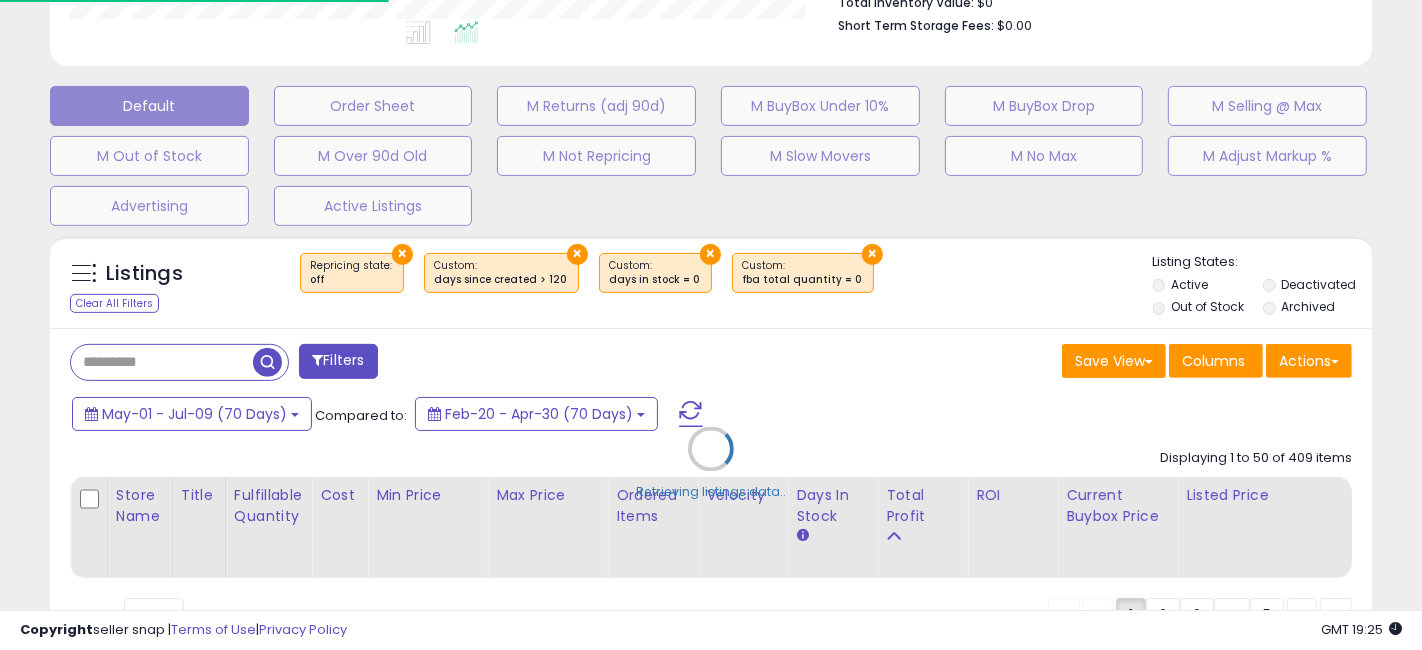 scroll, scrollTop: 999590, scrollLeft: 999234, axis: both 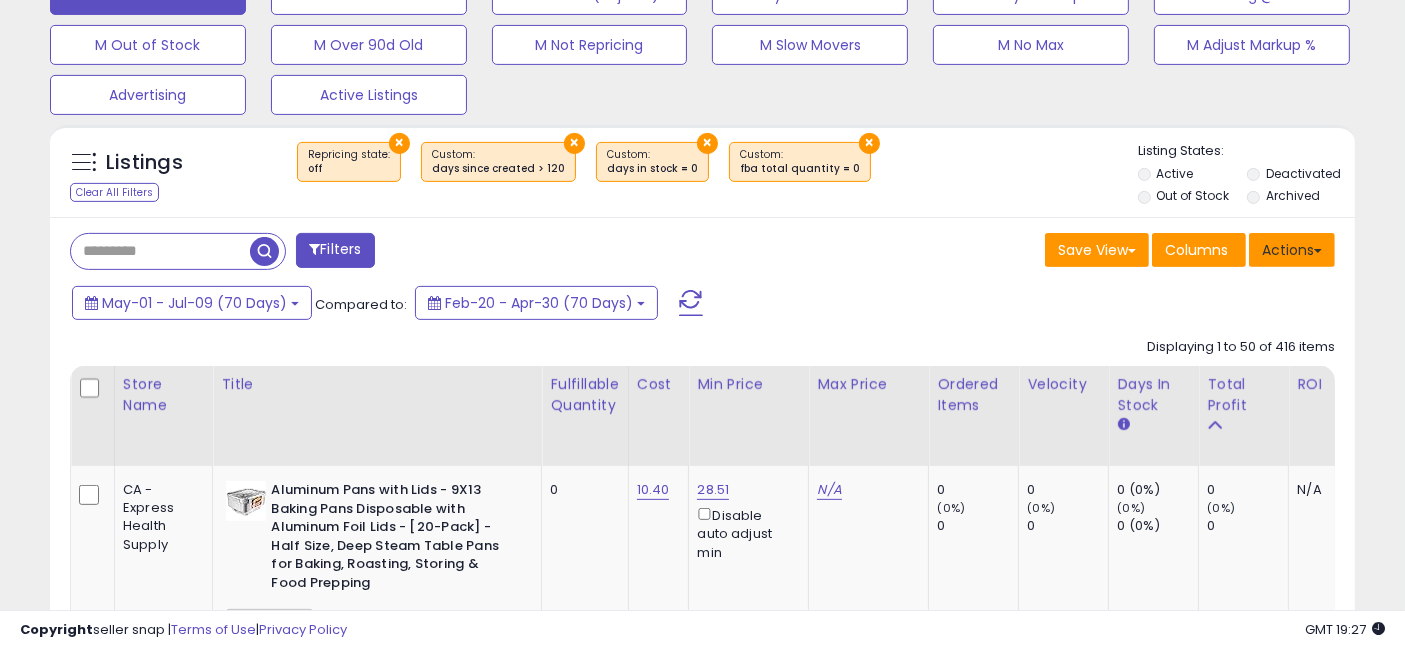click on "Actions" at bounding box center (1292, 250) 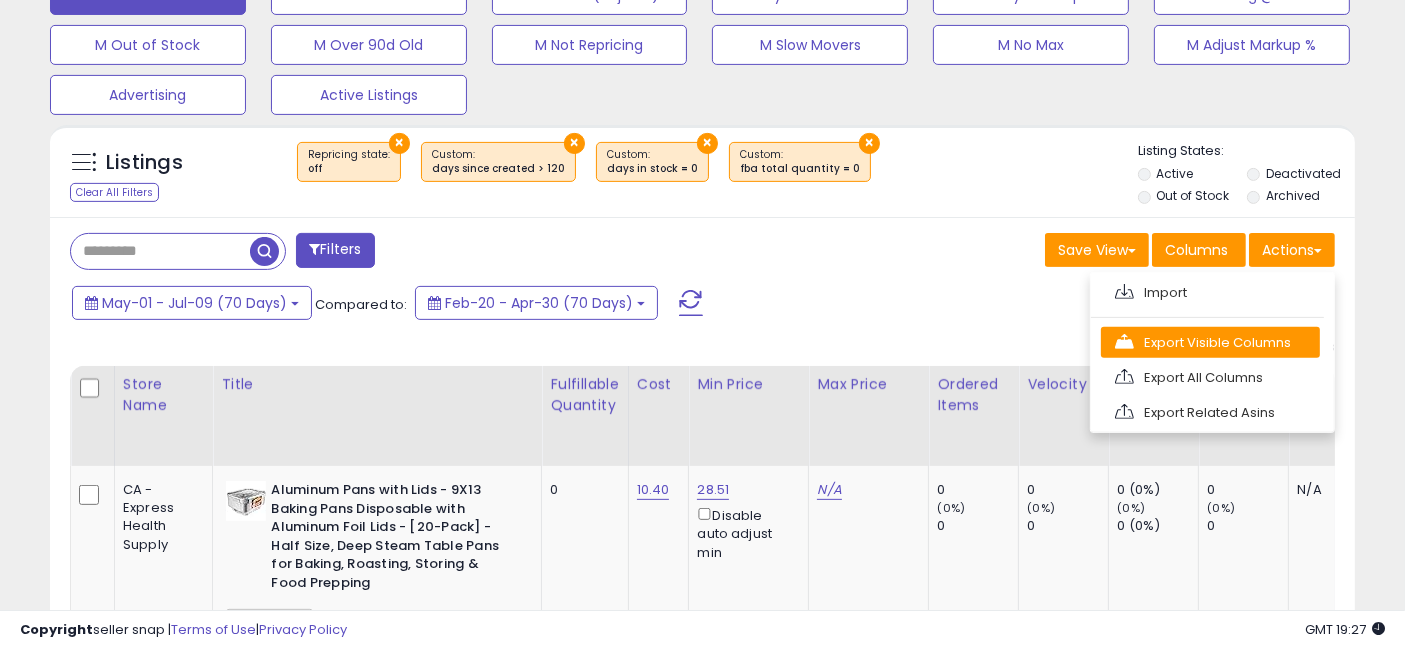 click on "Export Visible Columns" at bounding box center [1210, 342] 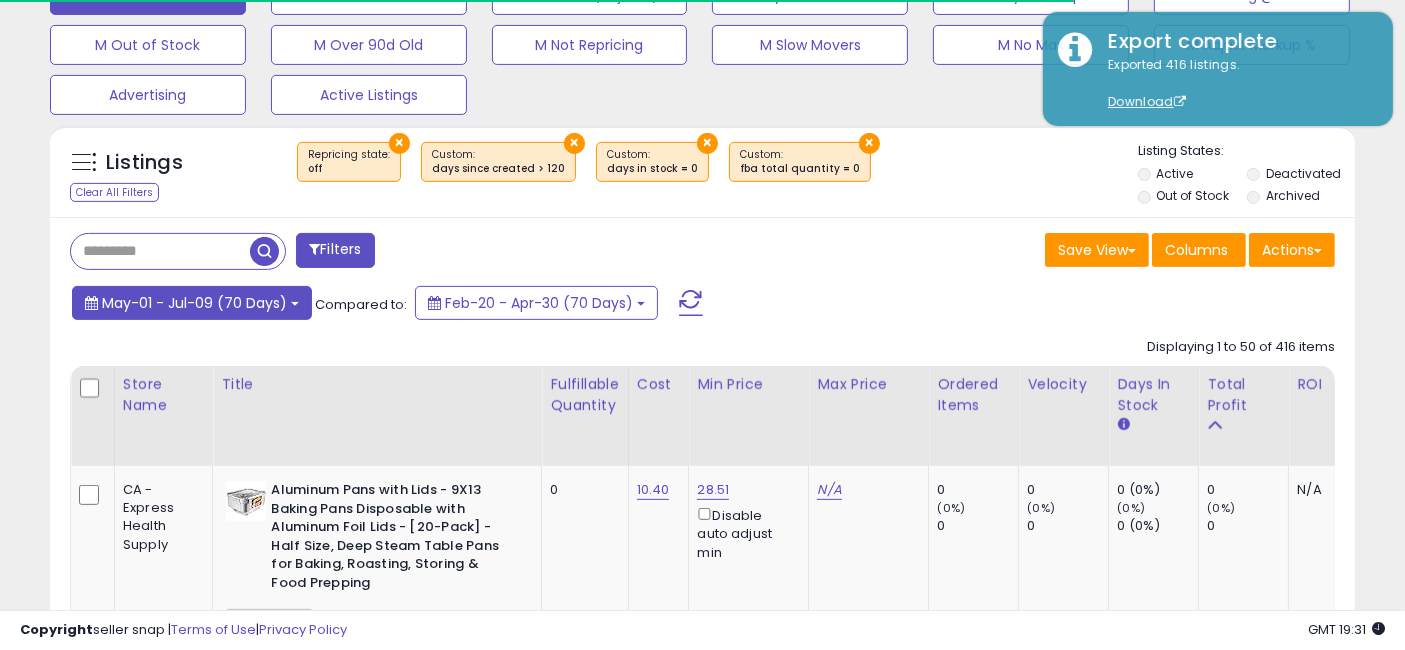 click on "May-01 - Jul-09 (70 Days)" at bounding box center (194, 303) 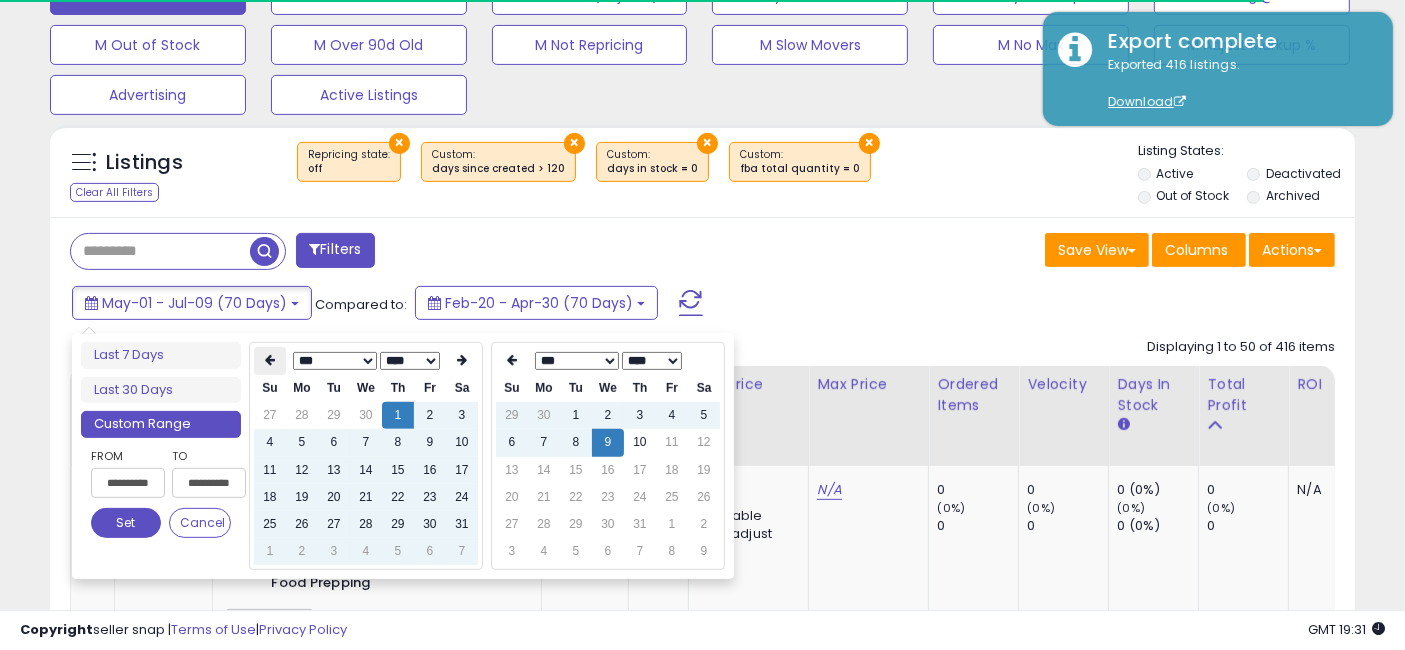 click at bounding box center (270, 361) 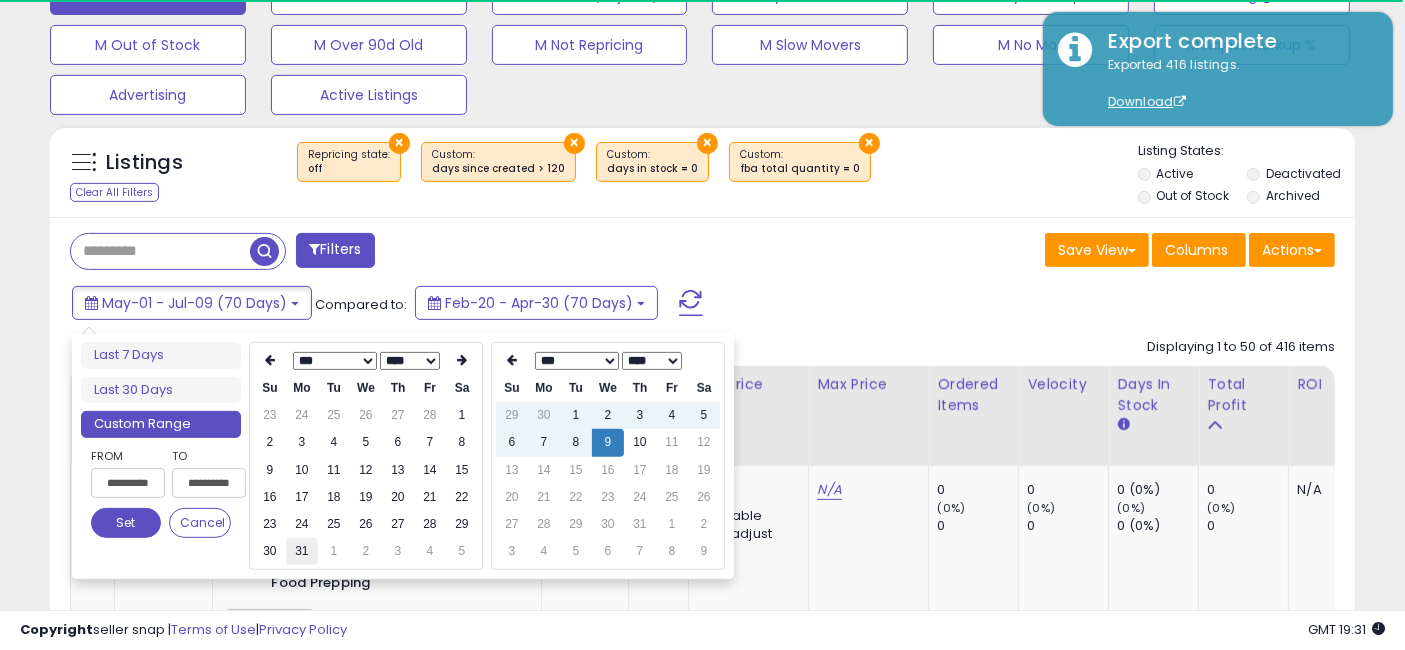 click on "31" at bounding box center (302, 551) 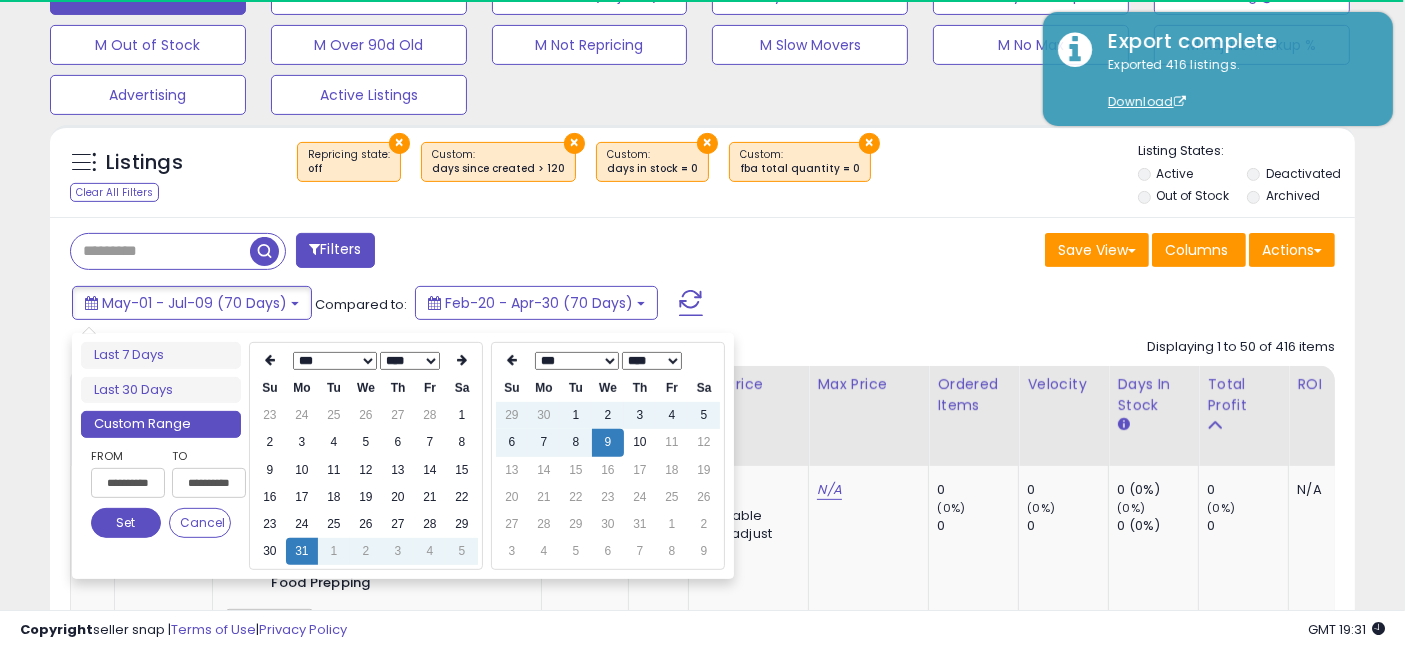 type on "**********" 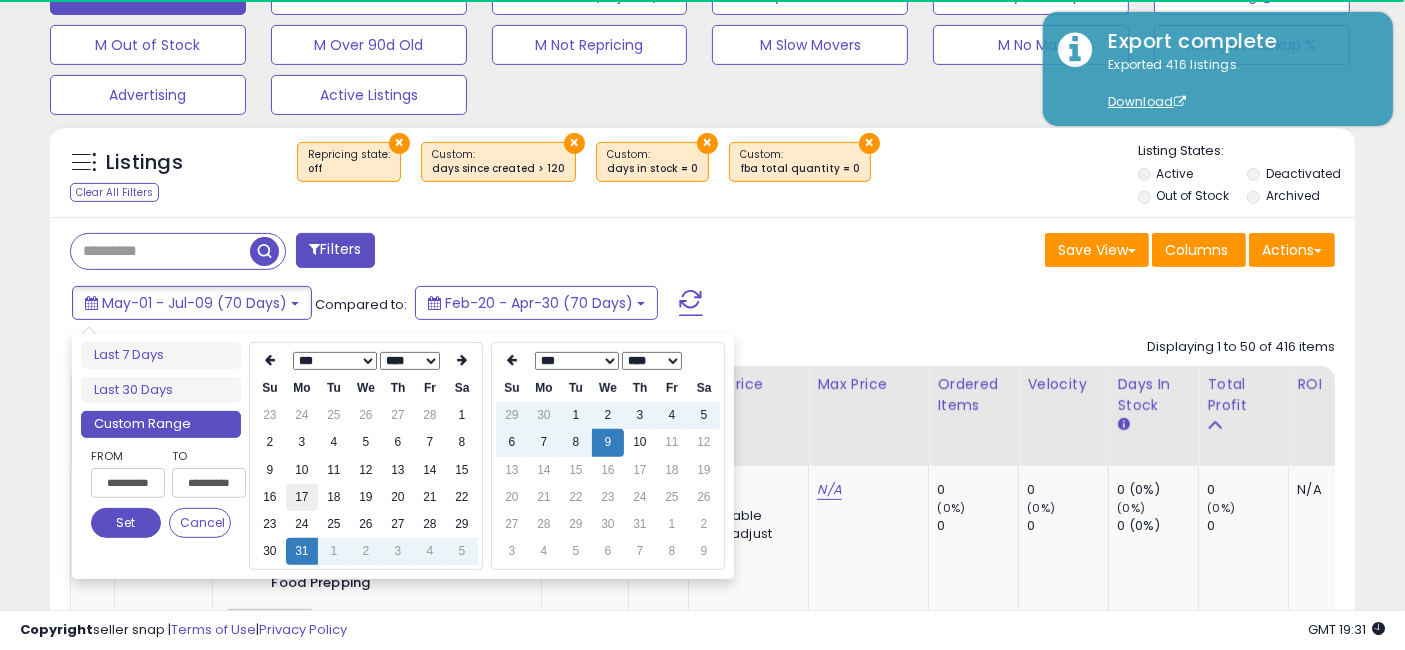 type on "**********" 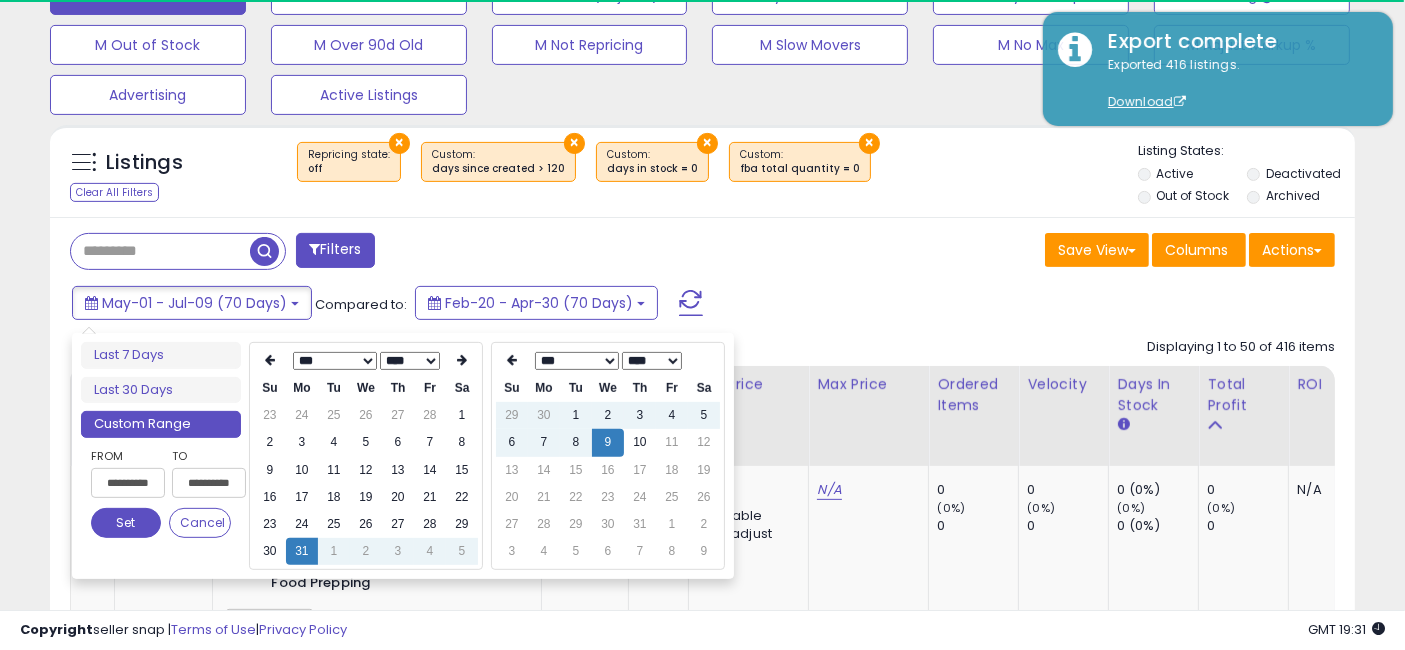 type on "**********" 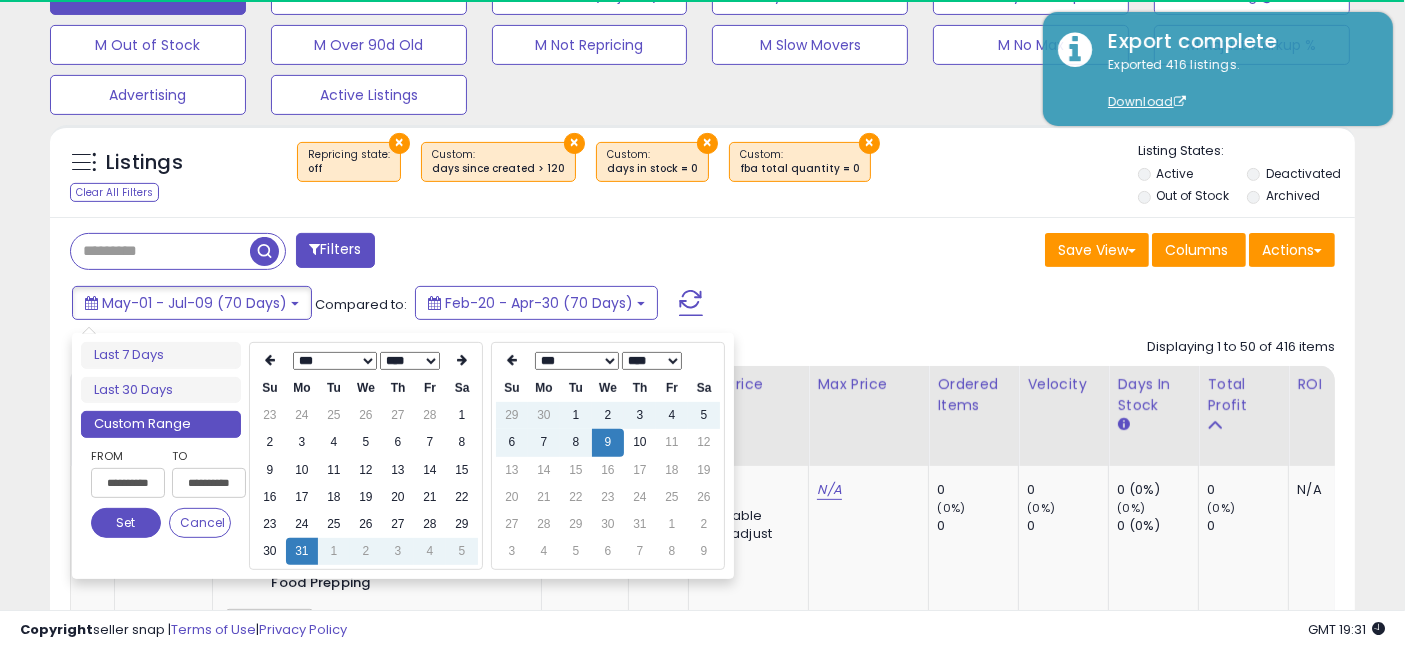 click on "Set" at bounding box center [126, 523] 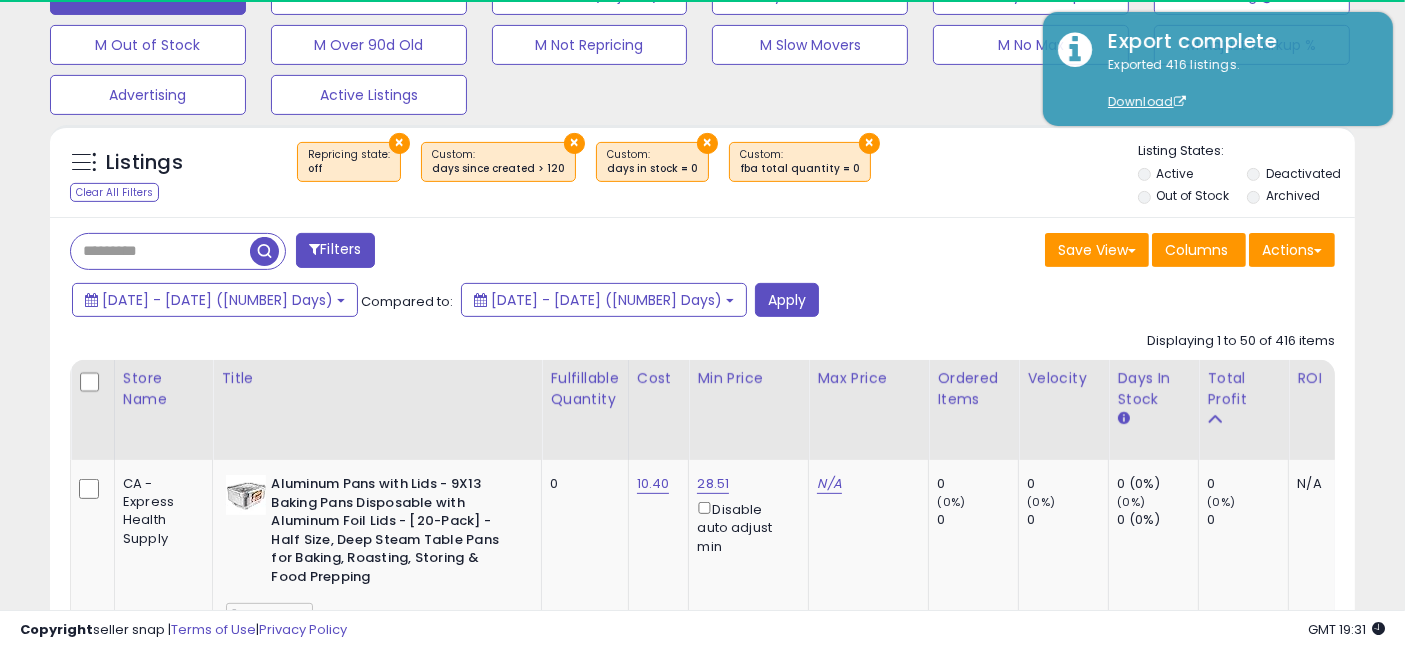 click on "Filters" at bounding box center [335, 250] 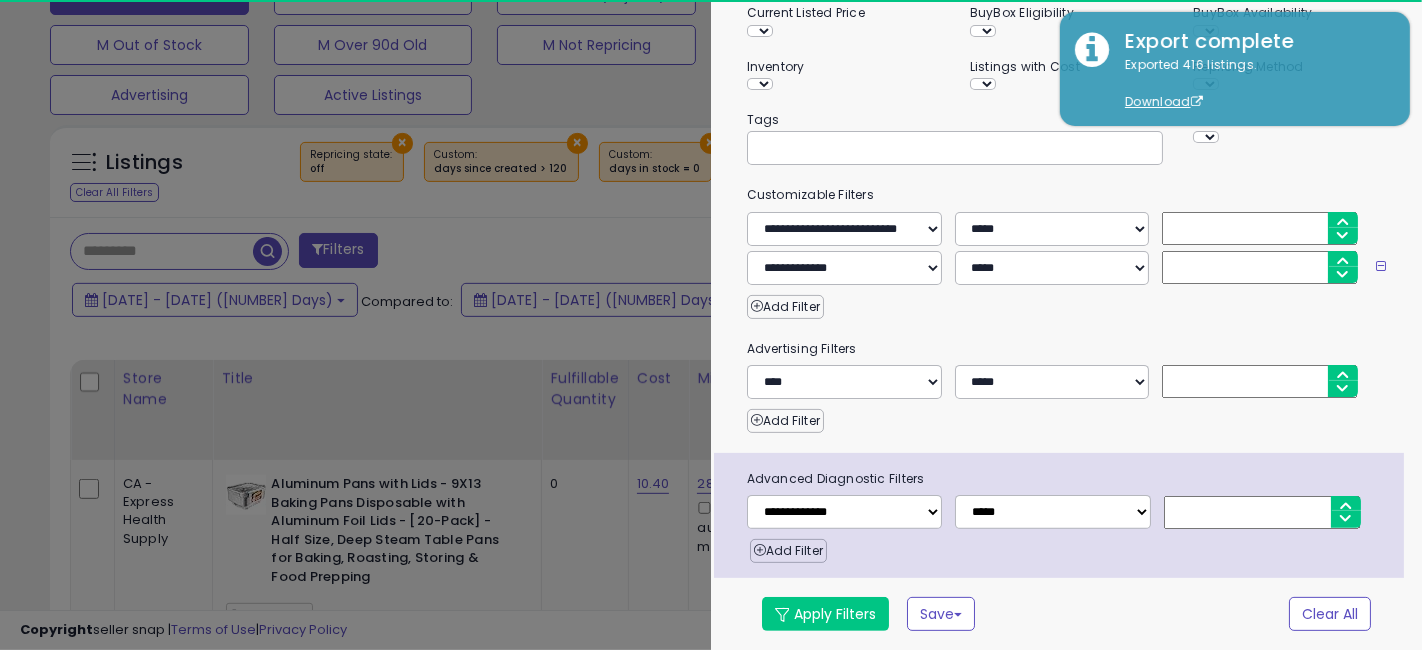 scroll, scrollTop: 336, scrollLeft: 0, axis: vertical 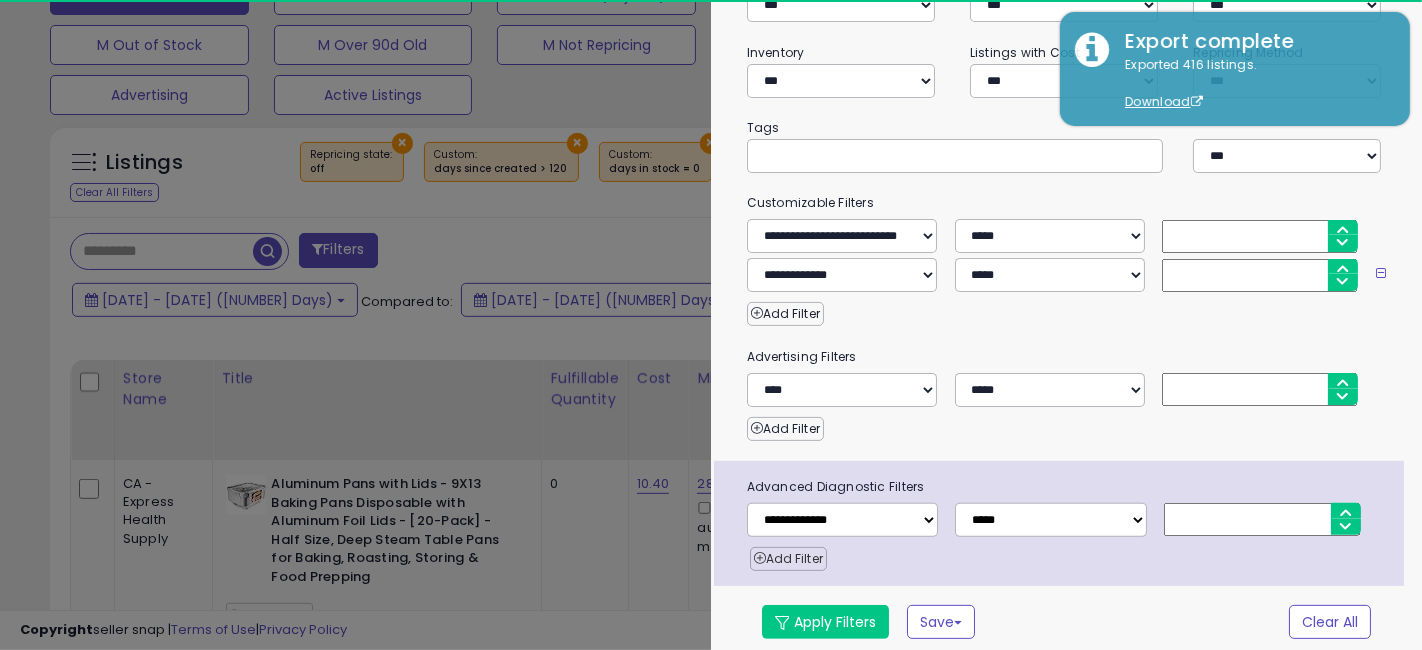 click on "Add Filter" at bounding box center (788, 559) 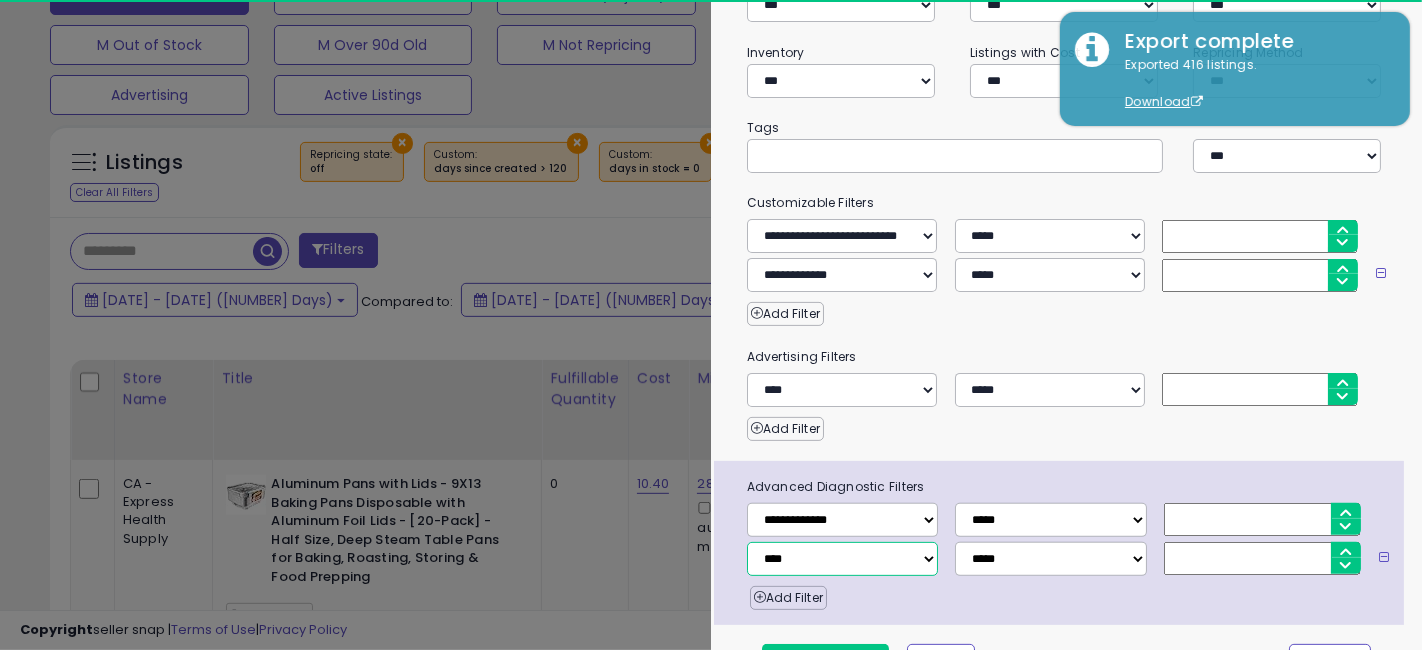 click on "**********" at bounding box center (842, 559) 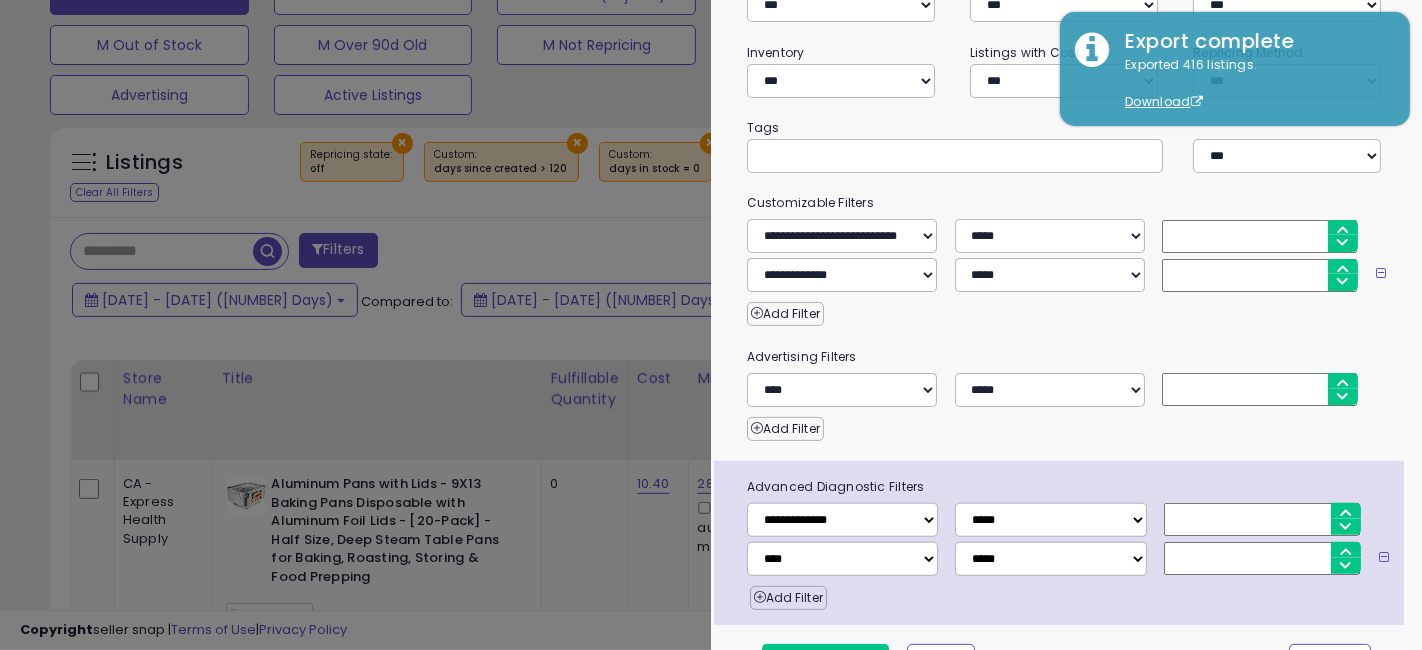 click on "**********" at bounding box center (1066, 216) 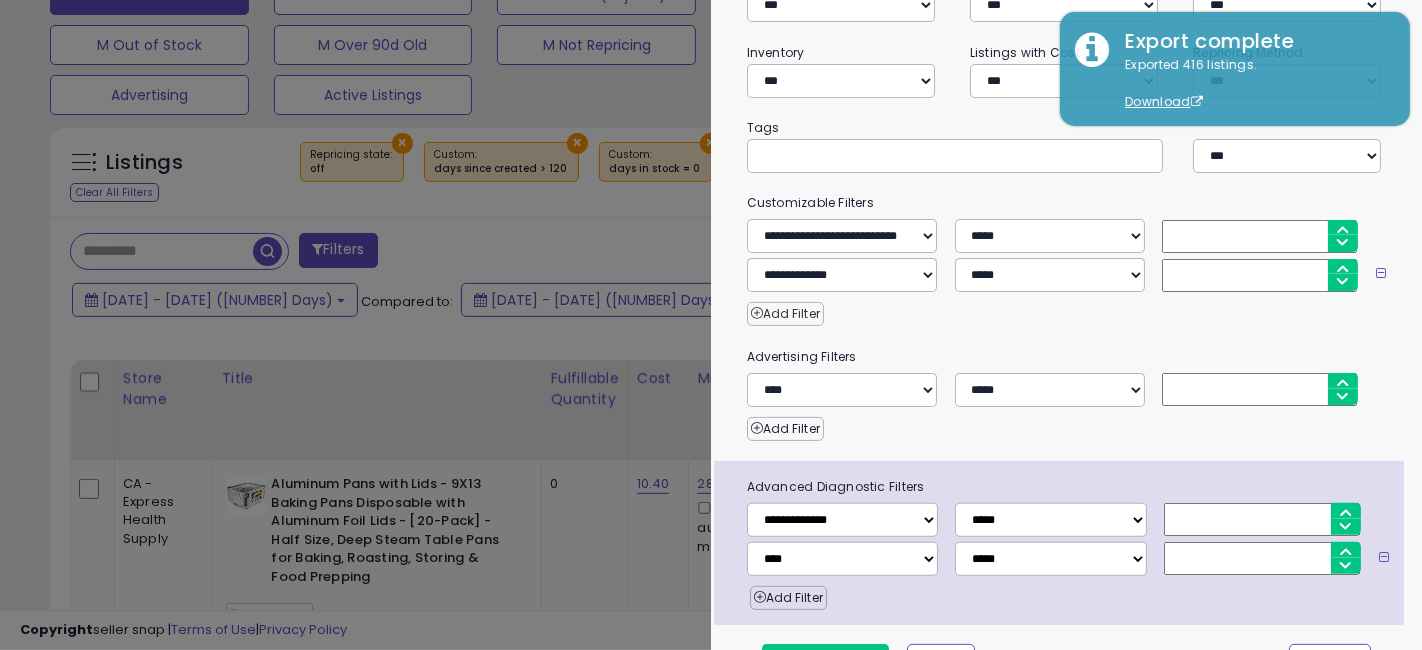 click on "Add Filter" at bounding box center [785, 314] 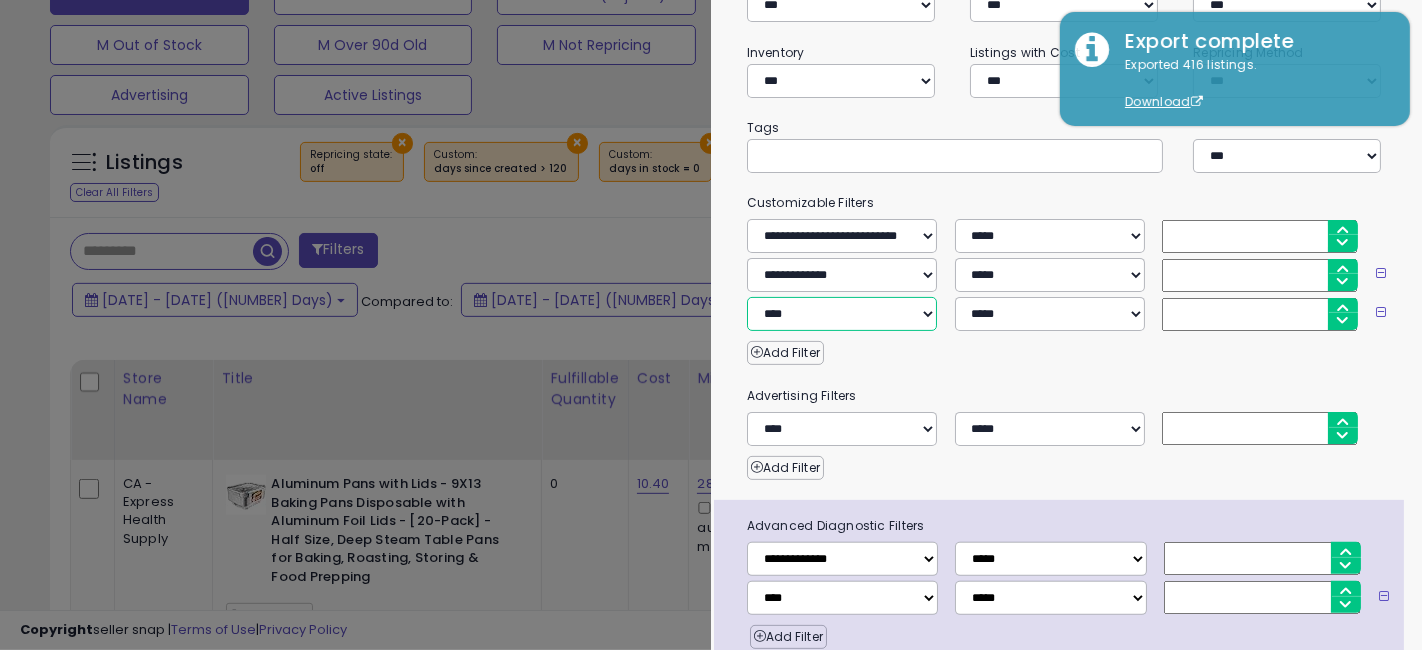 click on "**********" at bounding box center (842, 314) 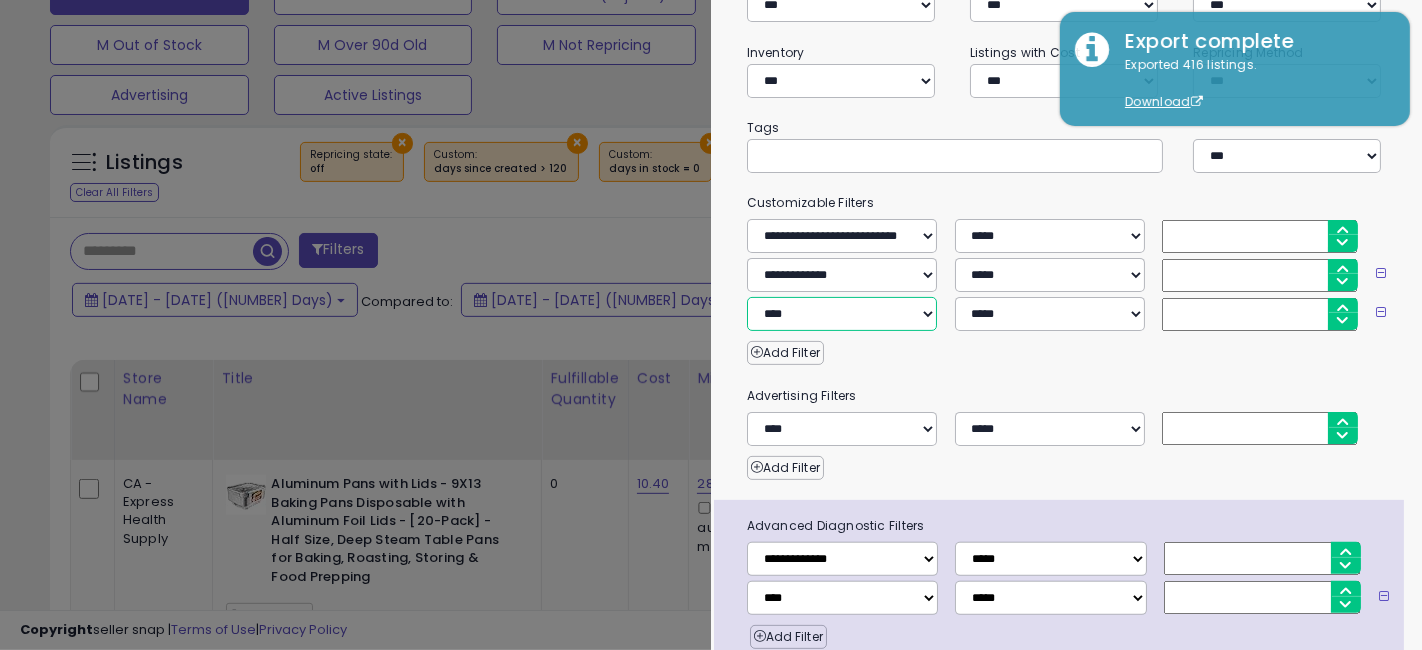 select on "**********" 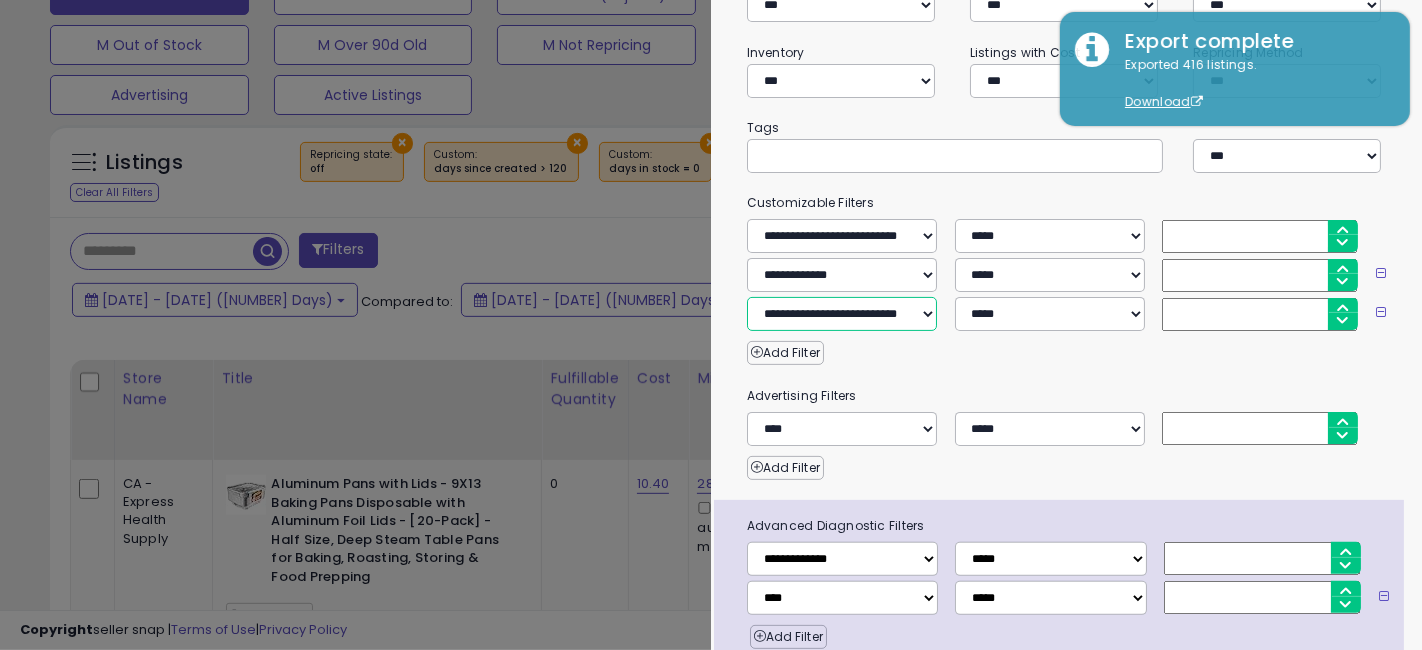 click on "**********" at bounding box center (842, 314) 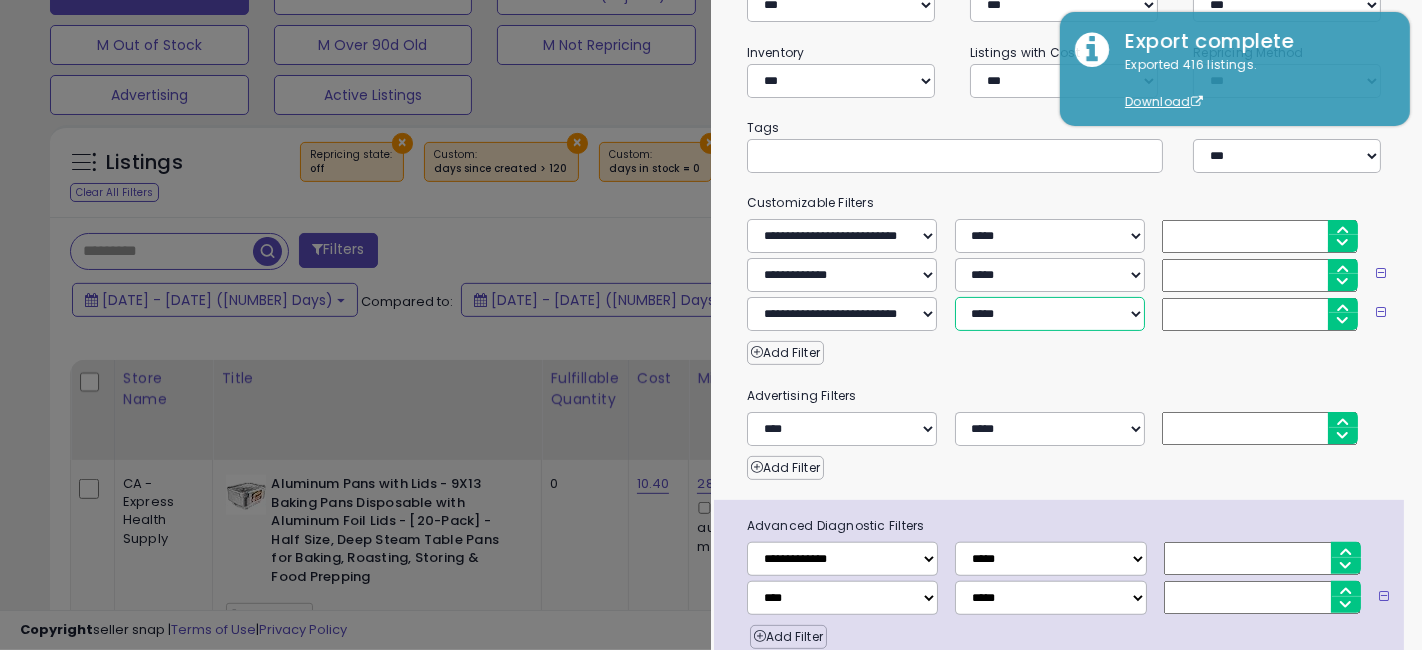 click on "**********" at bounding box center [1050, 314] 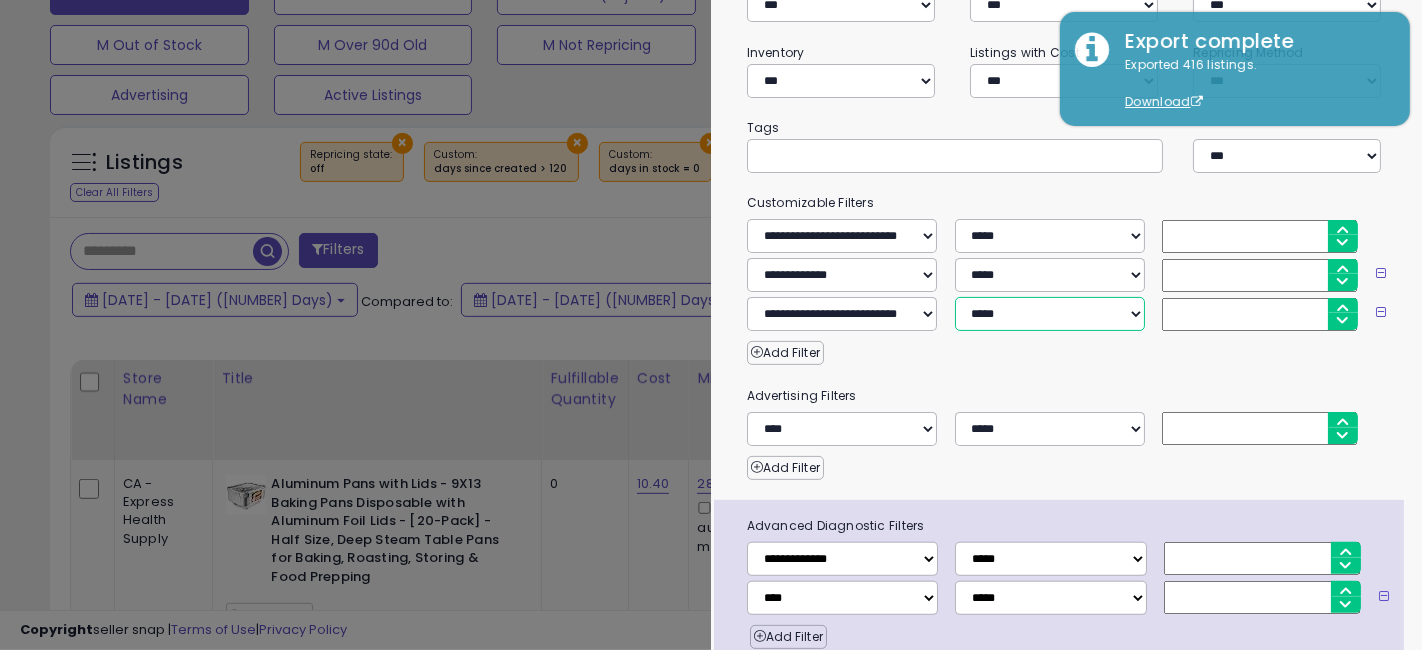 select on "*" 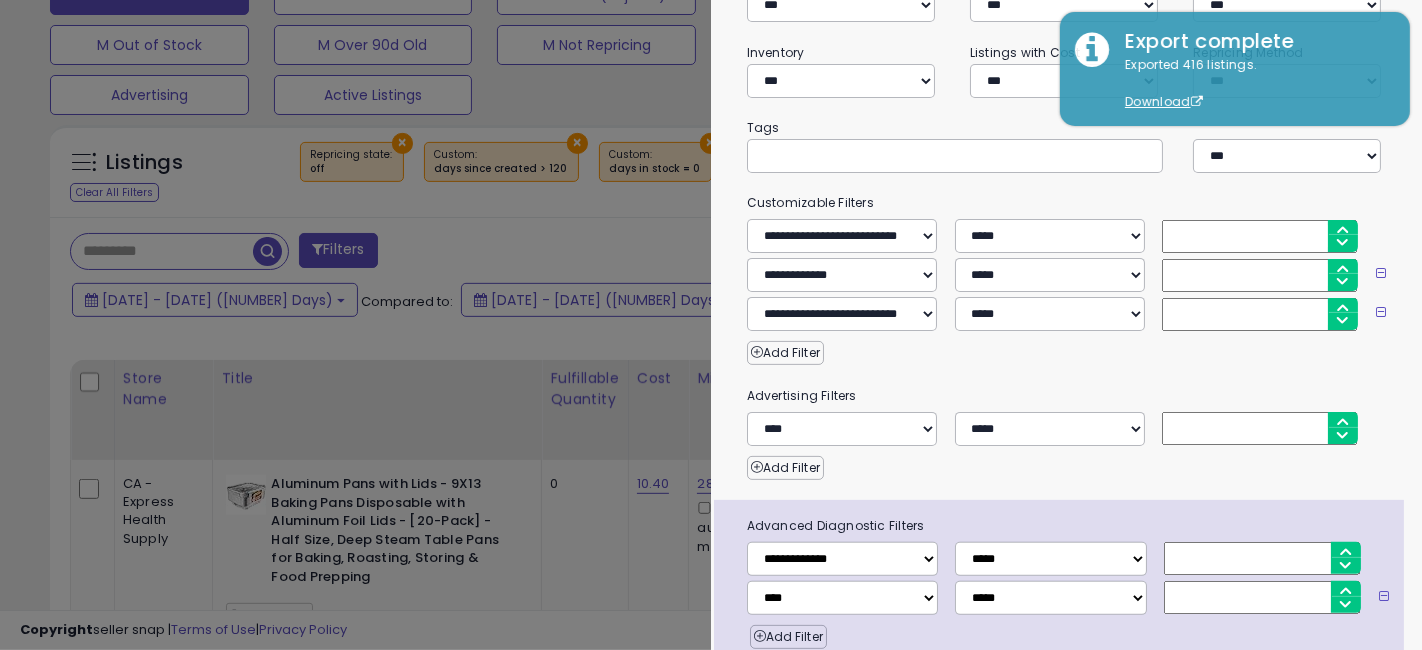click at bounding box center (1259, 314) 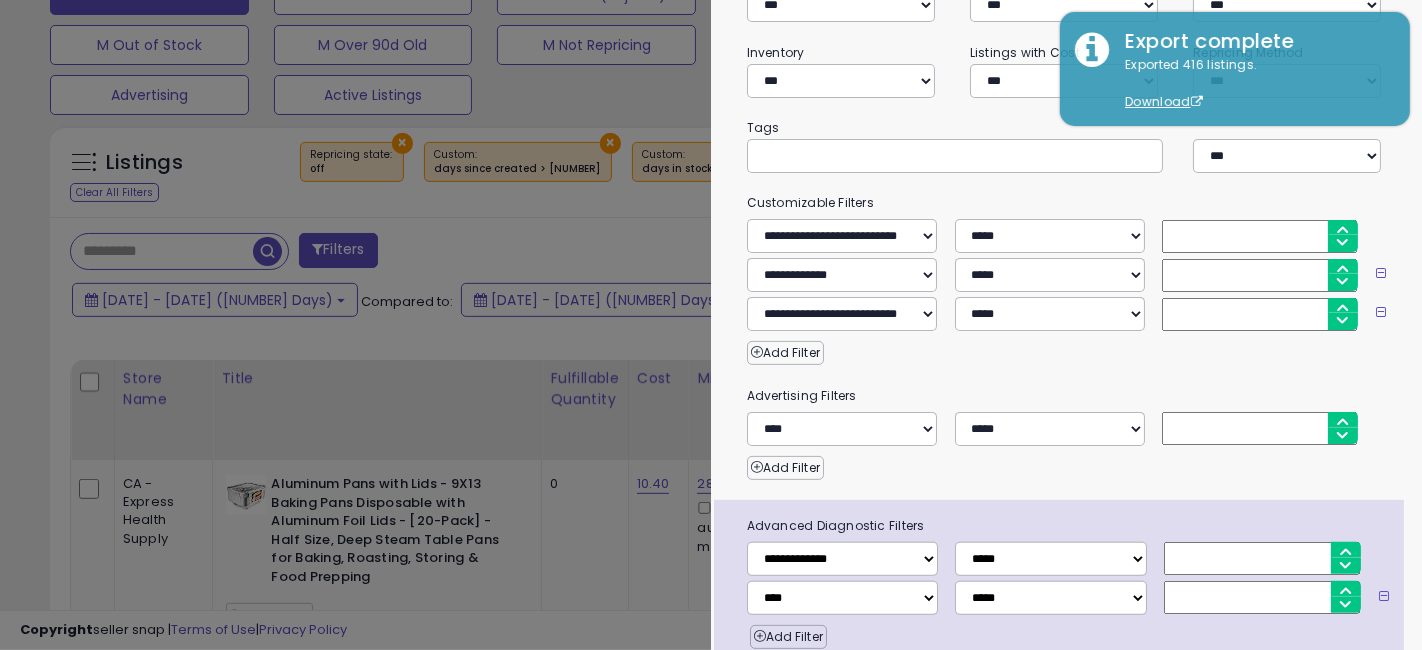 type on "***" 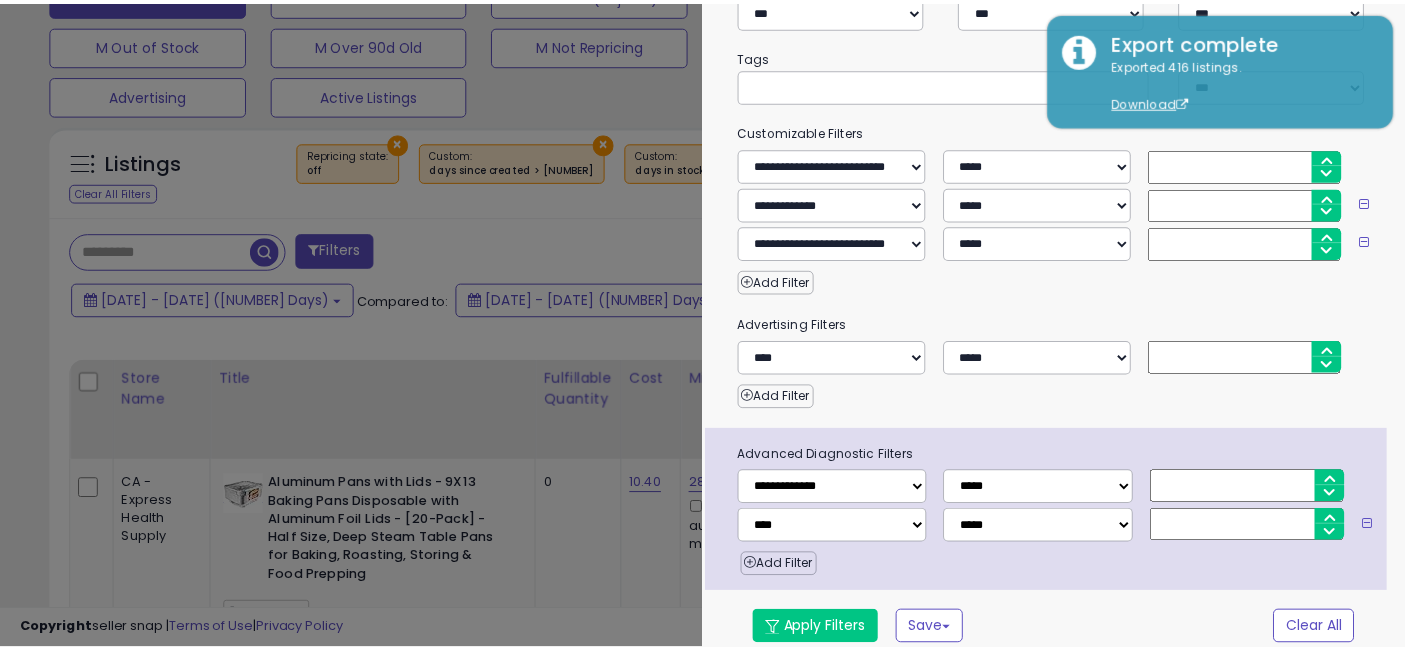 scroll, scrollTop: 415, scrollLeft: 0, axis: vertical 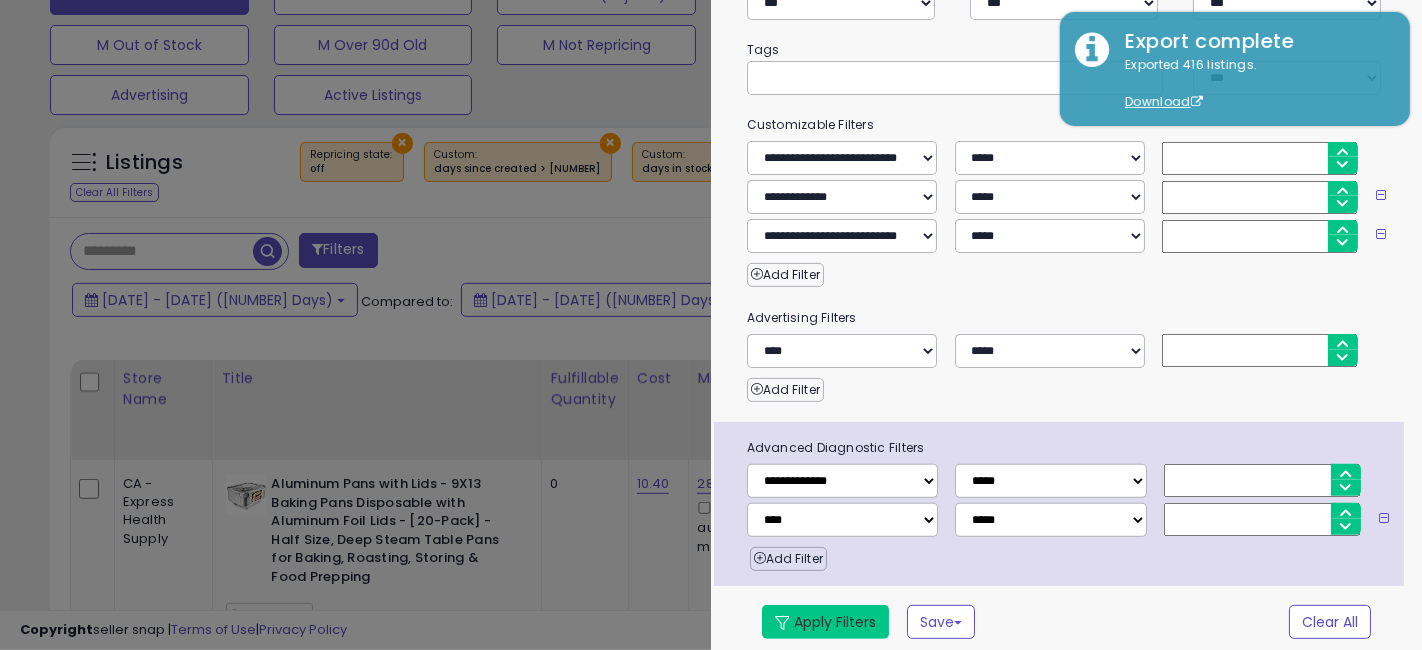 click on "Apply Filters" at bounding box center (825, 622) 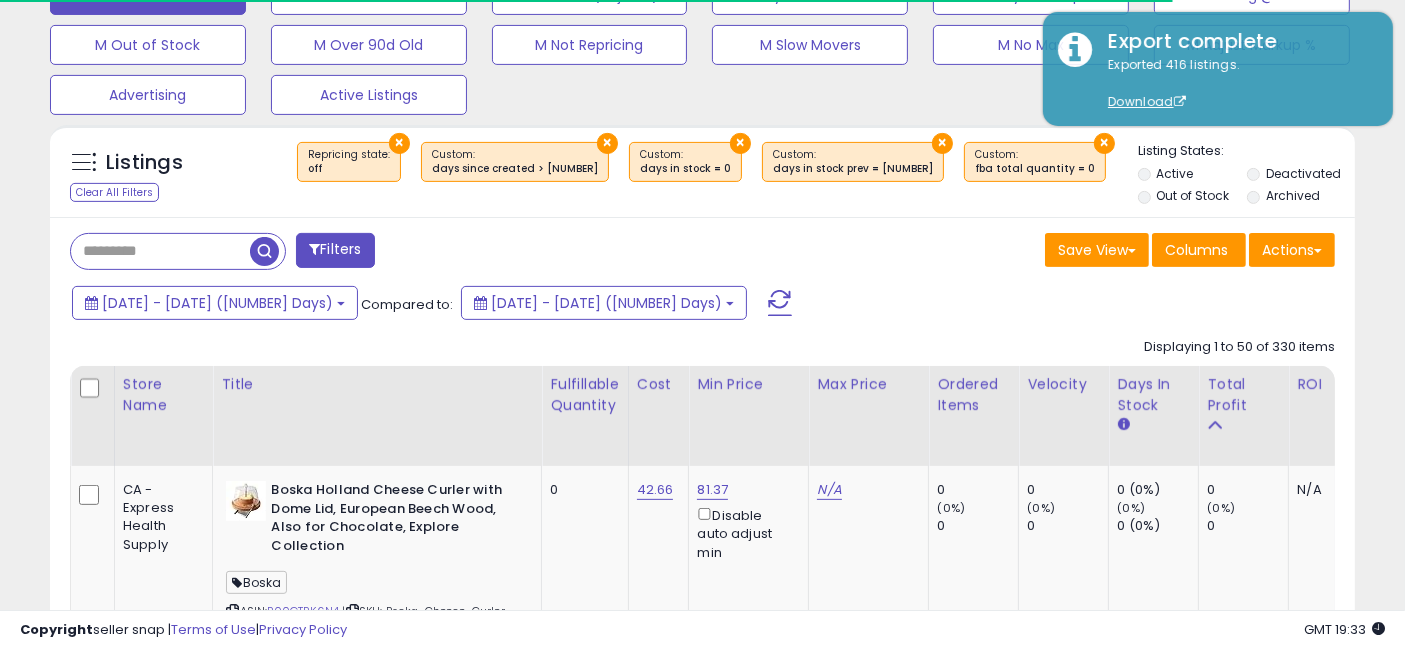 scroll, scrollTop: 0, scrollLeft: 0, axis: both 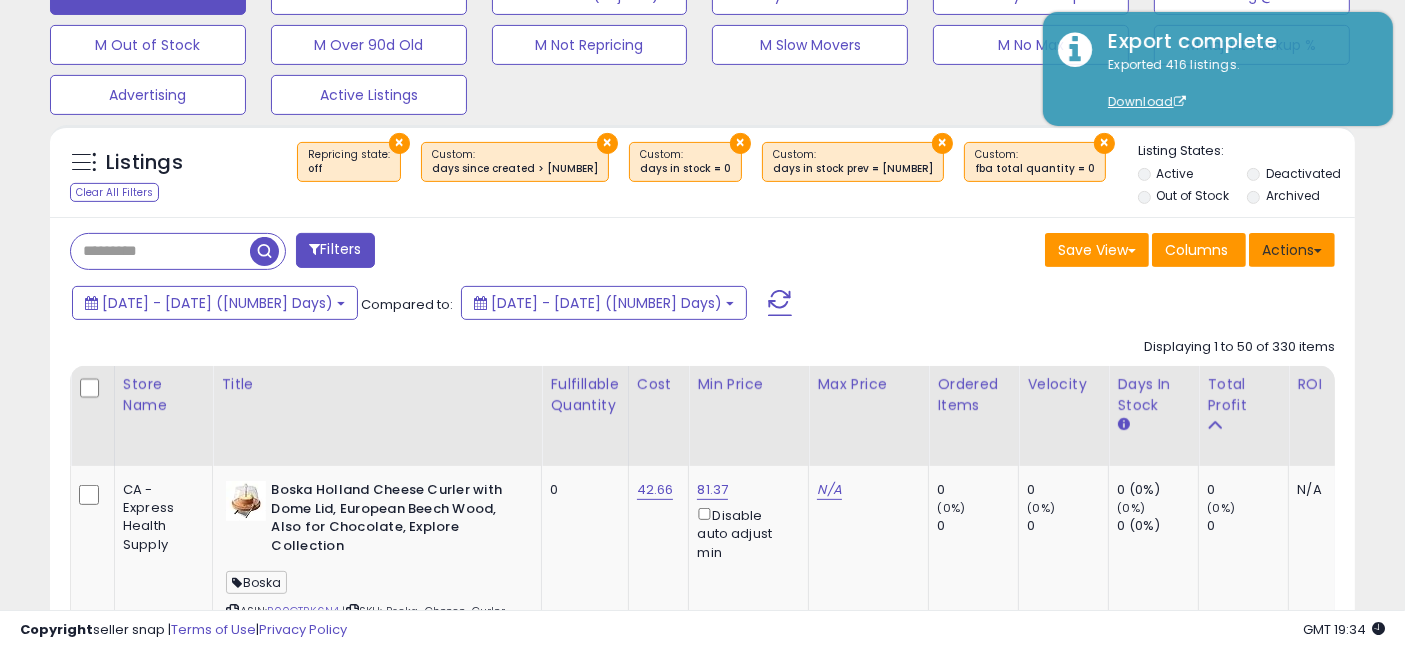 click on "Actions" at bounding box center (1292, 250) 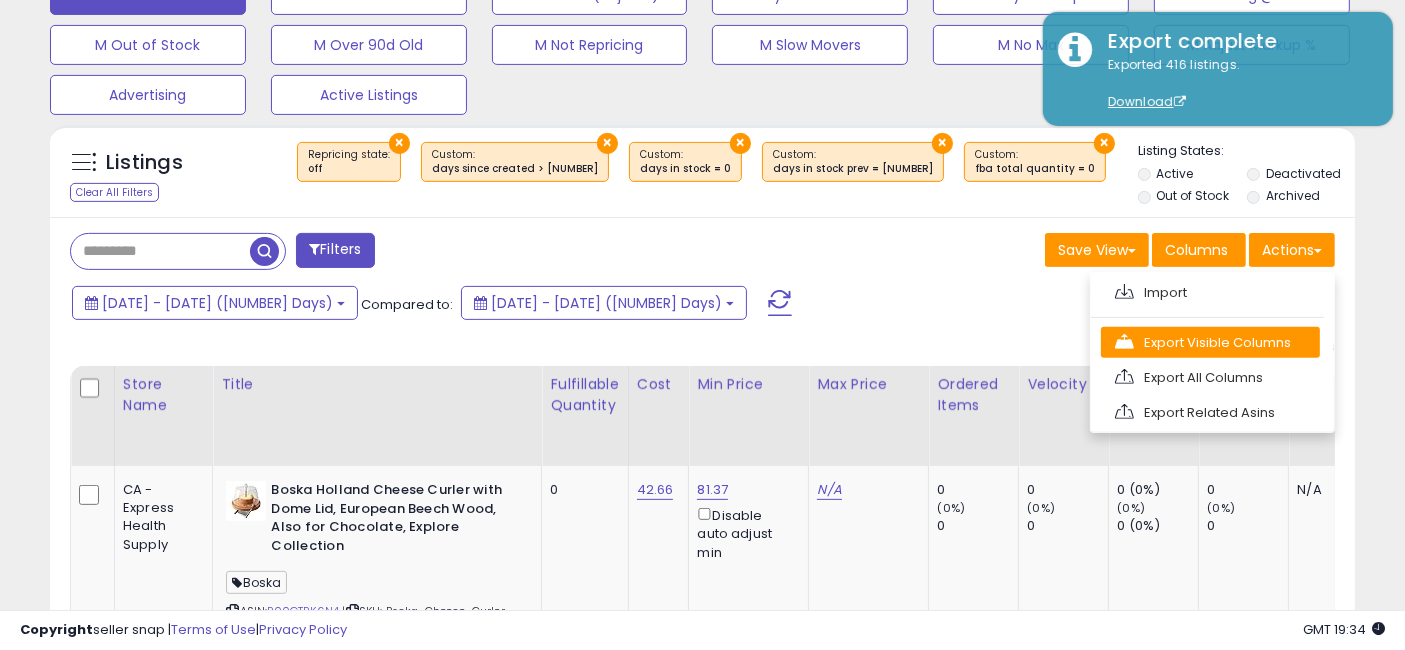 click on "Export Visible Columns" at bounding box center (1210, 342) 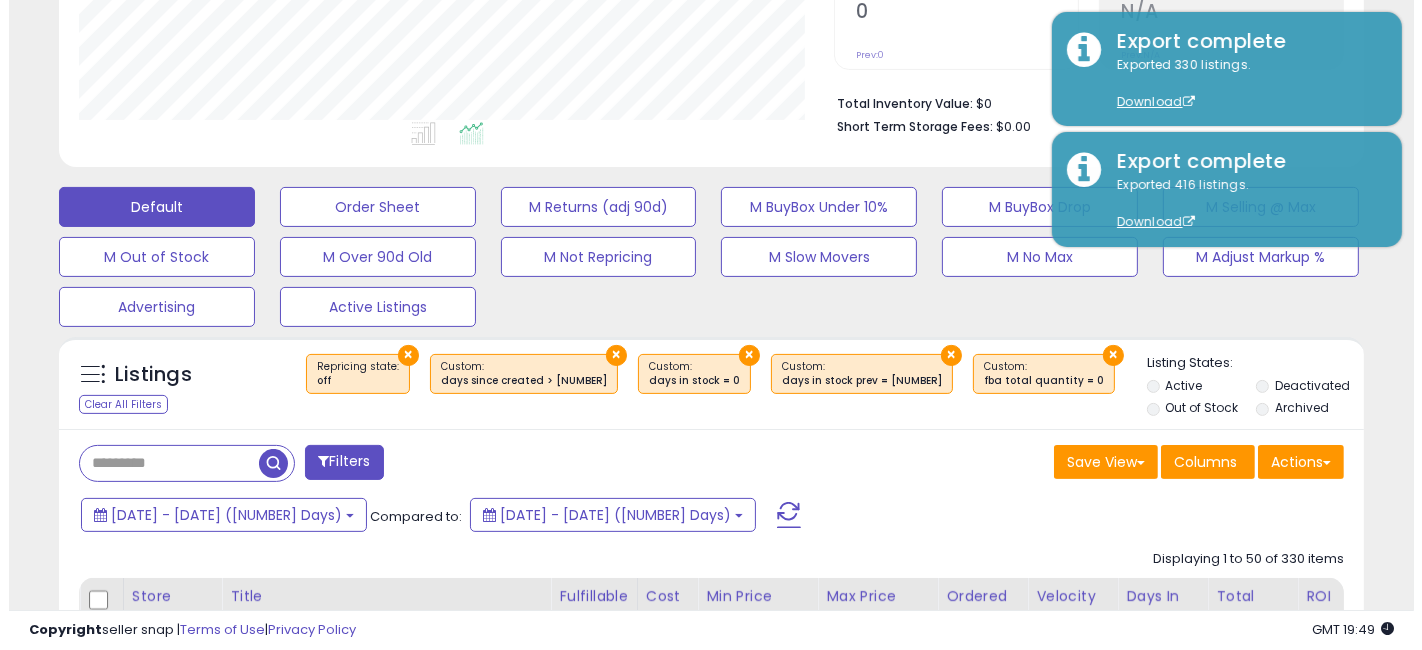 scroll, scrollTop: 433, scrollLeft: 0, axis: vertical 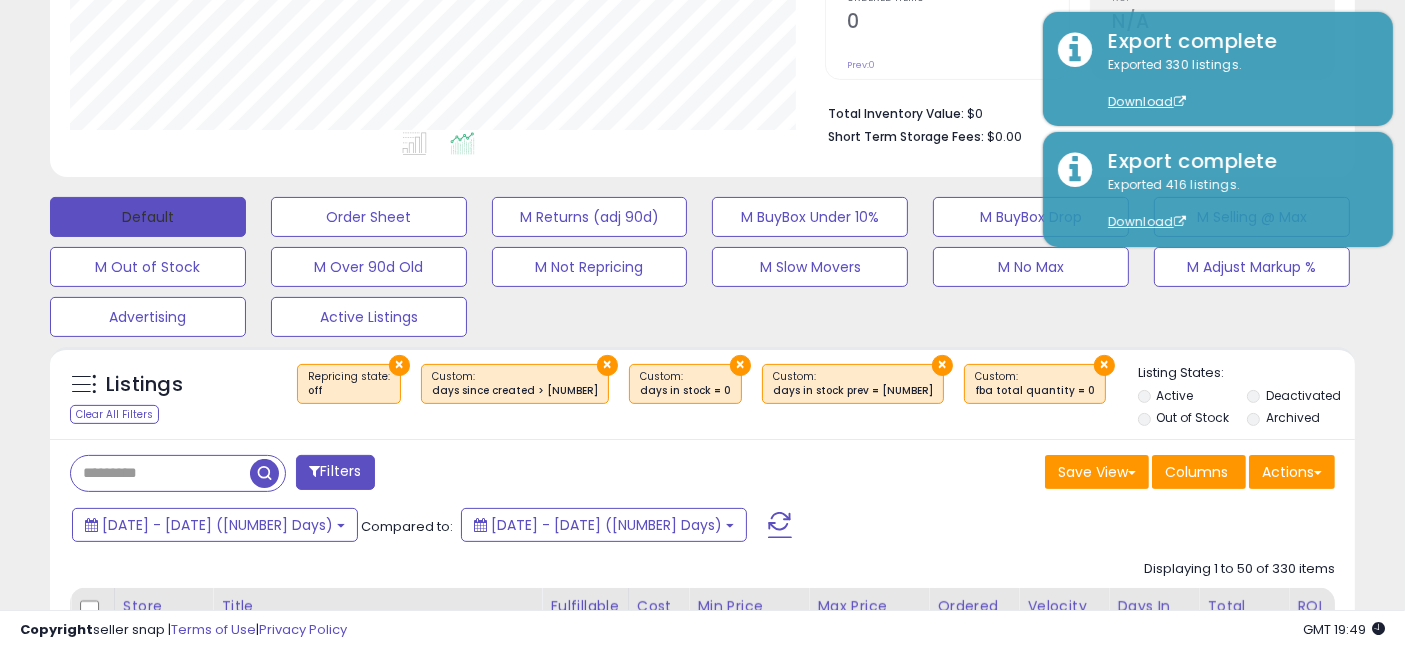 click on "Default" at bounding box center (148, 217) 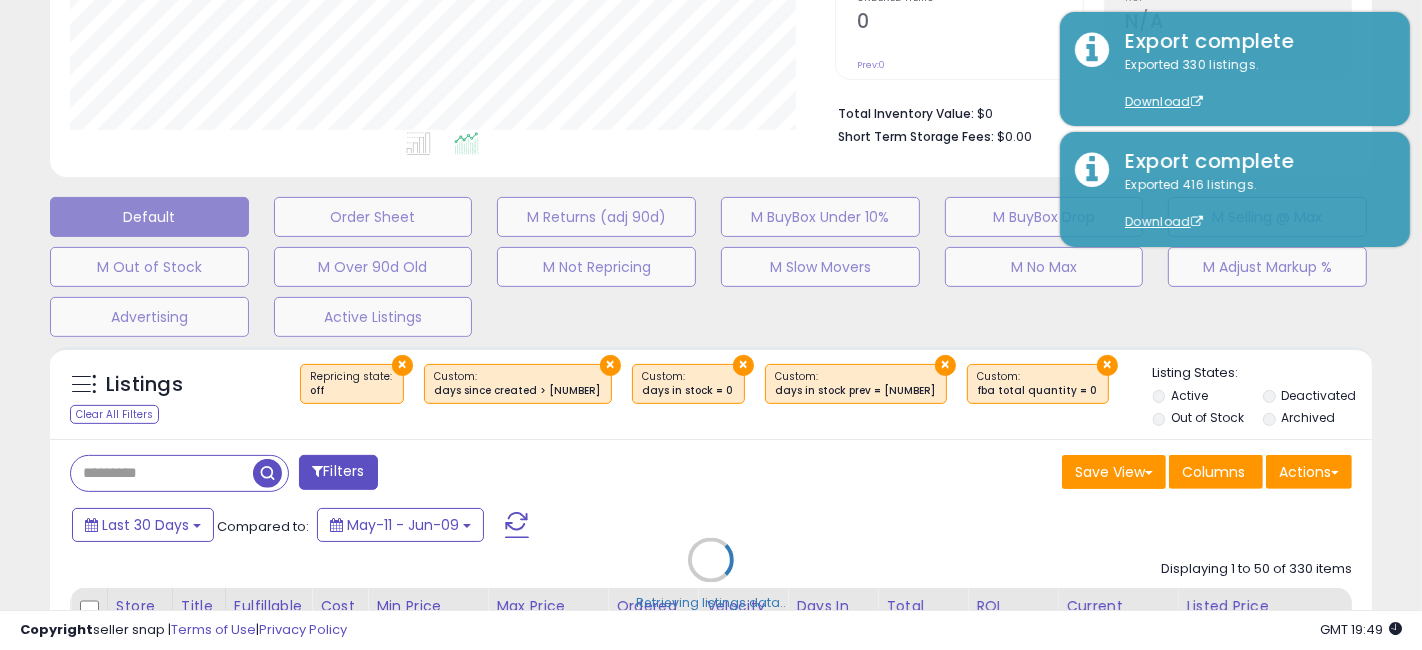 scroll, scrollTop: 999590, scrollLeft: 999234, axis: both 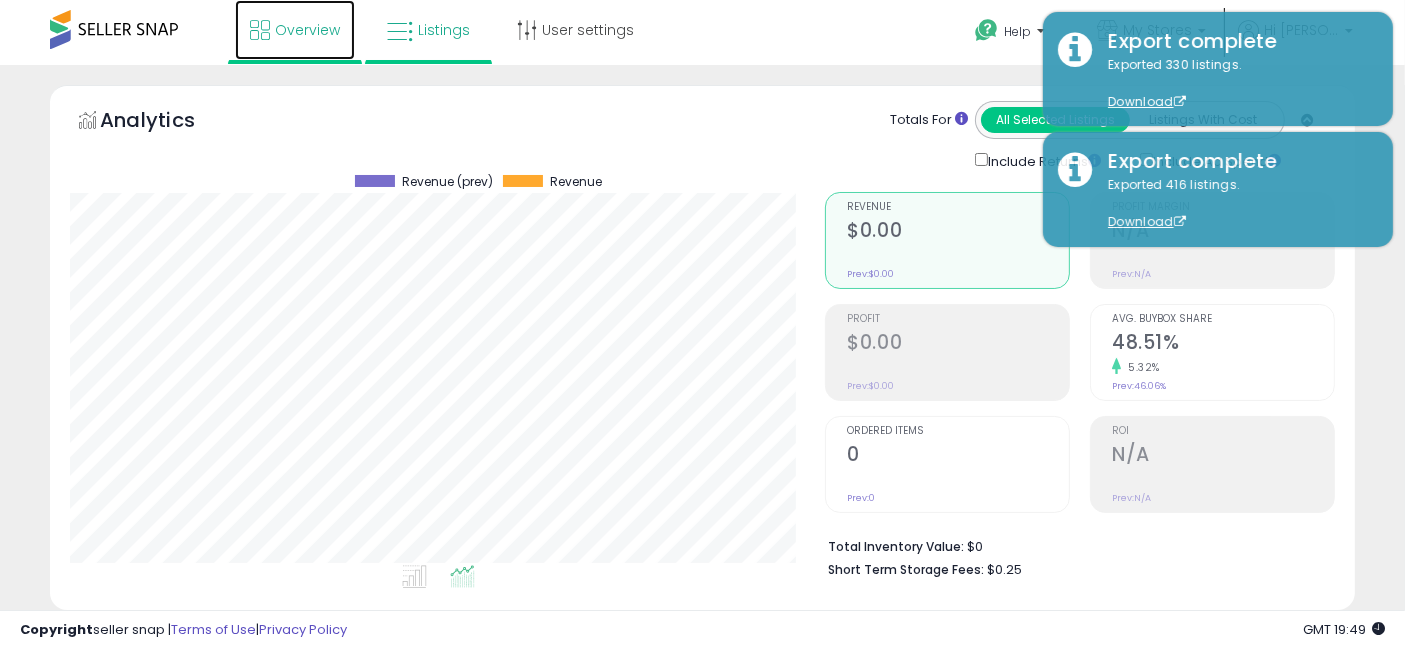 click on "Overview" at bounding box center (307, 30) 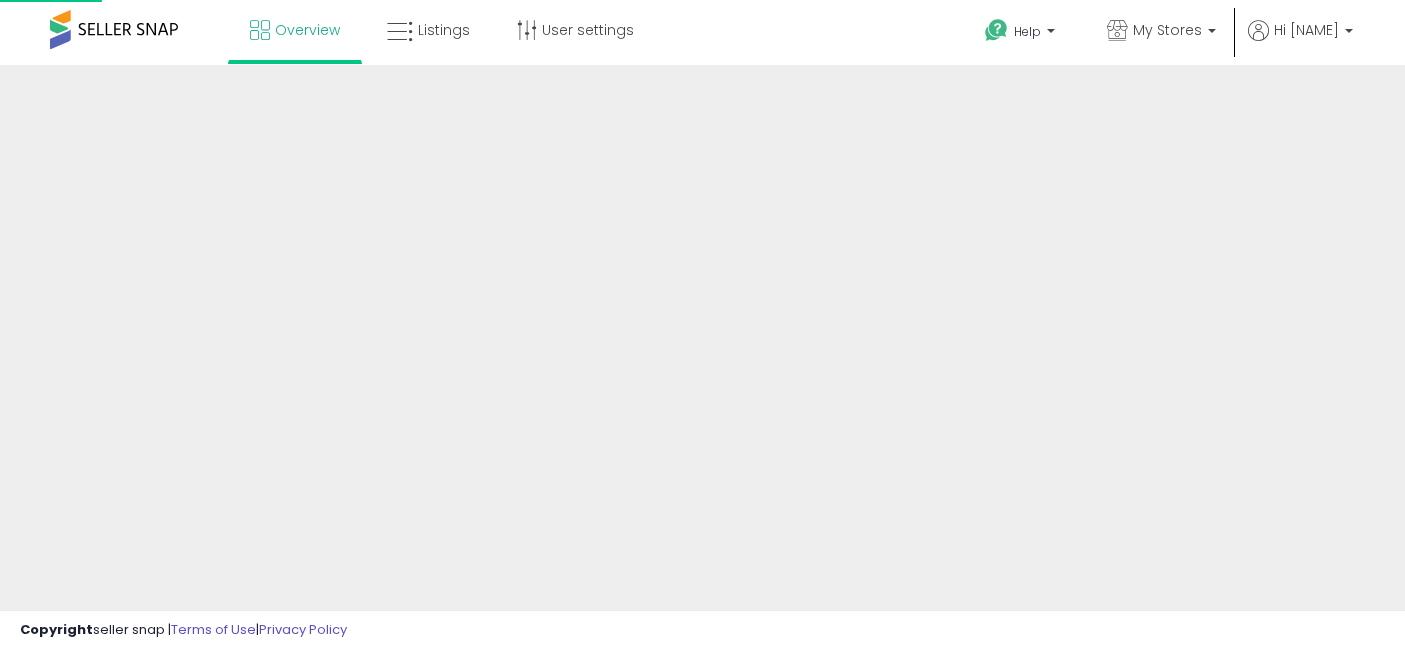 scroll, scrollTop: 0, scrollLeft: 0, axis: both 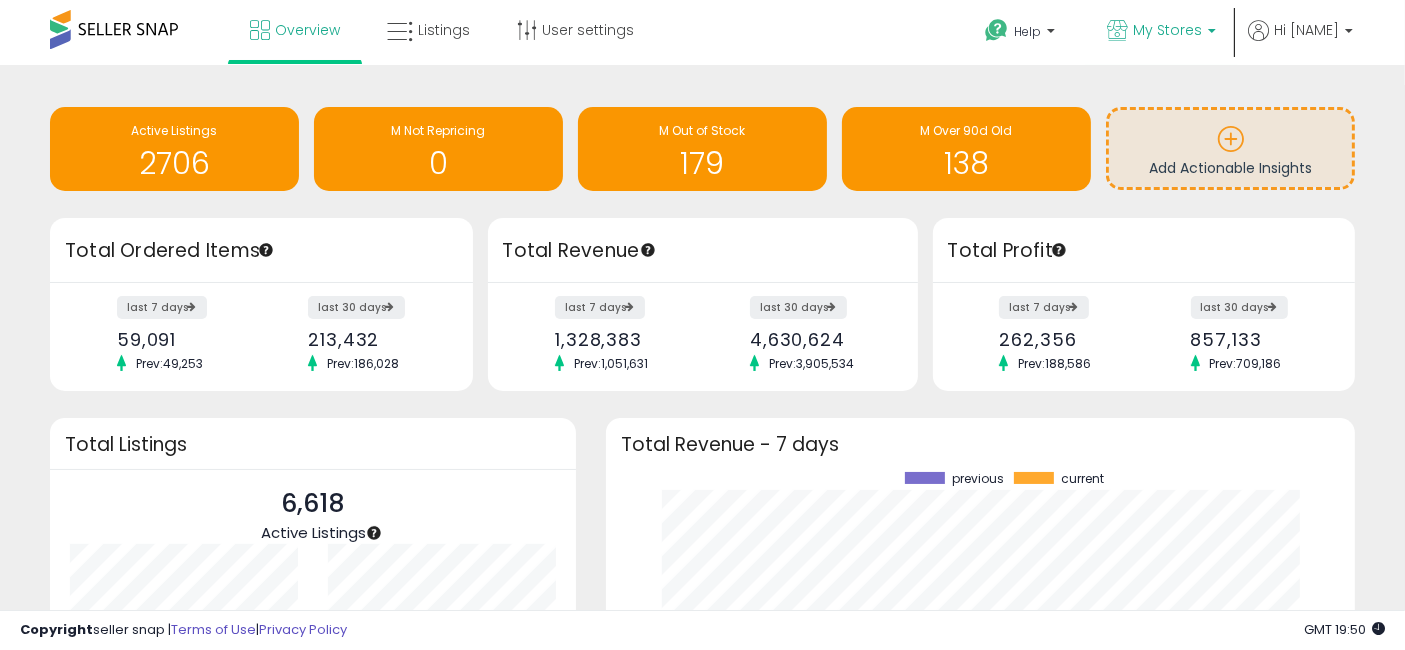 click on "My Stores" at bounding box center (1167, 30) 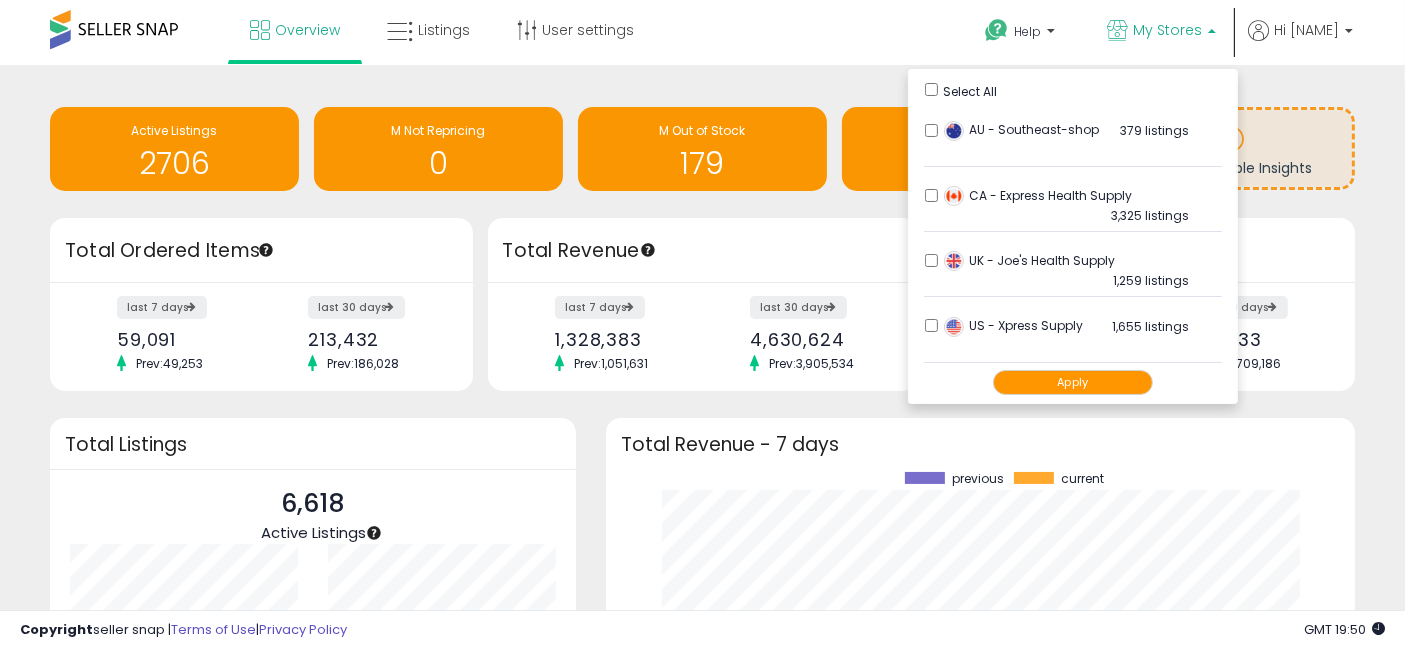 click on "Retrieving insights data..
Active Listings
2706
M Not Repricing
0
M Out of Stock
179 138" at bounding box center (702, 493) 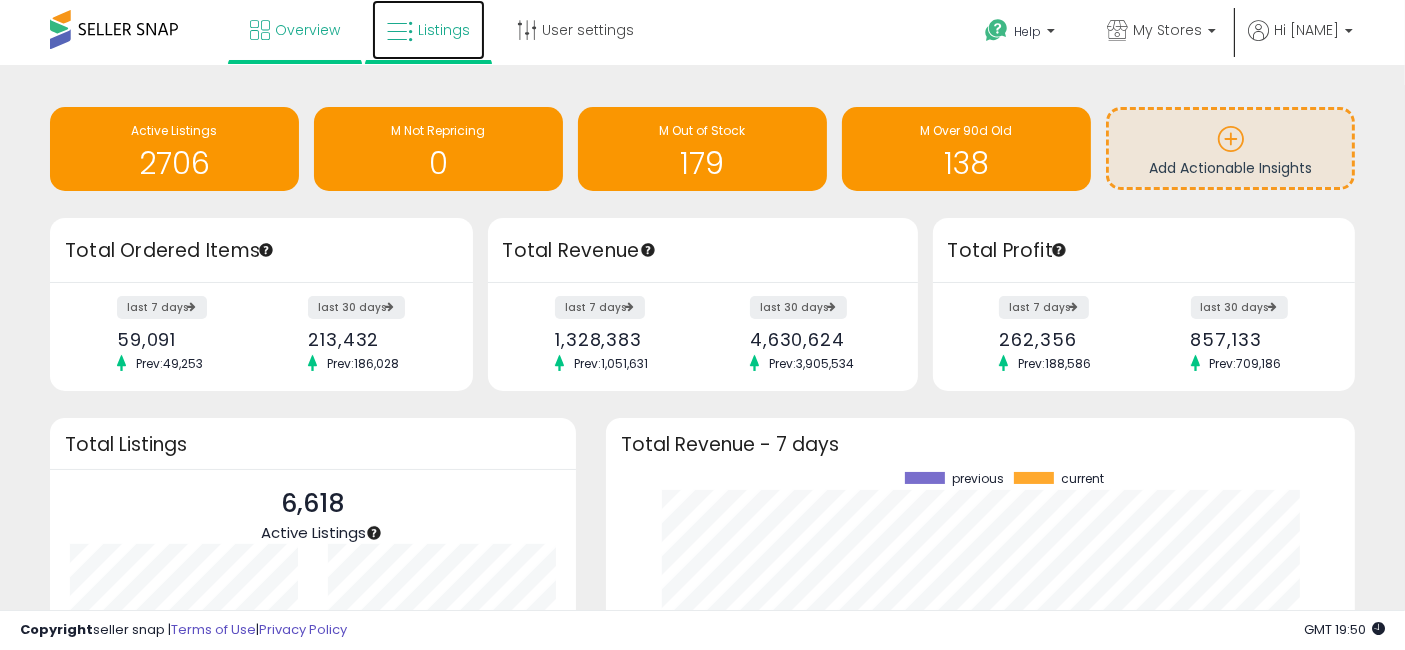 click on "Listings" at bounding box center (444, 30) 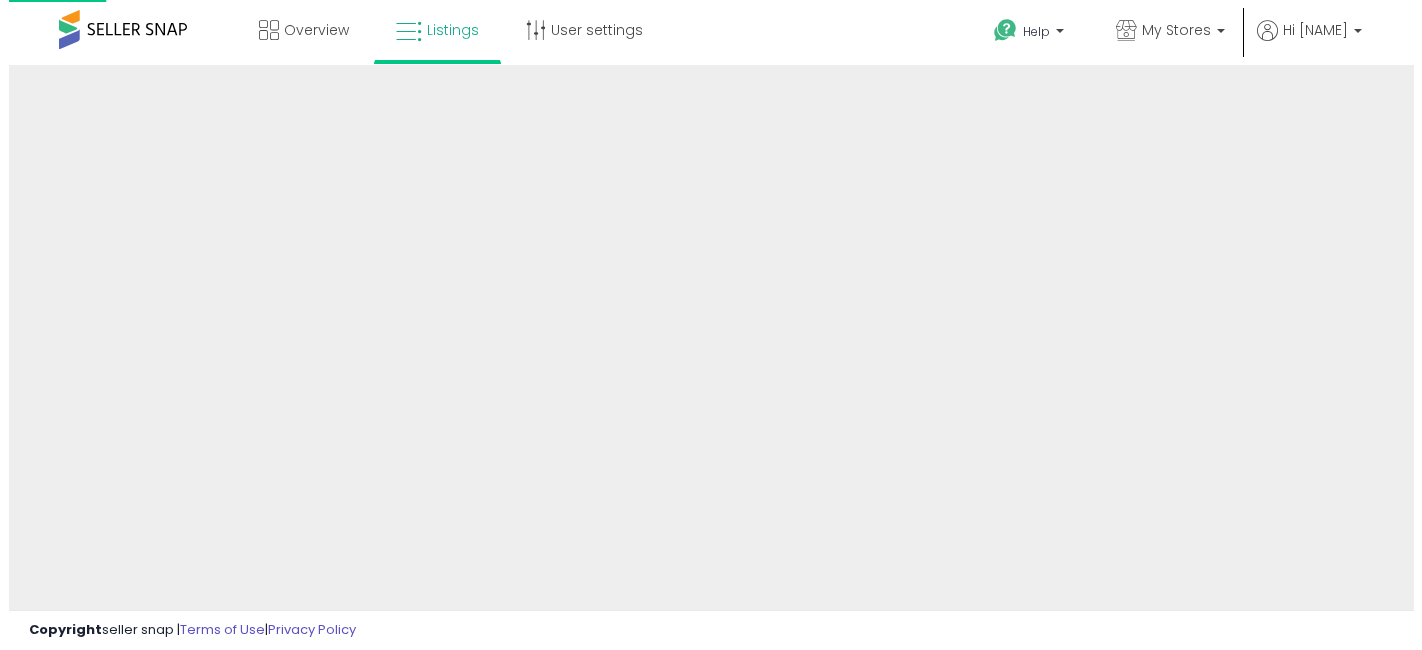 scroll, scrollTop: 0, scrollLeft: 0, axis: both 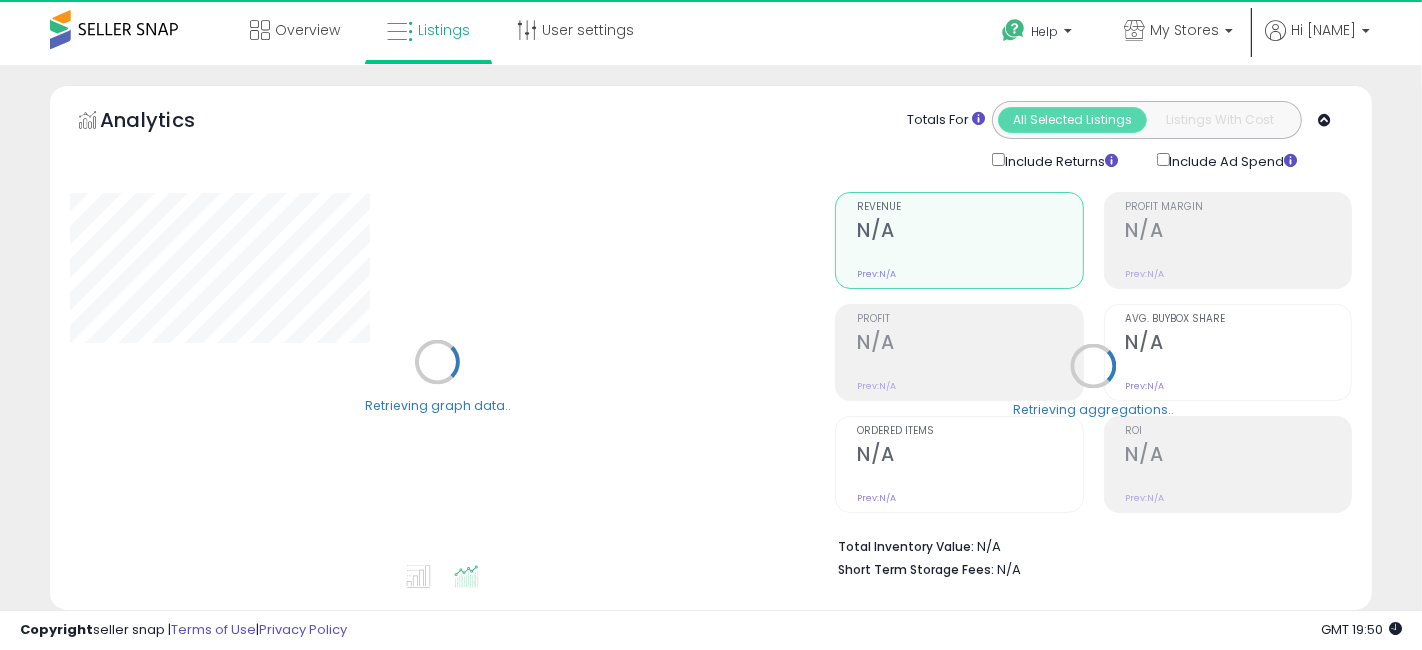 select on "**" 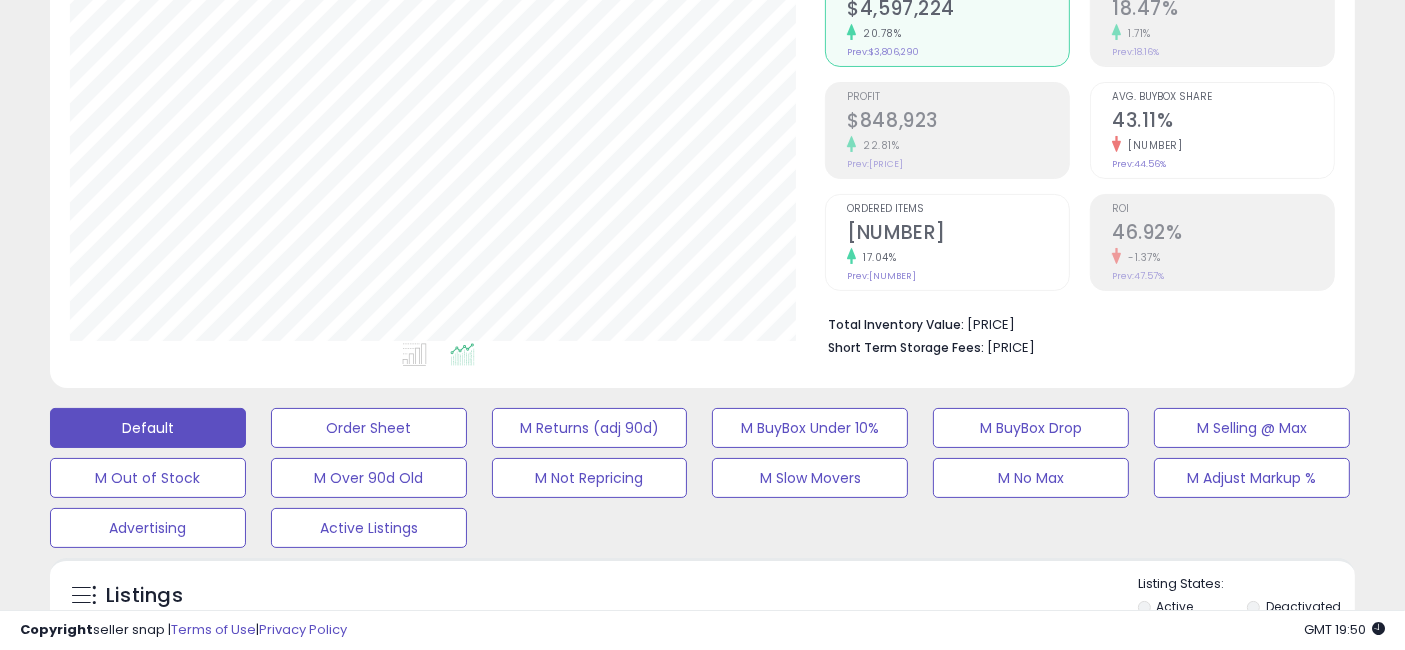scroll, scrollTop: 407, scrollLeft: 0, axis: vertical 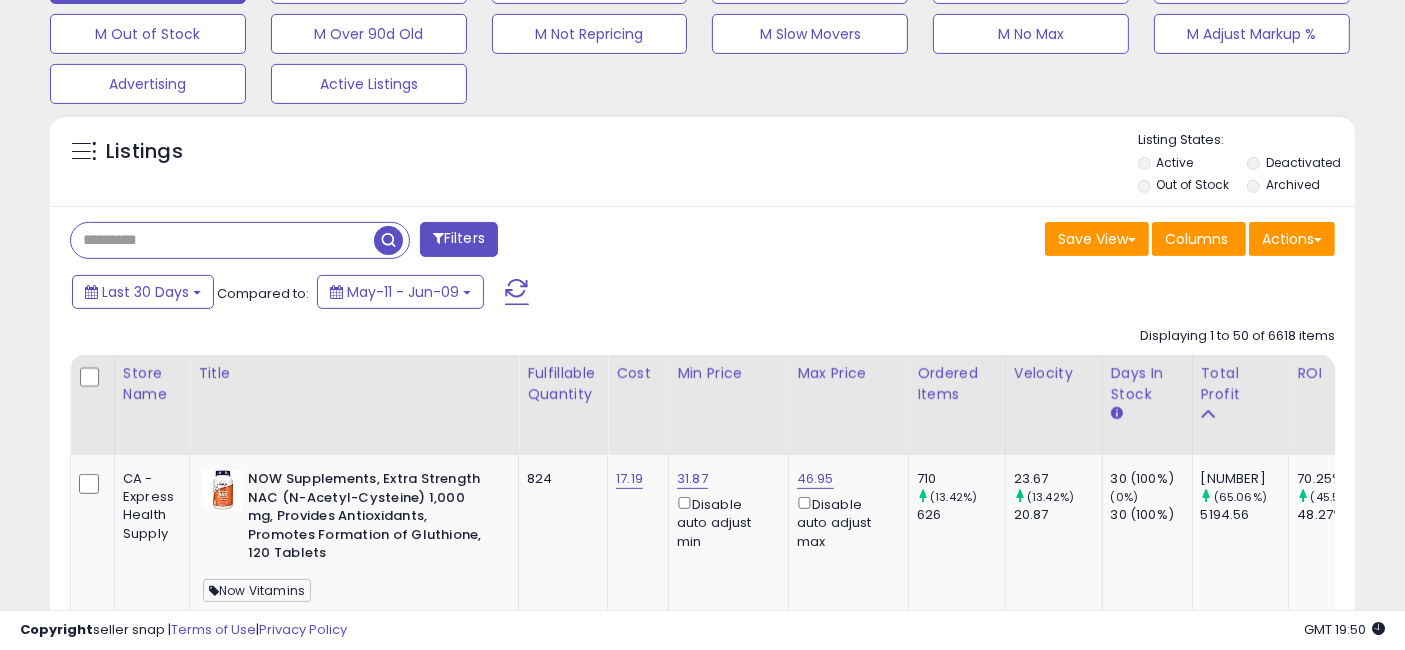 click at bounding box center [222, 240] 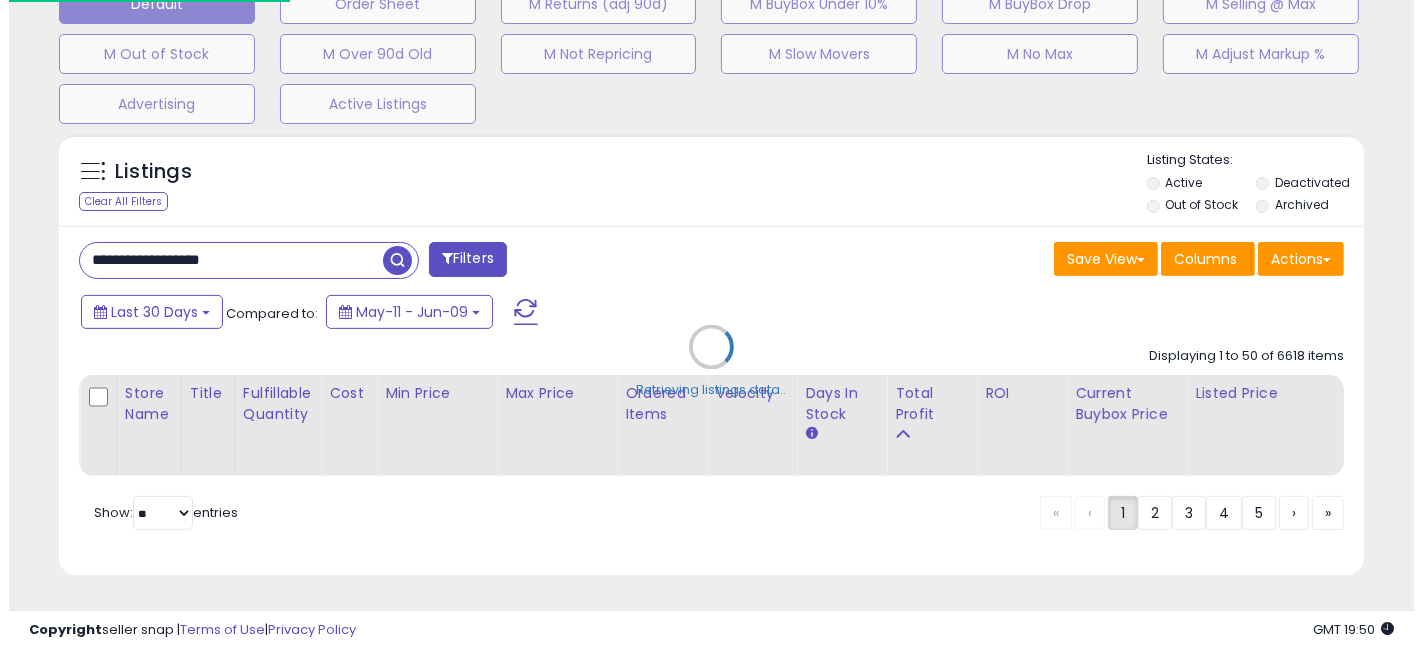 scroll, scrollTop: 660, scrollLeft: 0, axis: vertical 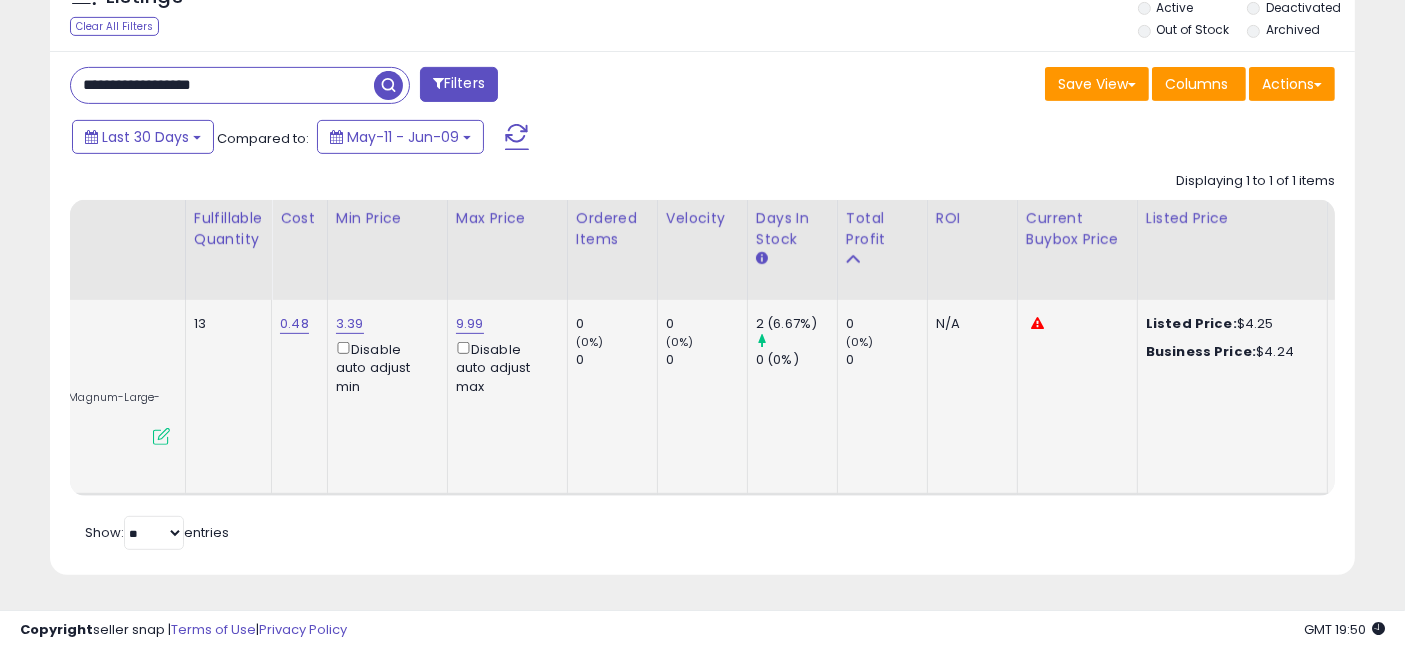 drag, startPoint x: 565, startPoint y: 387, endPoint x: 700, endPoint y: 411, distance: 137.11674 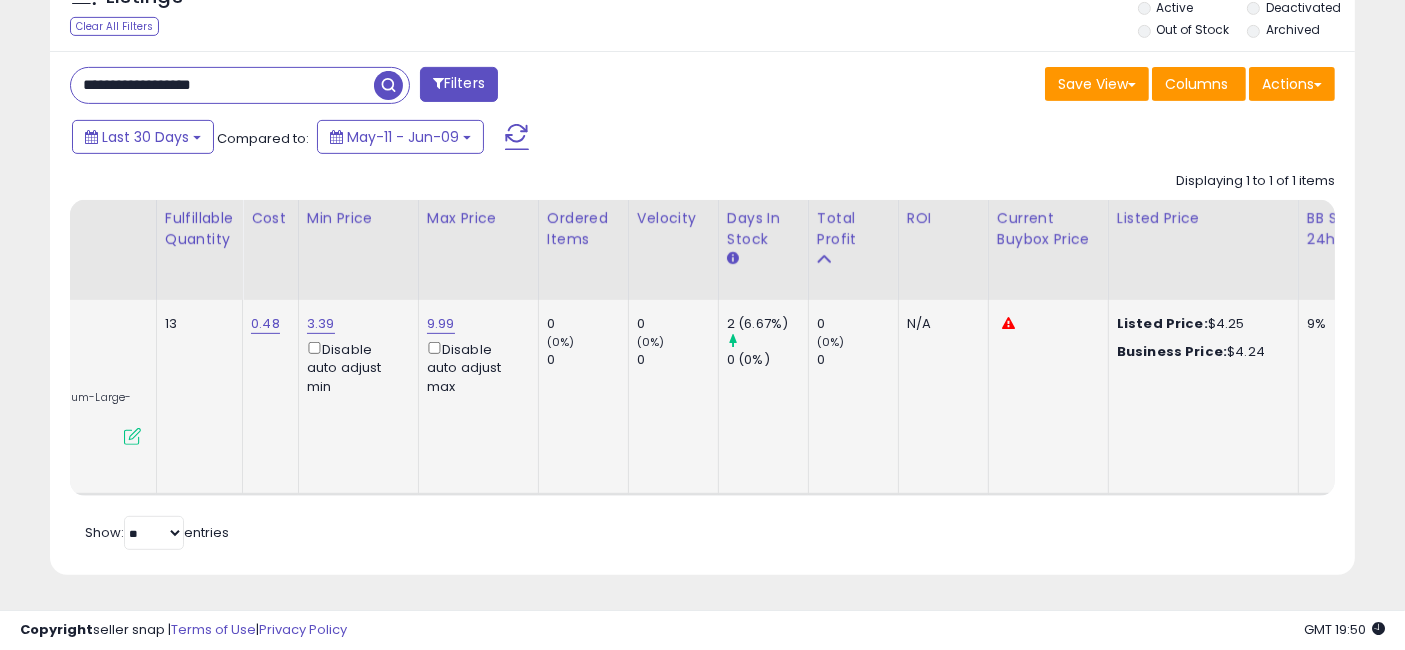 scroll, scrollTop: 0, scrollLeft: 410, axis: horizontal 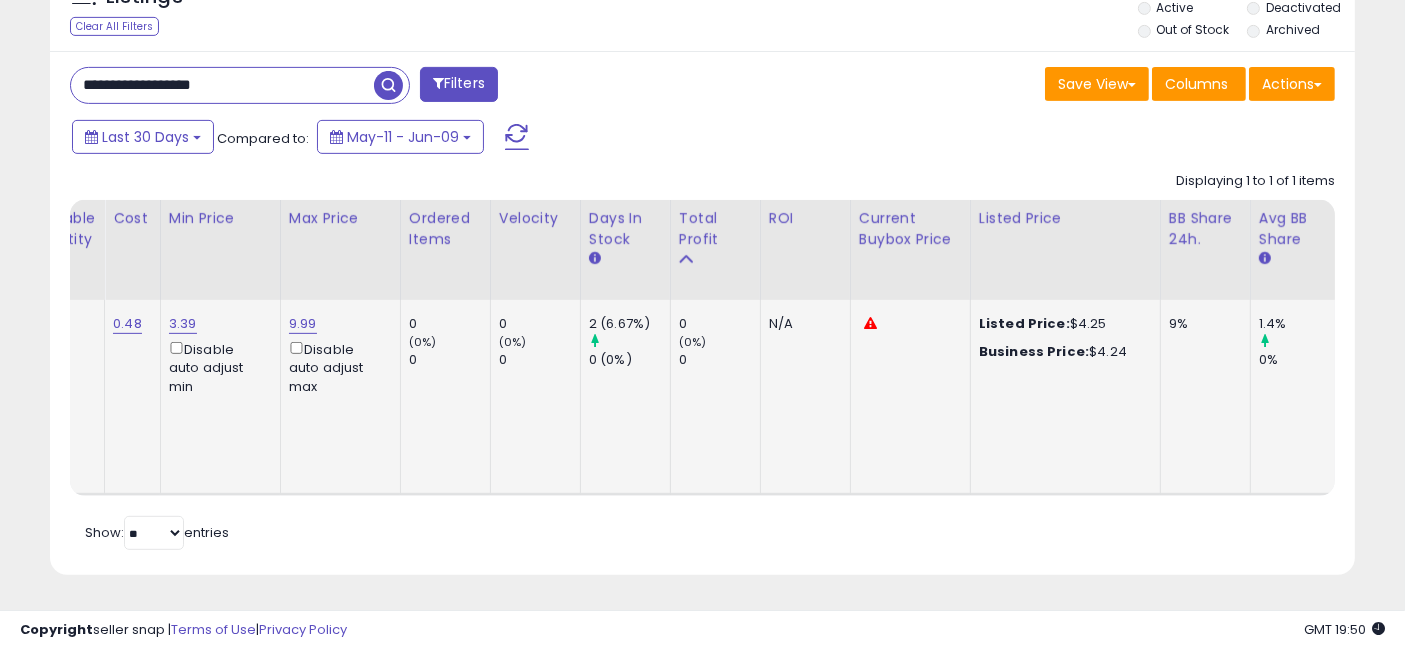 drag, startPoint x: 659, startPoint y: 414, endPoint x: 749, endPoint y: 423, distance: 90.44888 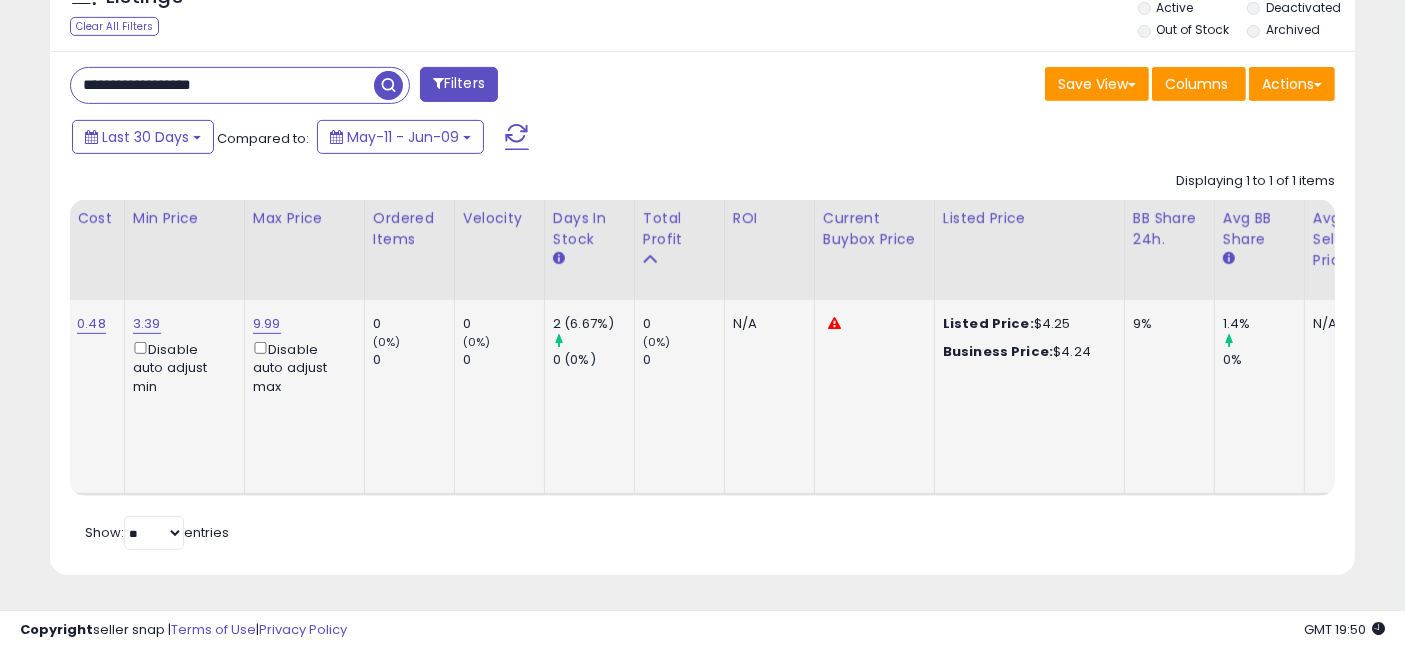 scroll, scrollTop: 0, scrollLeft: 599, axis: horizontal 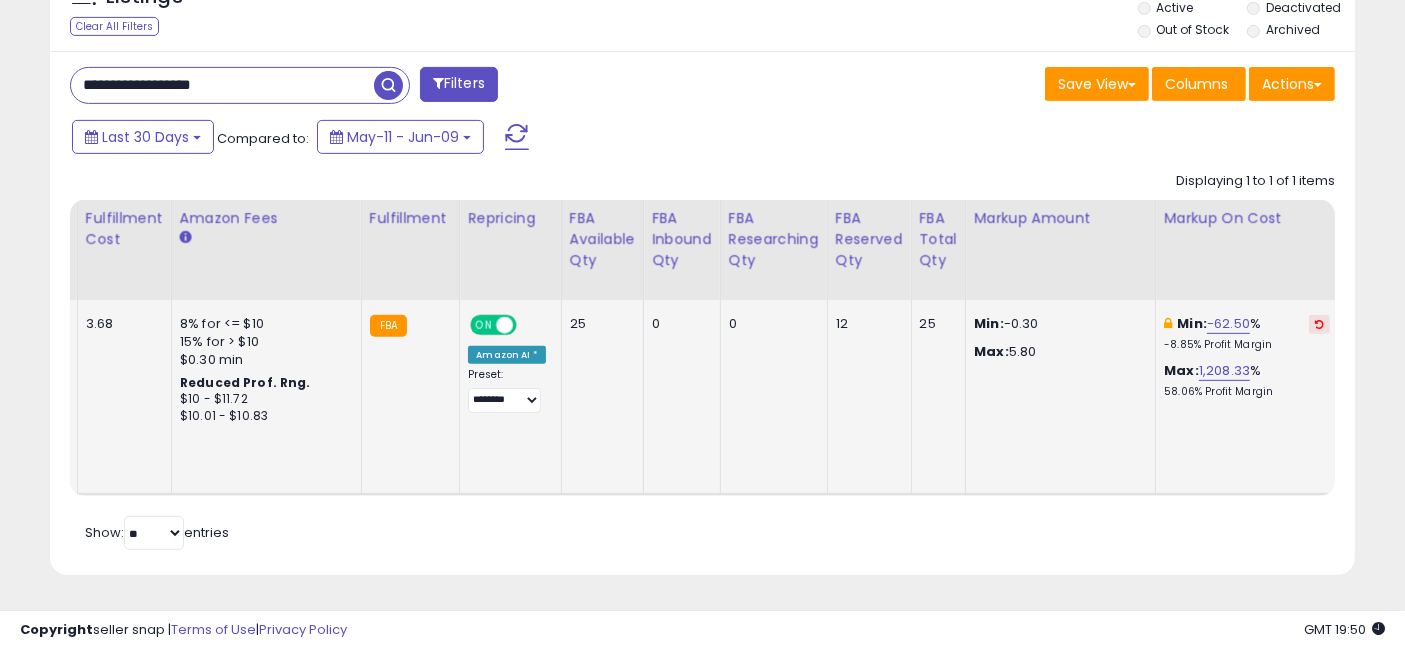 drag, startPoint x: 563, startPoint y: 403, endPoint x: 1292, endPoint y: 403, distance: 729 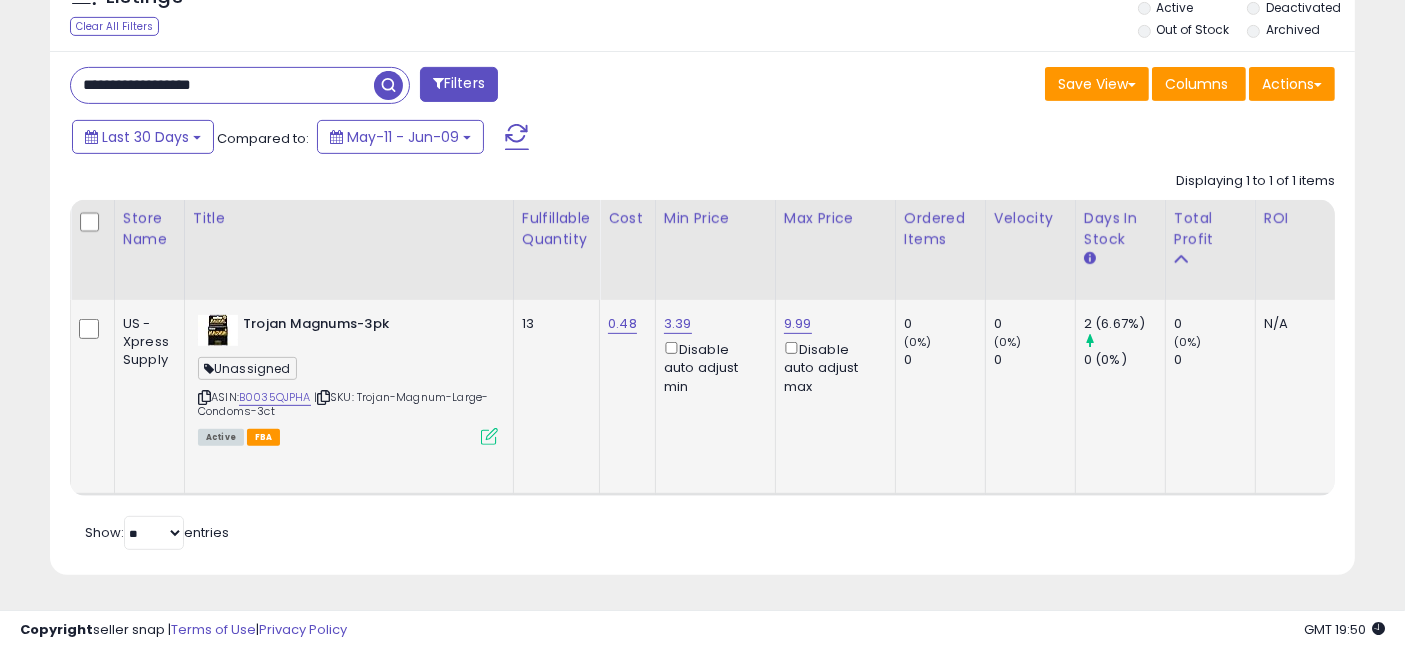 drag, startPoint x: 811, startPoint y: 405, endPoint x: 162, endPoint y: 434, distance: 649.6476 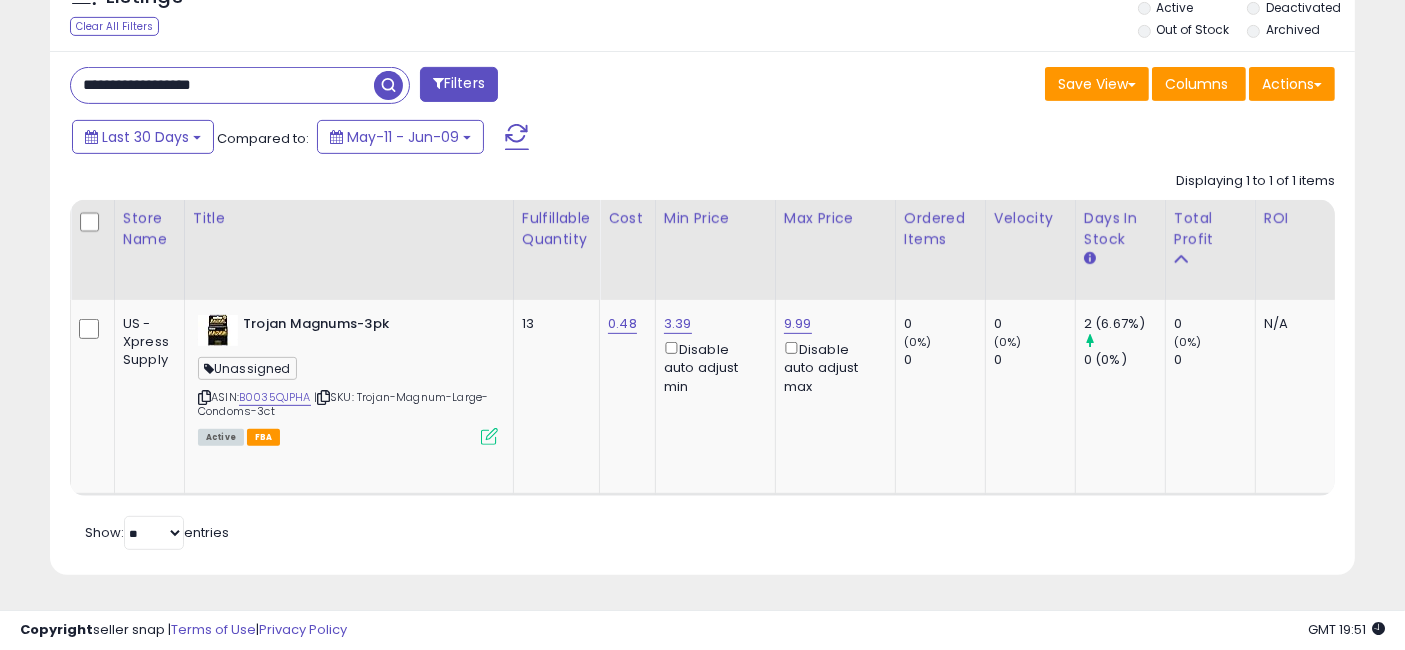 click on "**********" at bounding box center (222, 85) 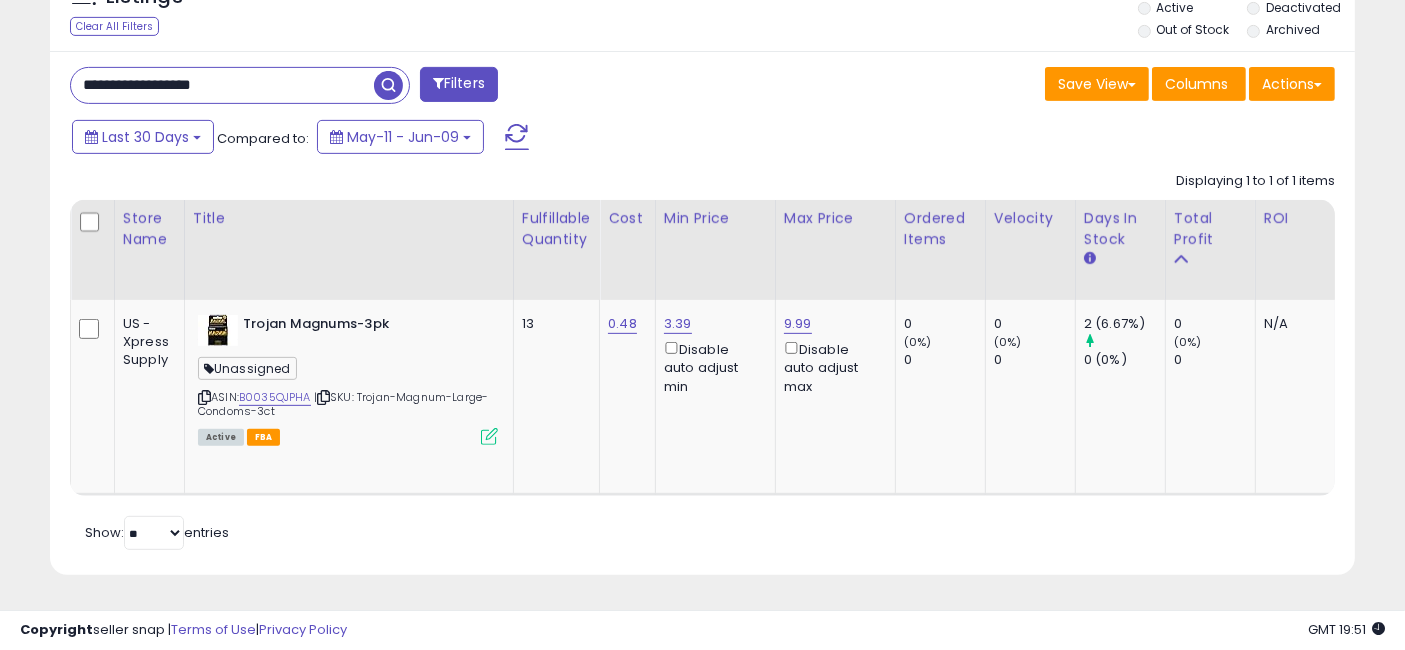 click on "**********" at bounding box center [222, 85] 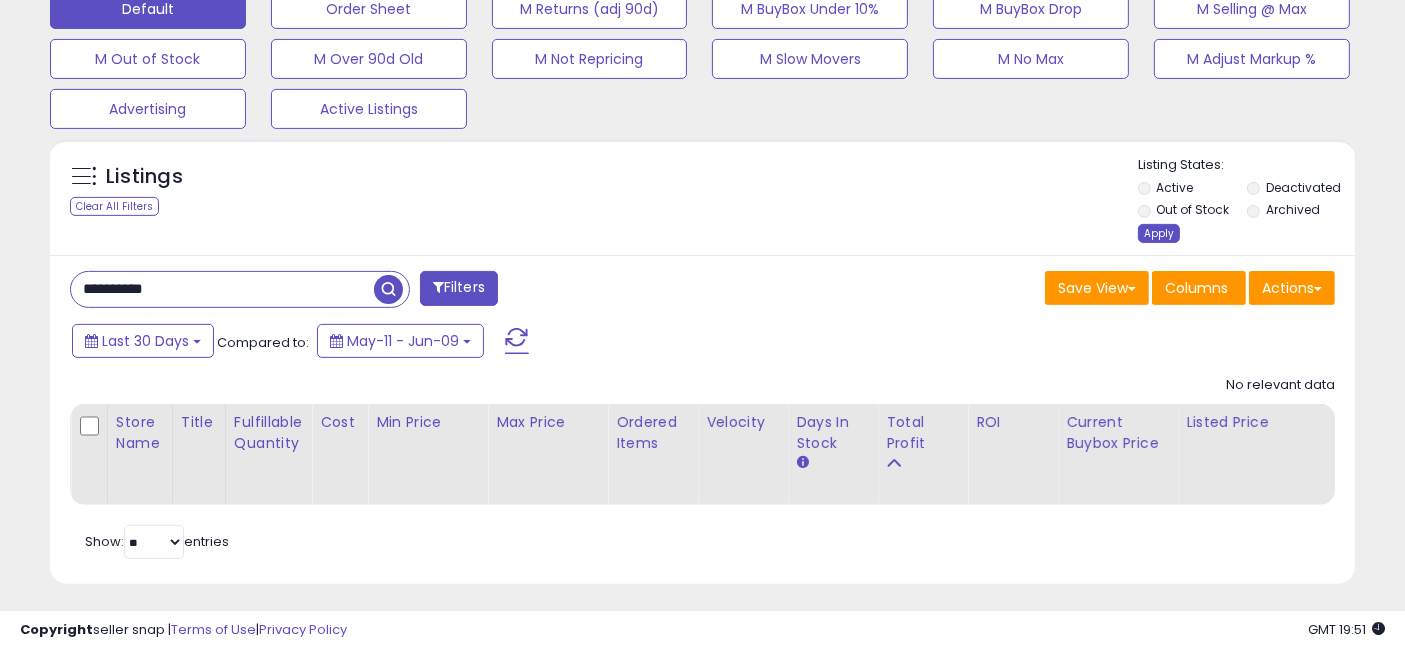 click on "Apply" at bounding box center (1159, 233) 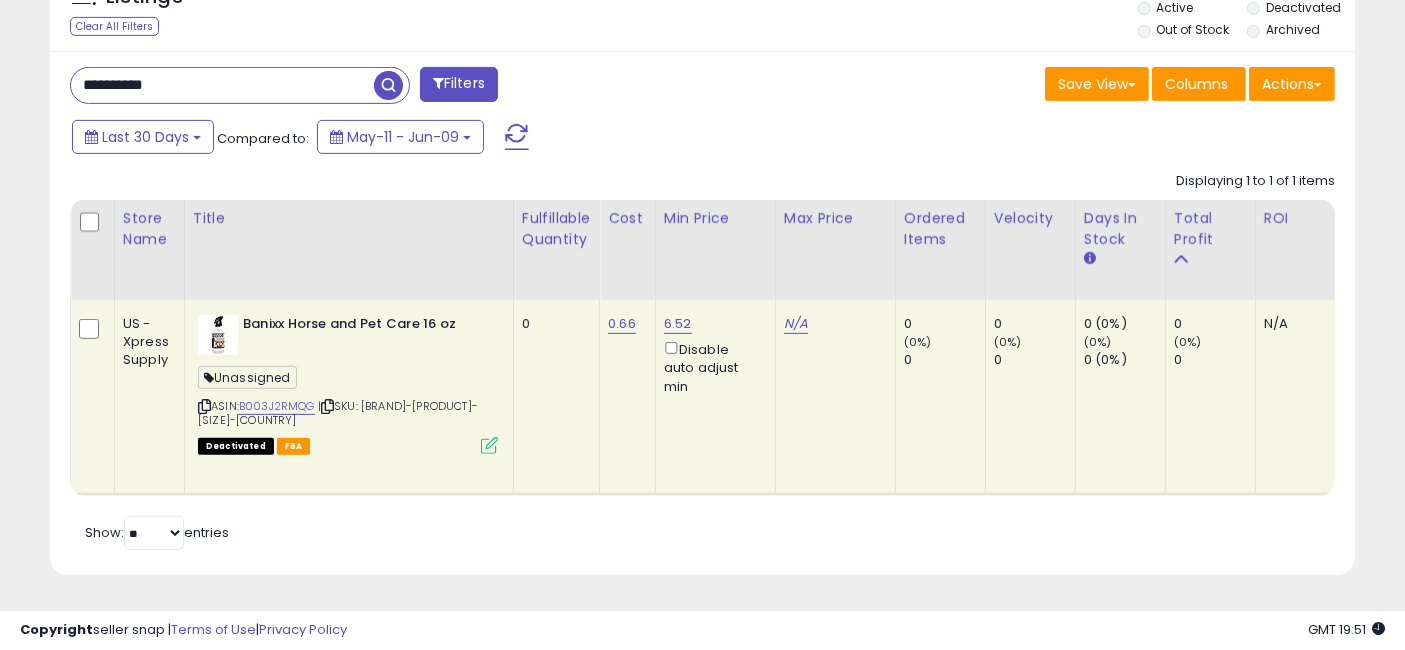 click on "**********" at bounding box center (222, 85) 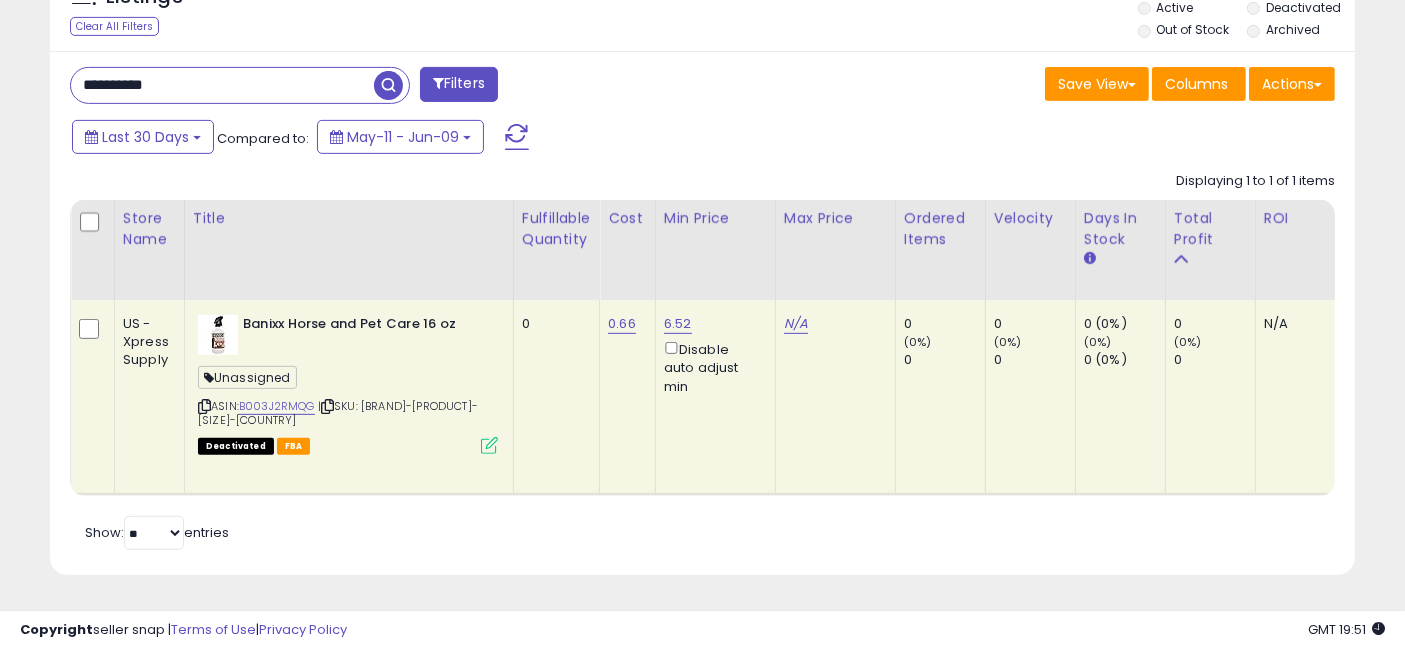 click on "**********" at bounding box center (222, 85) 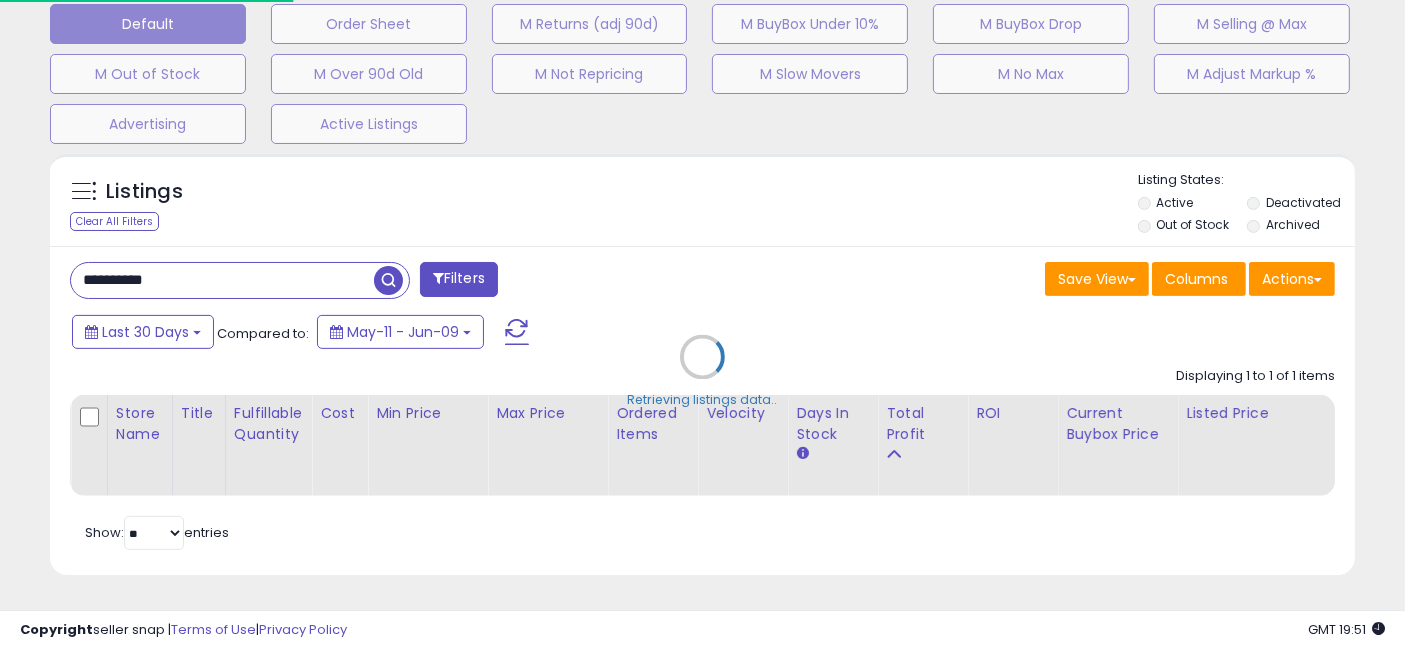 scroll, scrollTop: 999590, scrollLeft: 999234, axis: both 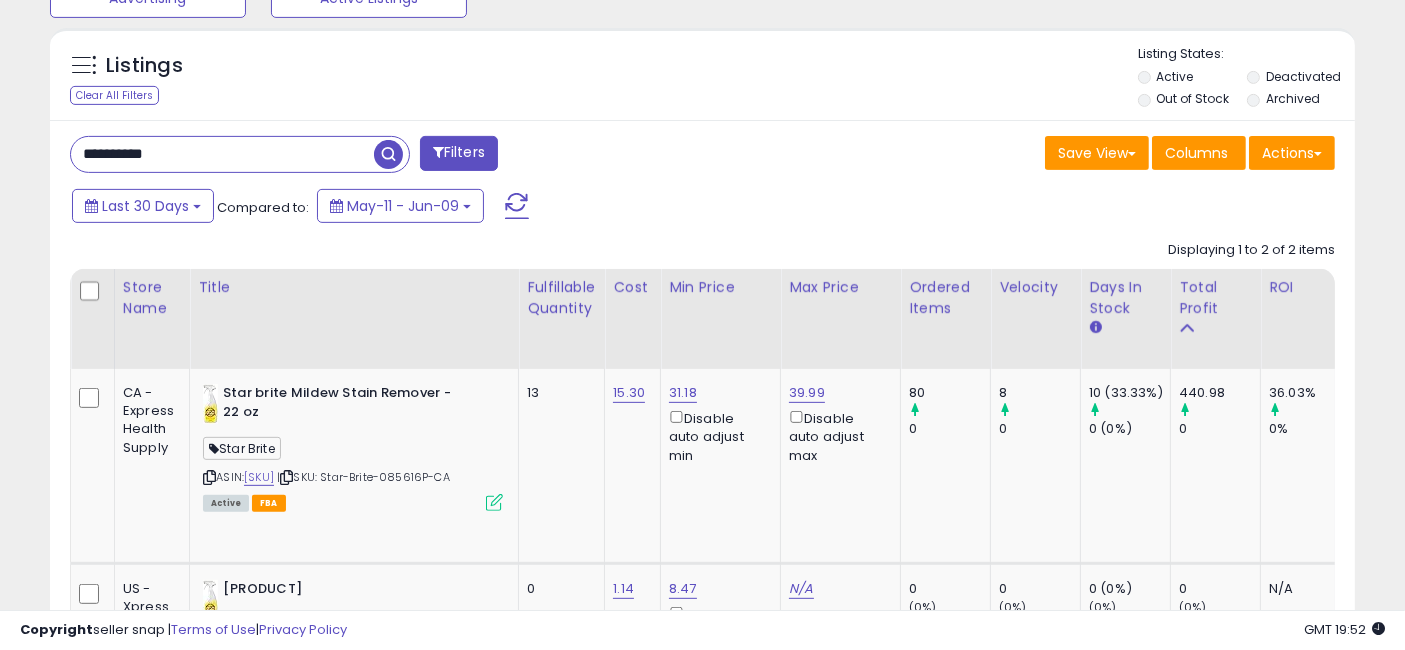 click on "**********" at bounding box center (222, 154) 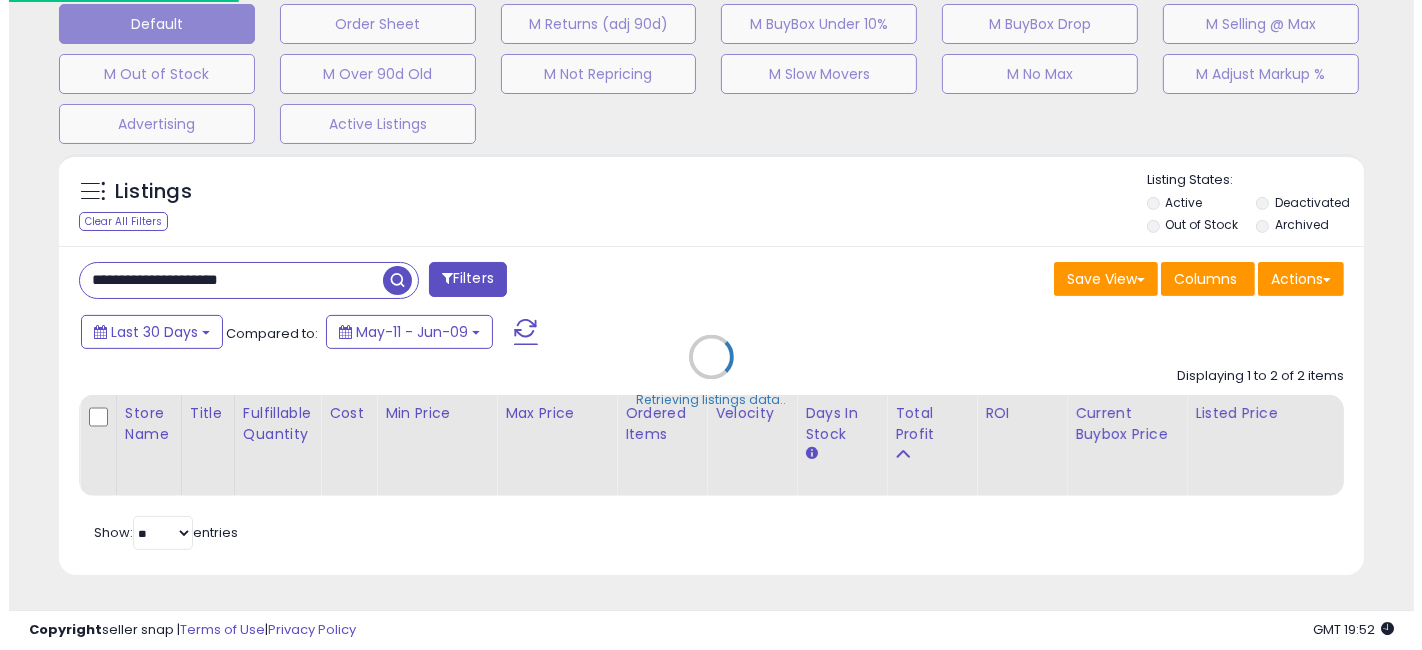 scroll, scrollTop: 641, scrollLeft: 0, axis: vertical 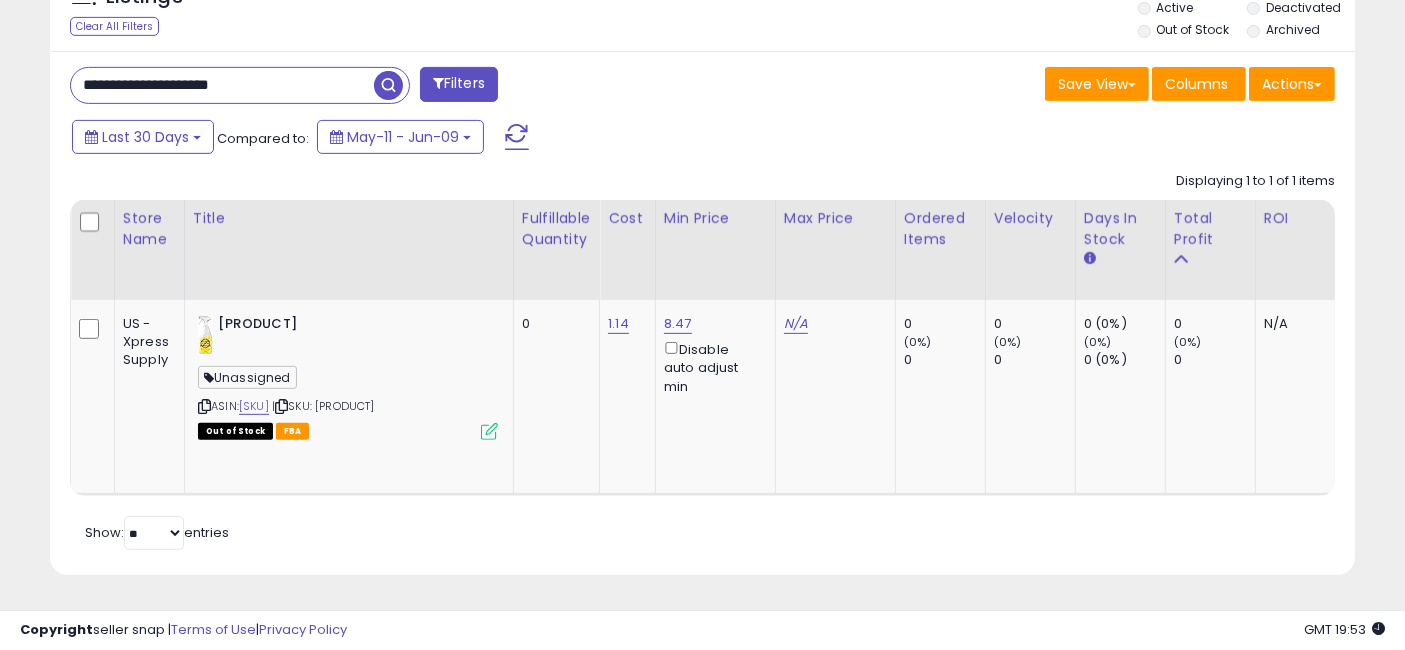 click on "**********" at bounding box center [222, 85] 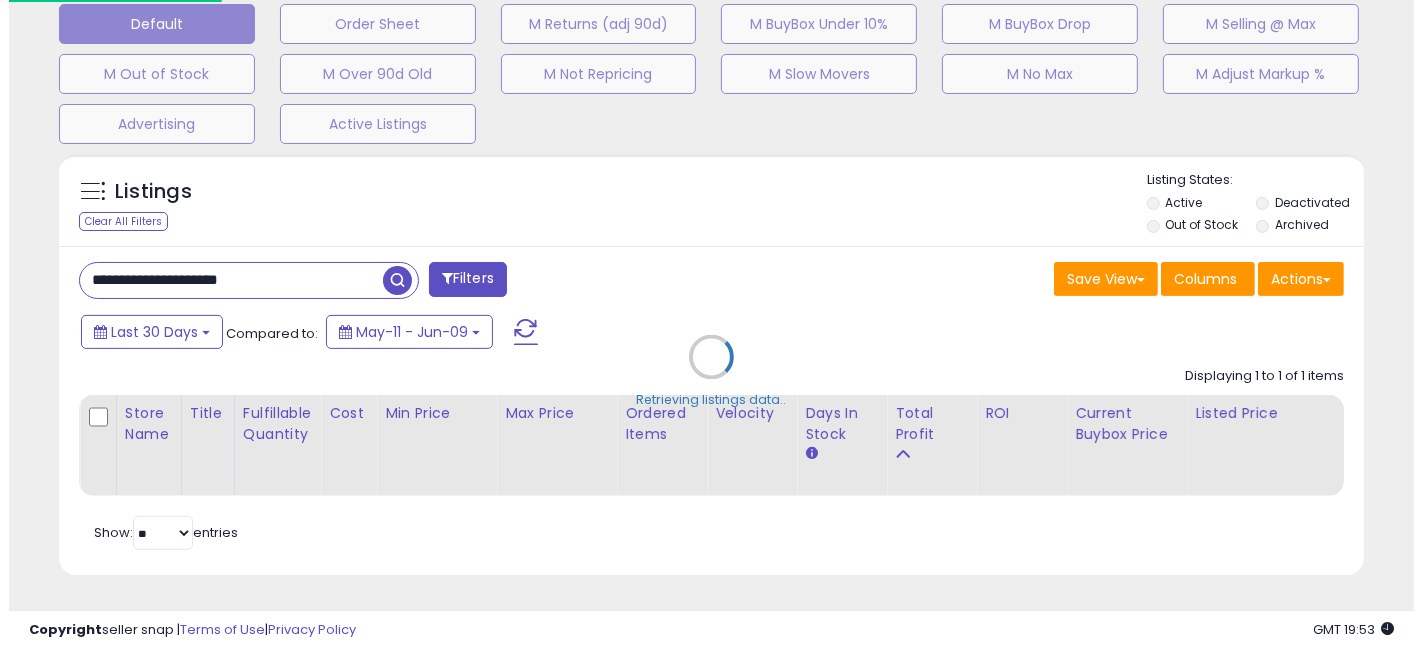 scroll, scrollTop: 641, scrollLeft: 0, axis: vertical 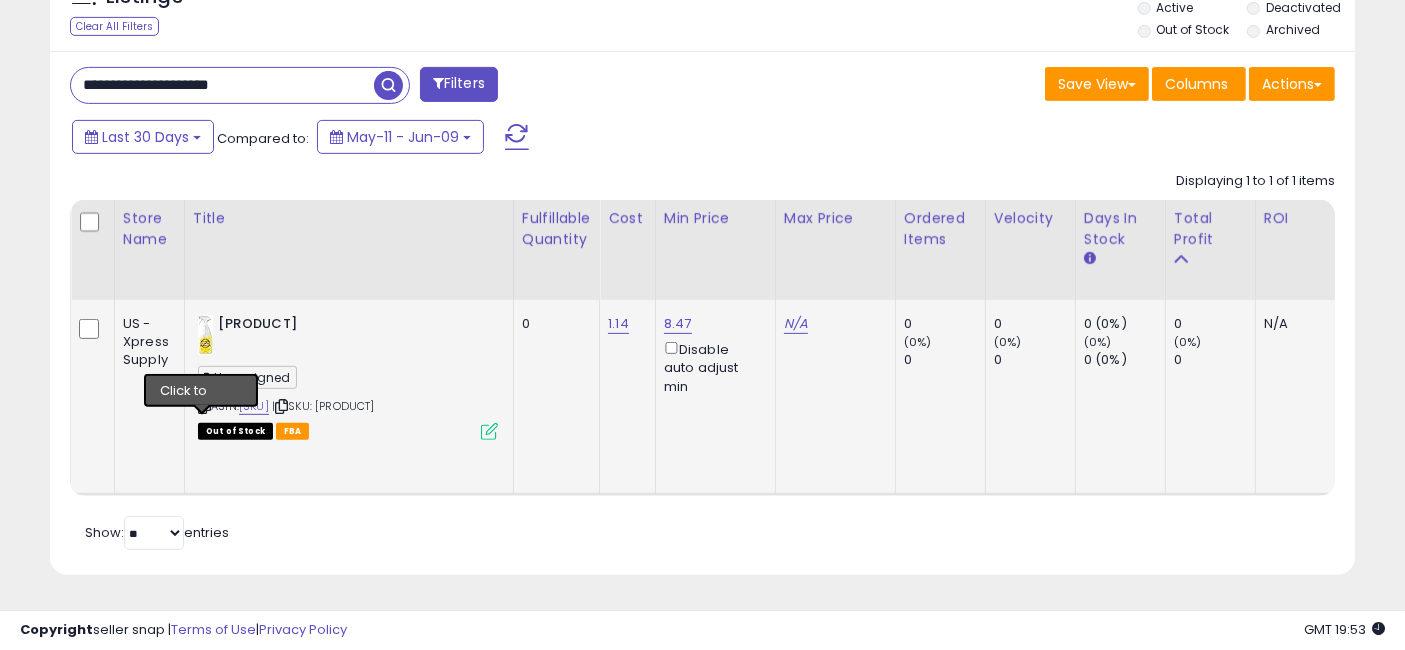click at bounding box center [204, 406] 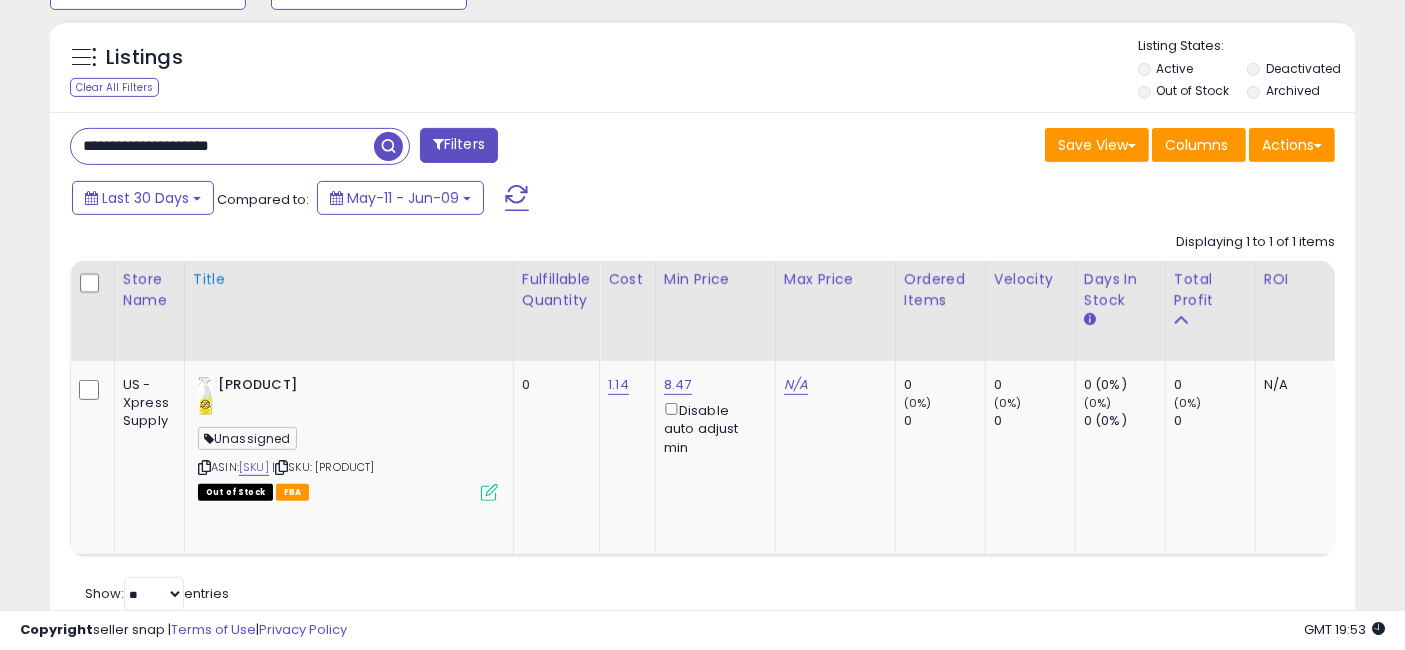 scroll, scrollTop: 725, scrollLeft: 0, axis: vertical 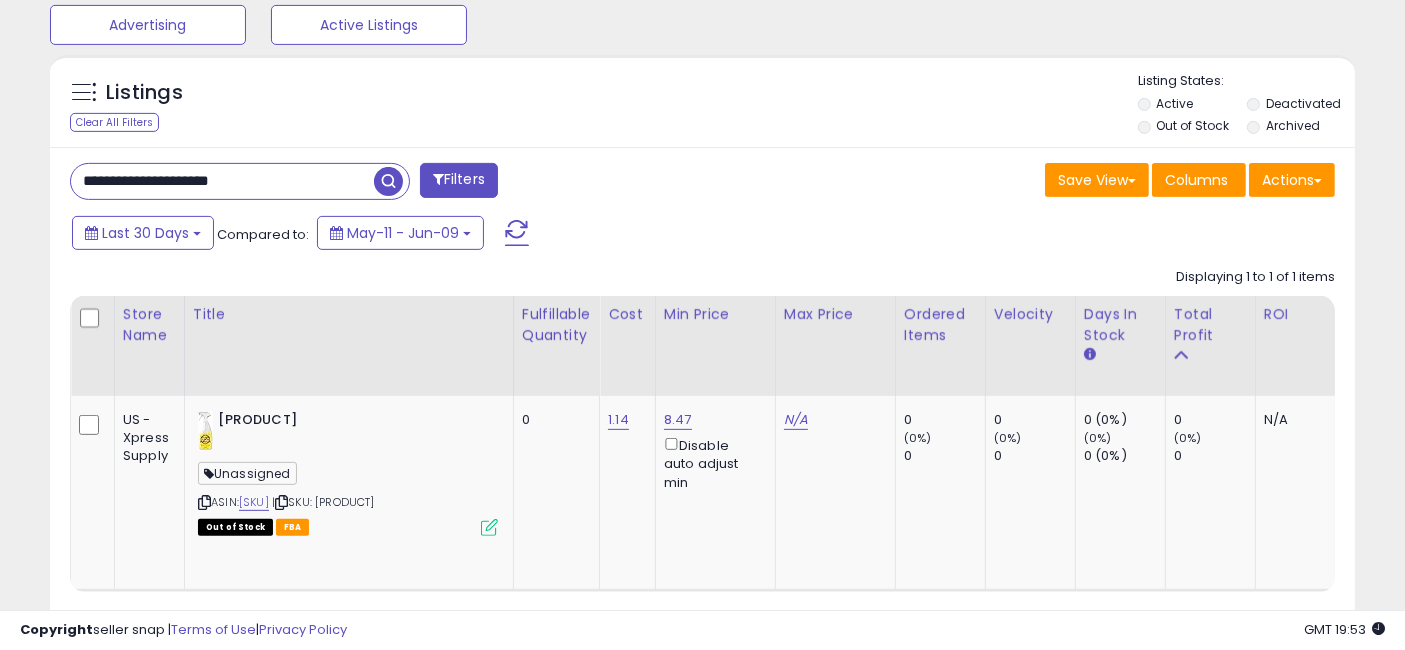 click on "**********" at bounding box center (222, 181) 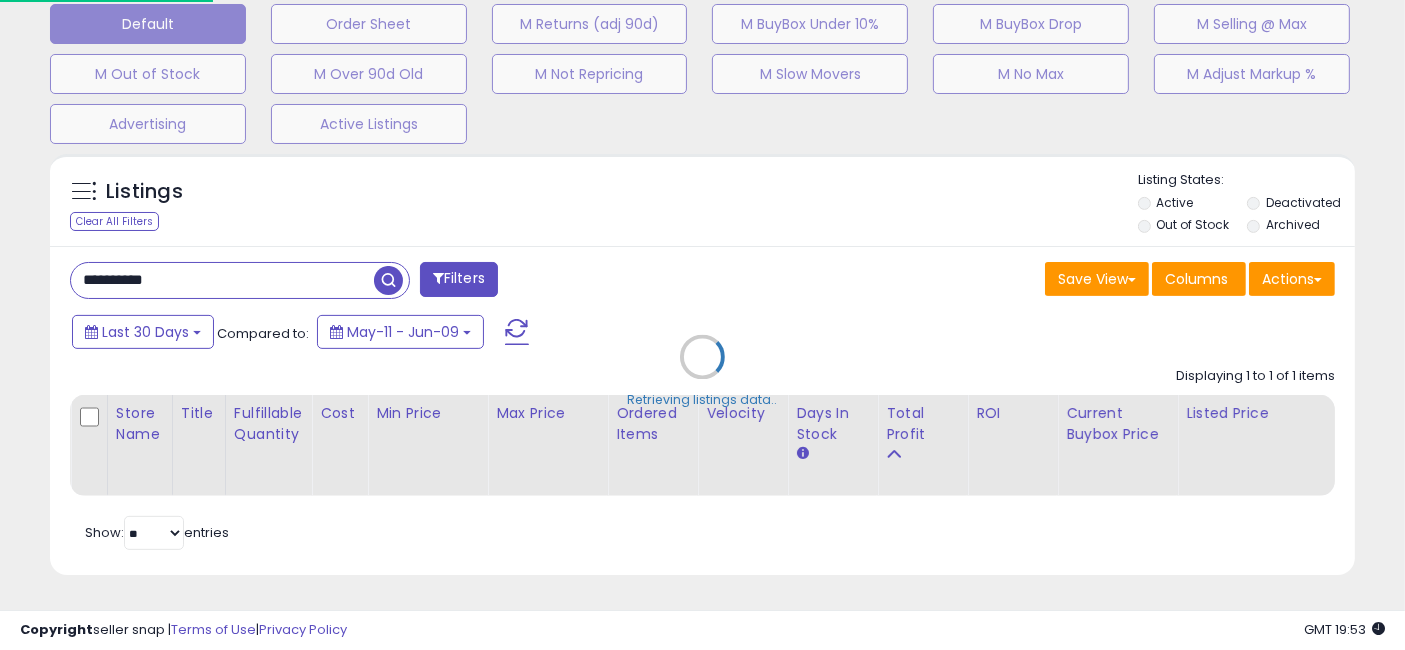scroll, scrollTop: 999590, scrollLeft: 999234, axis: both 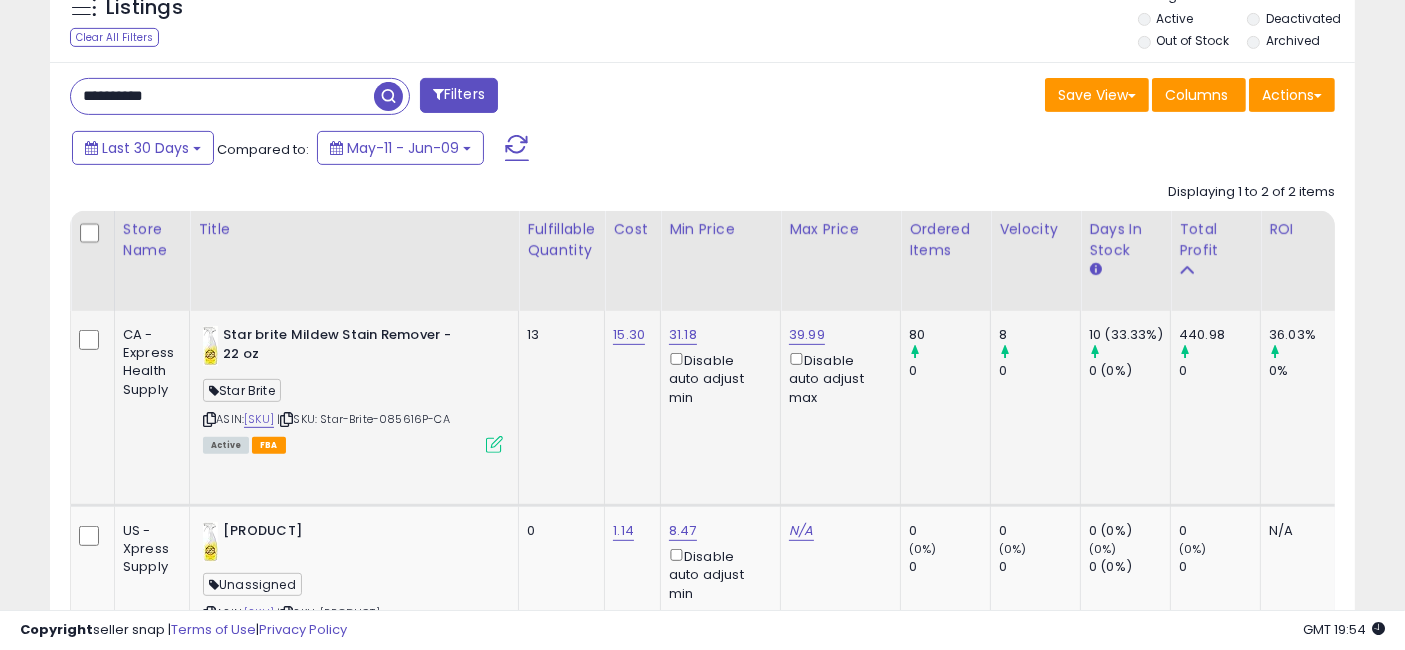 click on "ASIN:  B001446IYI    |   SKU: Star-Brite-085616P-CA Active FBA" at bounding box center (353, 388) 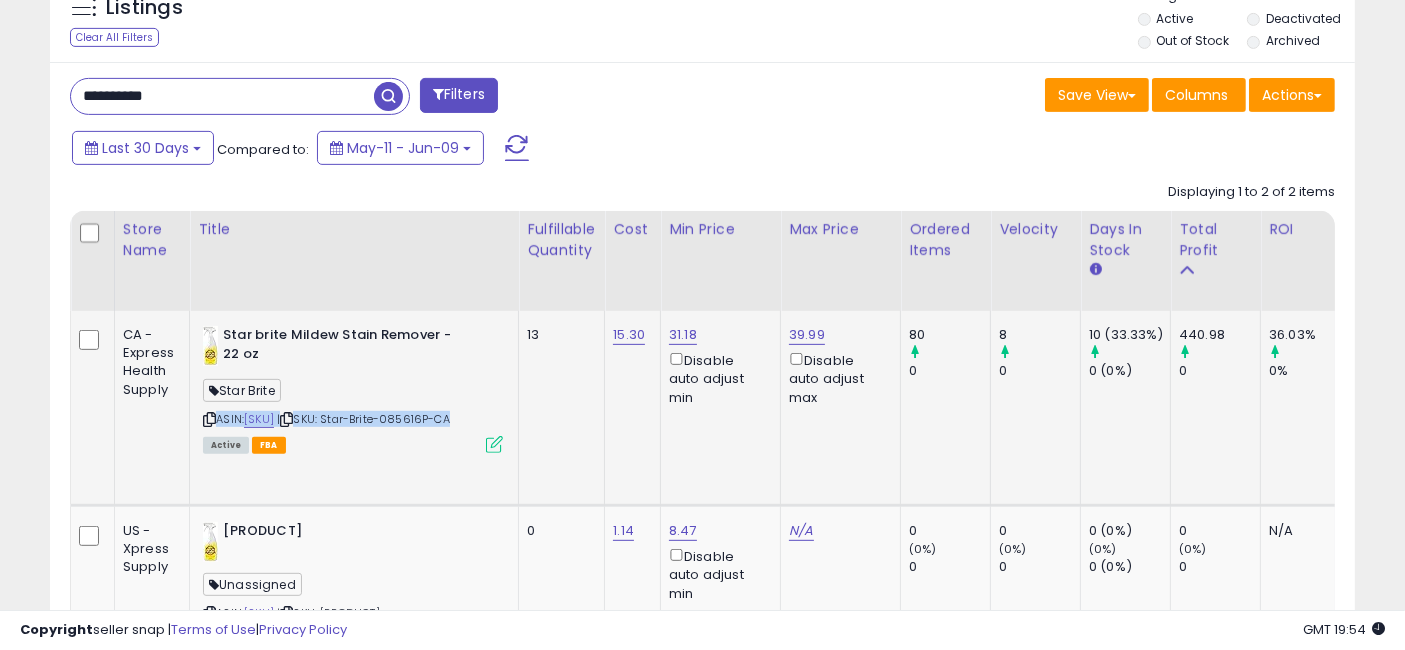 click on "ASIN:  B001446IYI    |   SKU: Star-Brite-085616P-CA Active FBA" at bounding box center (353, 388) 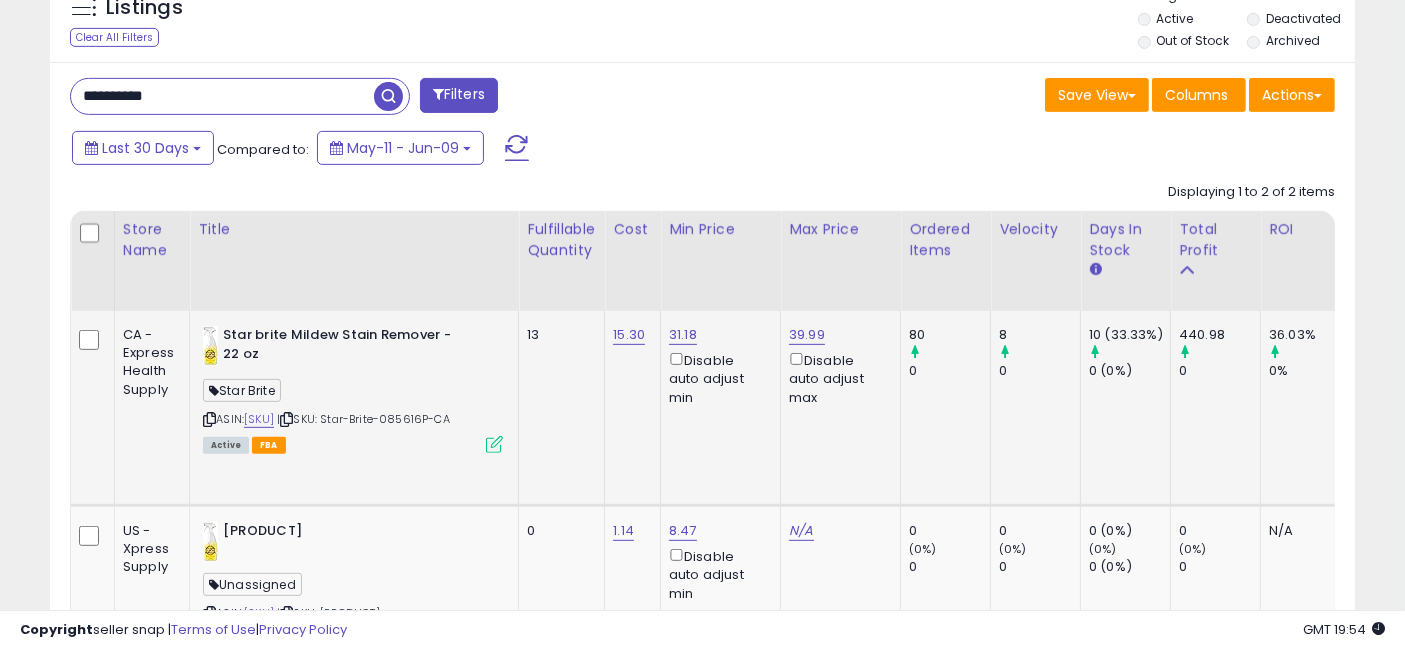 click on "ASIN:  B001446IYI    |   SKU: Star-Brite-085616P-CA Active FBA" at bounding box center (353, 388) 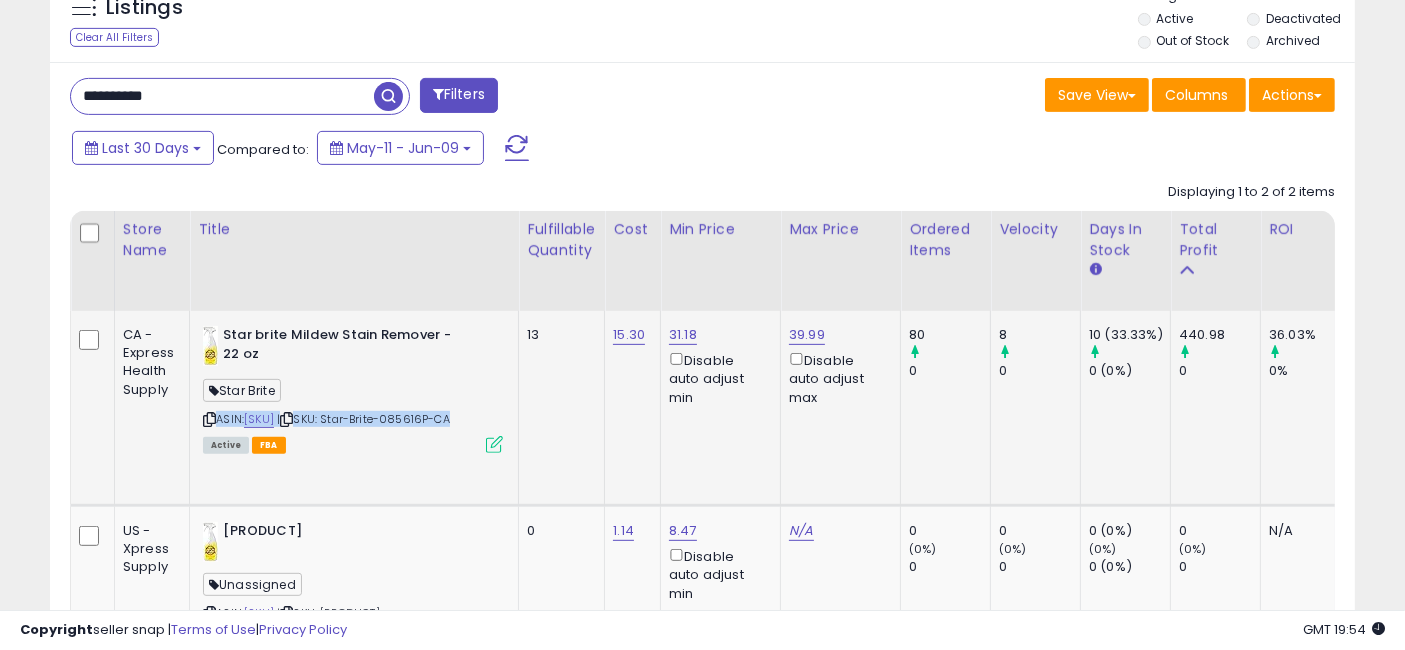 click on "ASIN:  B001446IYI    |   SKU: Star-Brite-085616P-CA Active FBA" at bounding box center [353, 388] 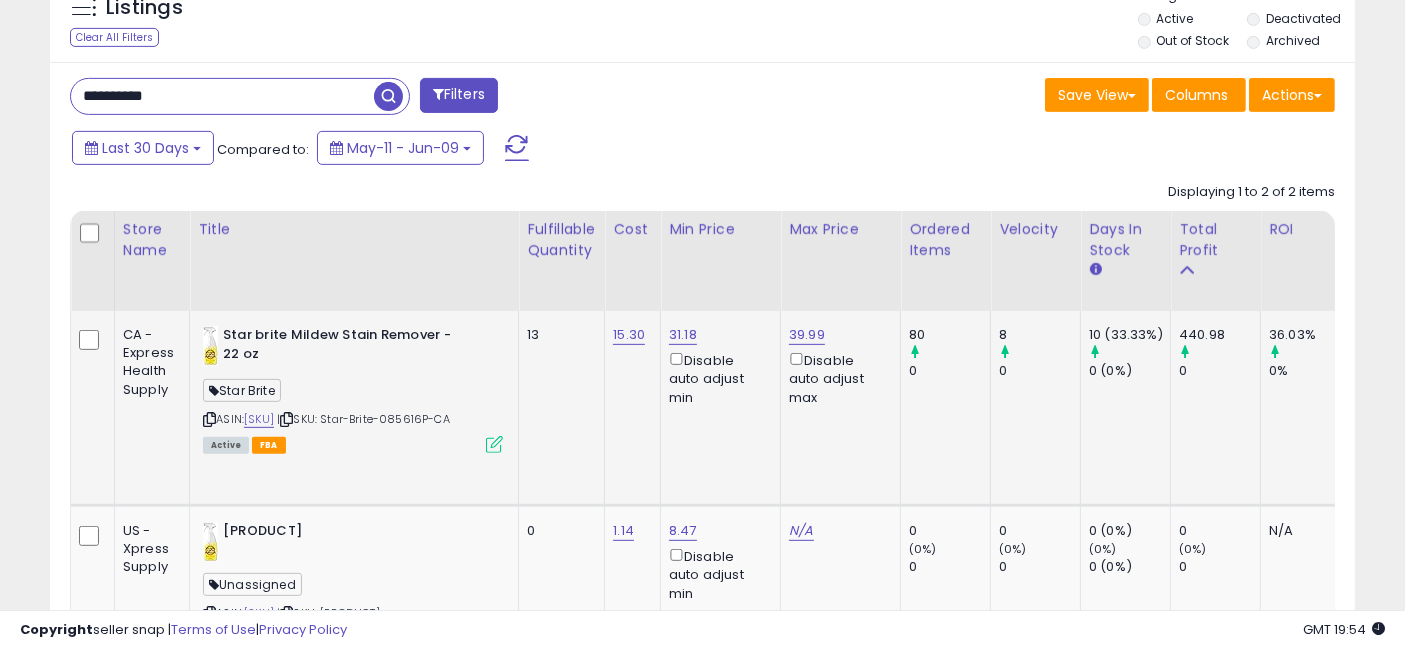 click on "ASIN:  B001446IYI    |   SKU: Star-Brite-085616P-CA Active FBA" at bounding box center [353, 388] 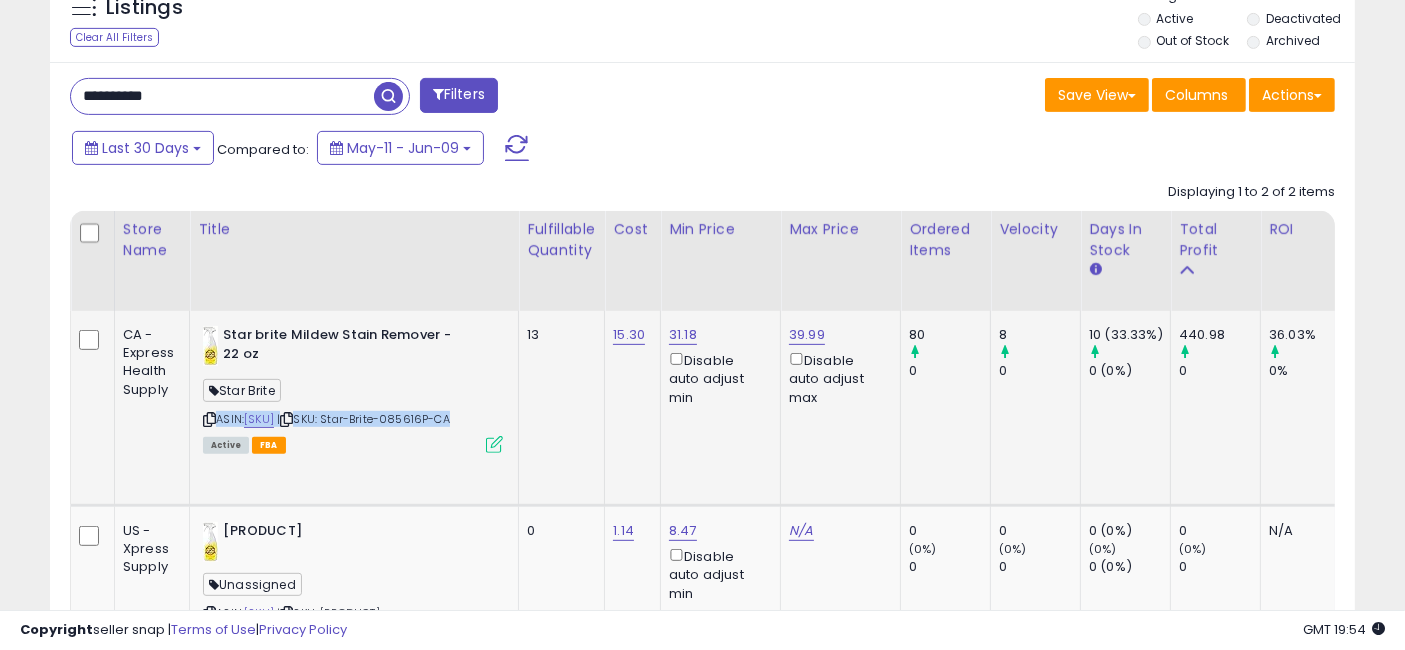 click on "ASIN:  B001446IYI    |   SKU: Star-Brite-085616P-CA Active FBA" at bounding box center (353, 388) 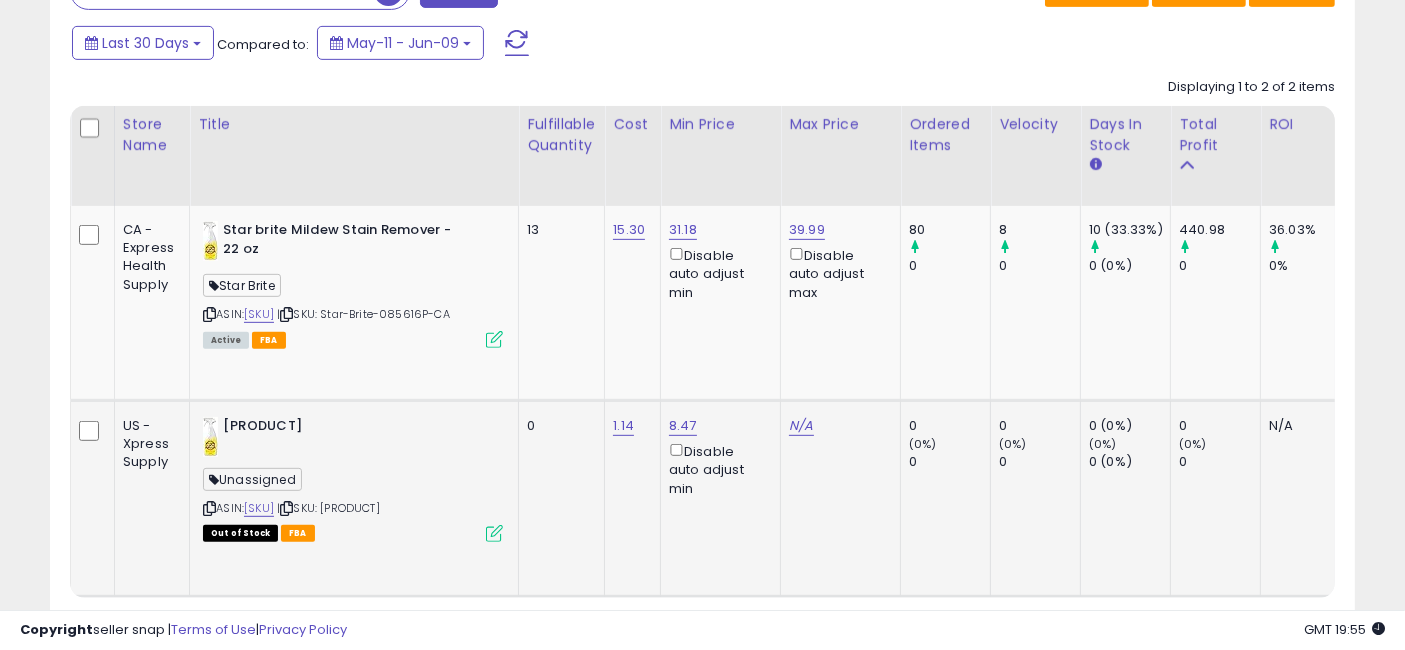 scroll, scrollTop: 810, scrollLeft: 0, axis: vertical 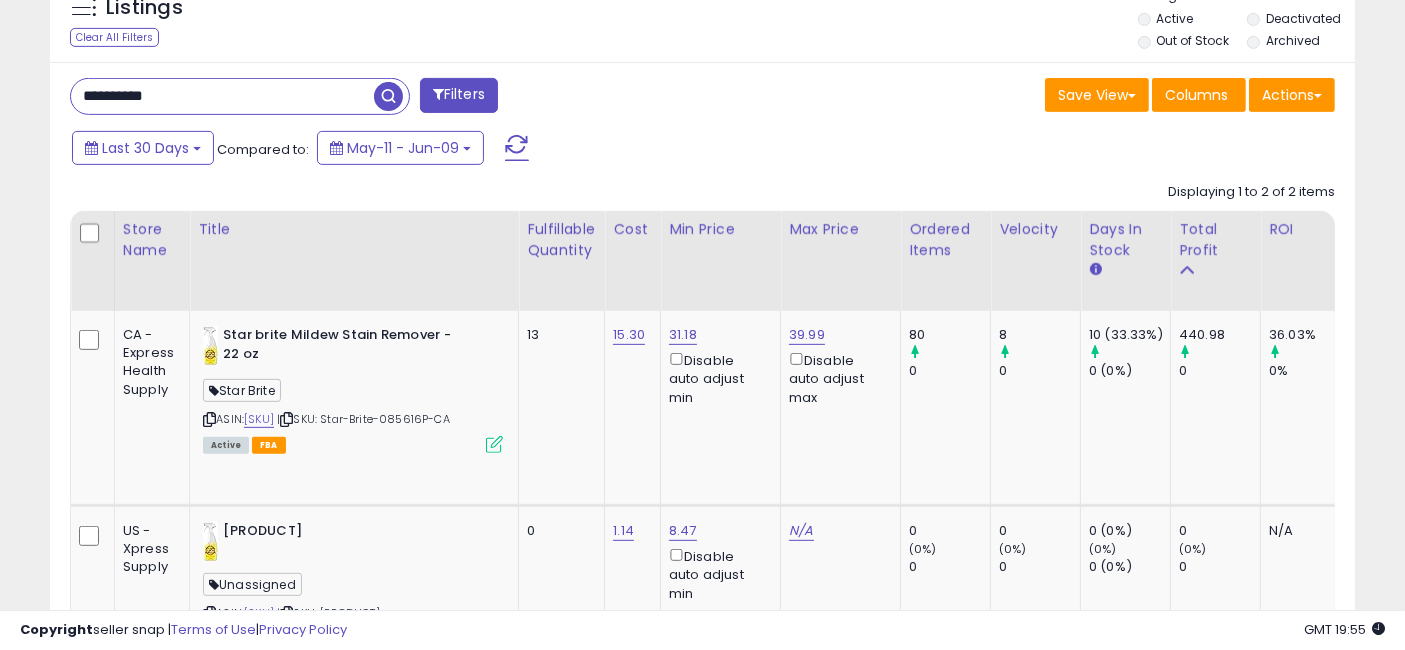 click on "**********" at bounding box center [222, 96] 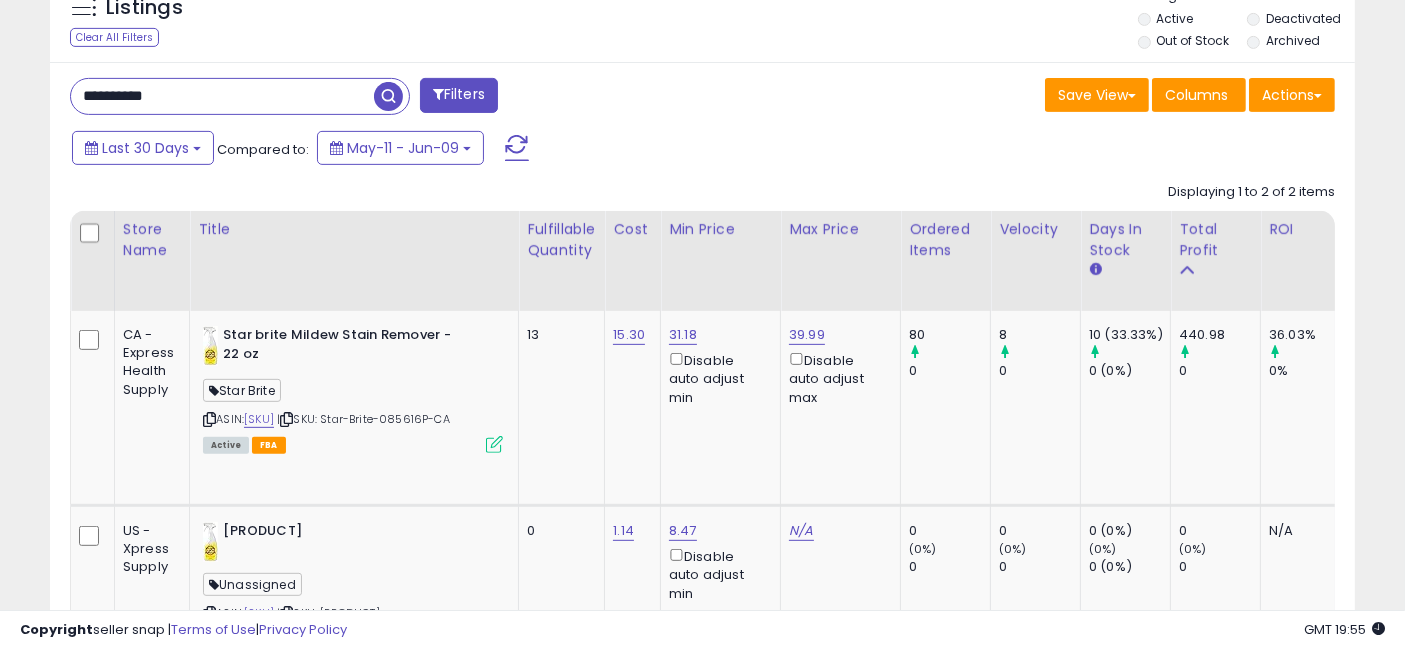 click on "**********" at bounding box center [222, 96] 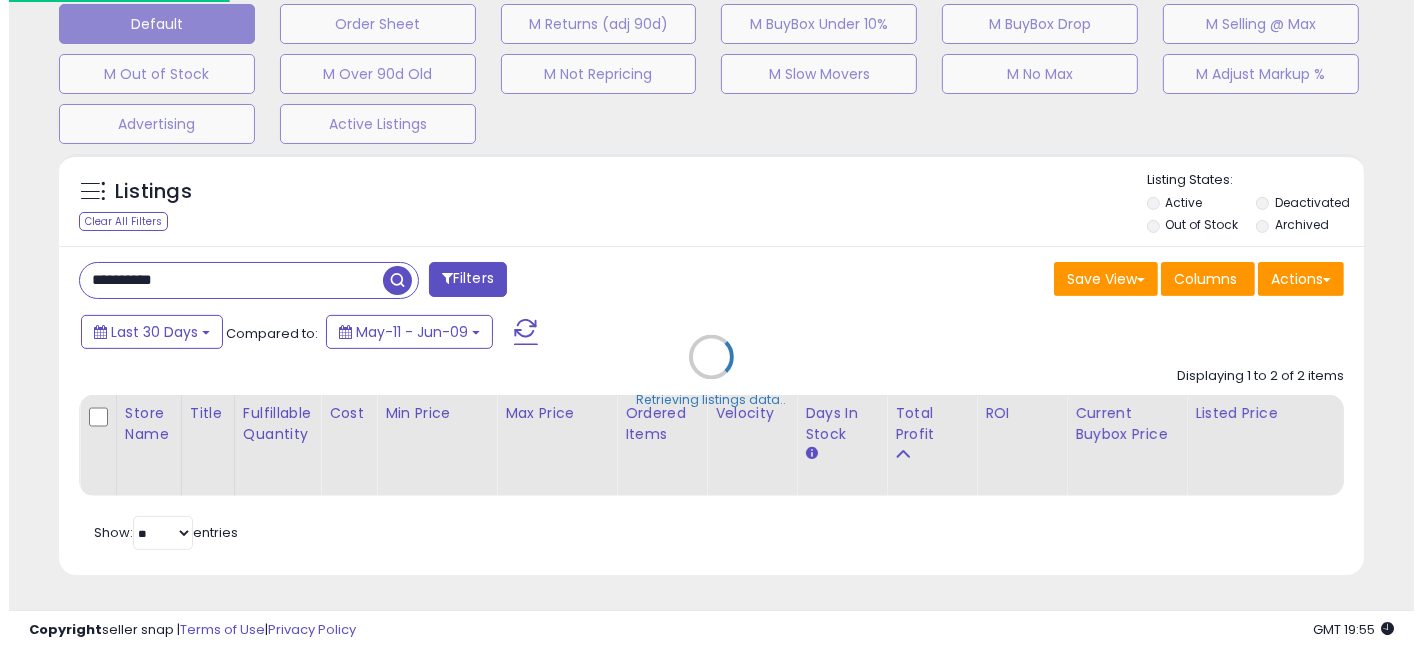 scroll, scrollTop: 641, scrollLeft: 0, axis: vertical 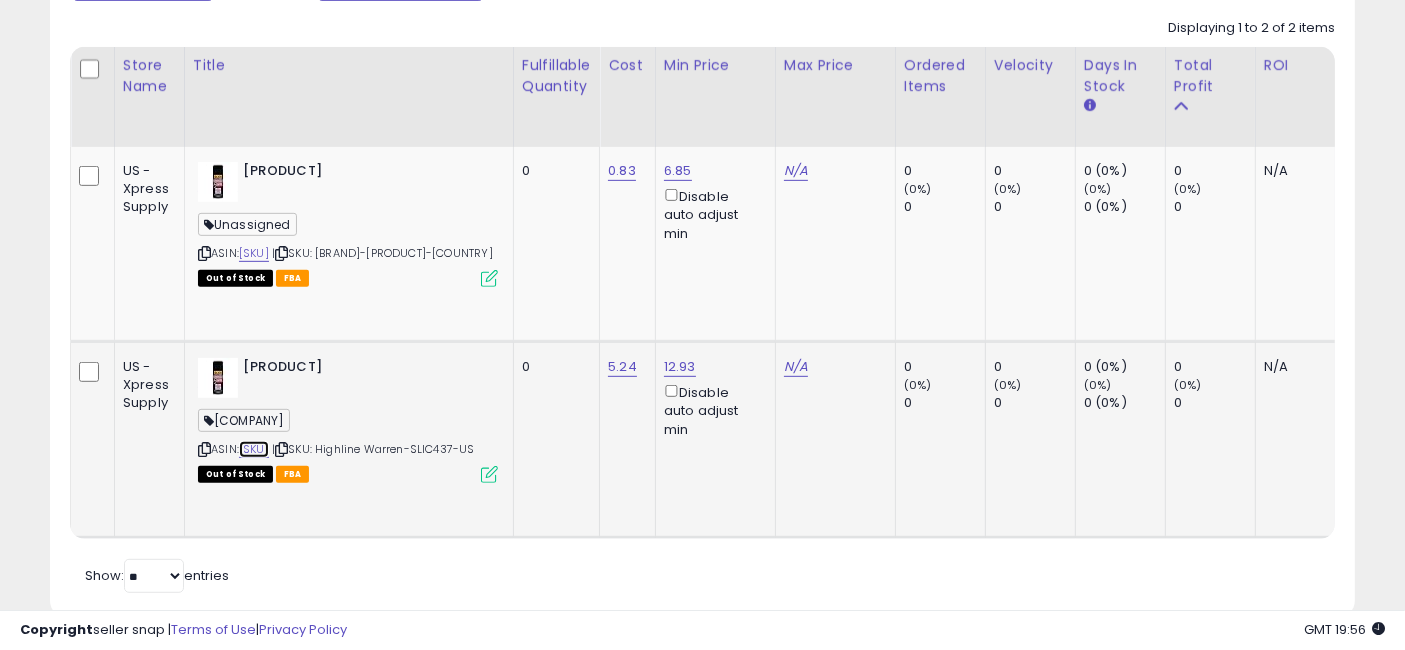 click on "B0016GXOXW" at bounding box center [254, 449] 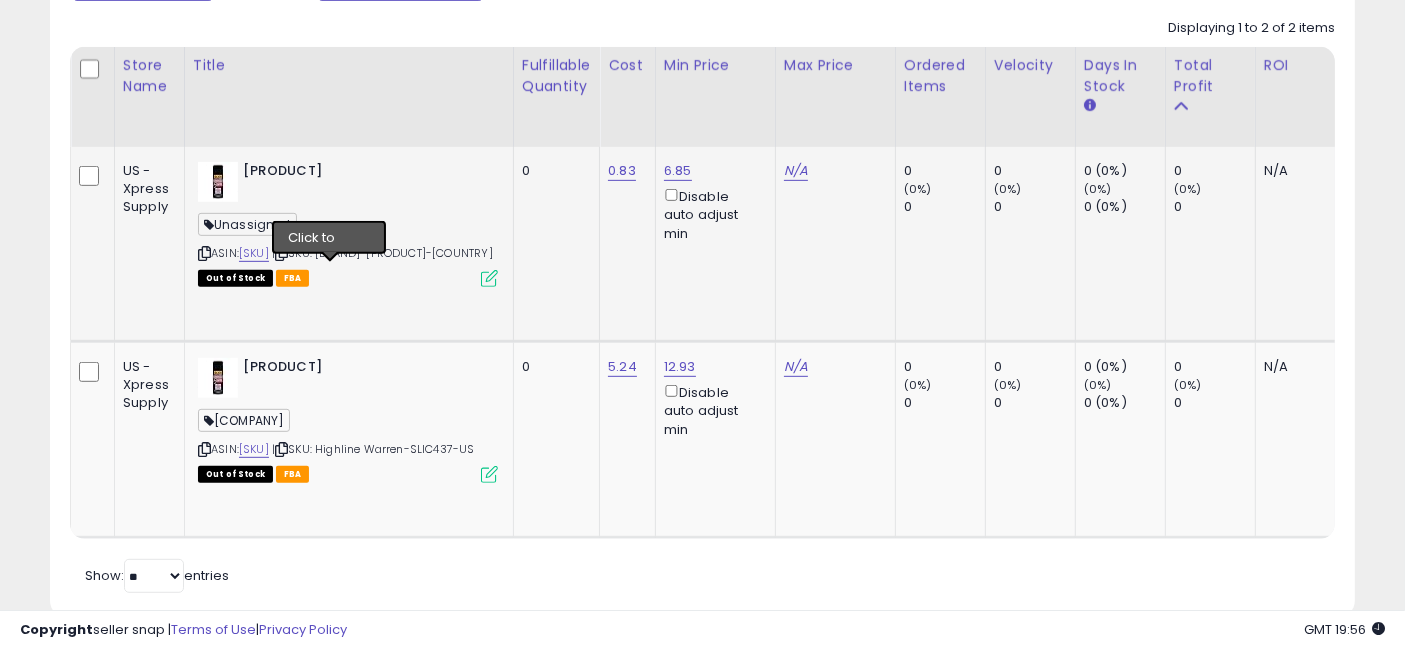 click at bounding box center (281, 253) 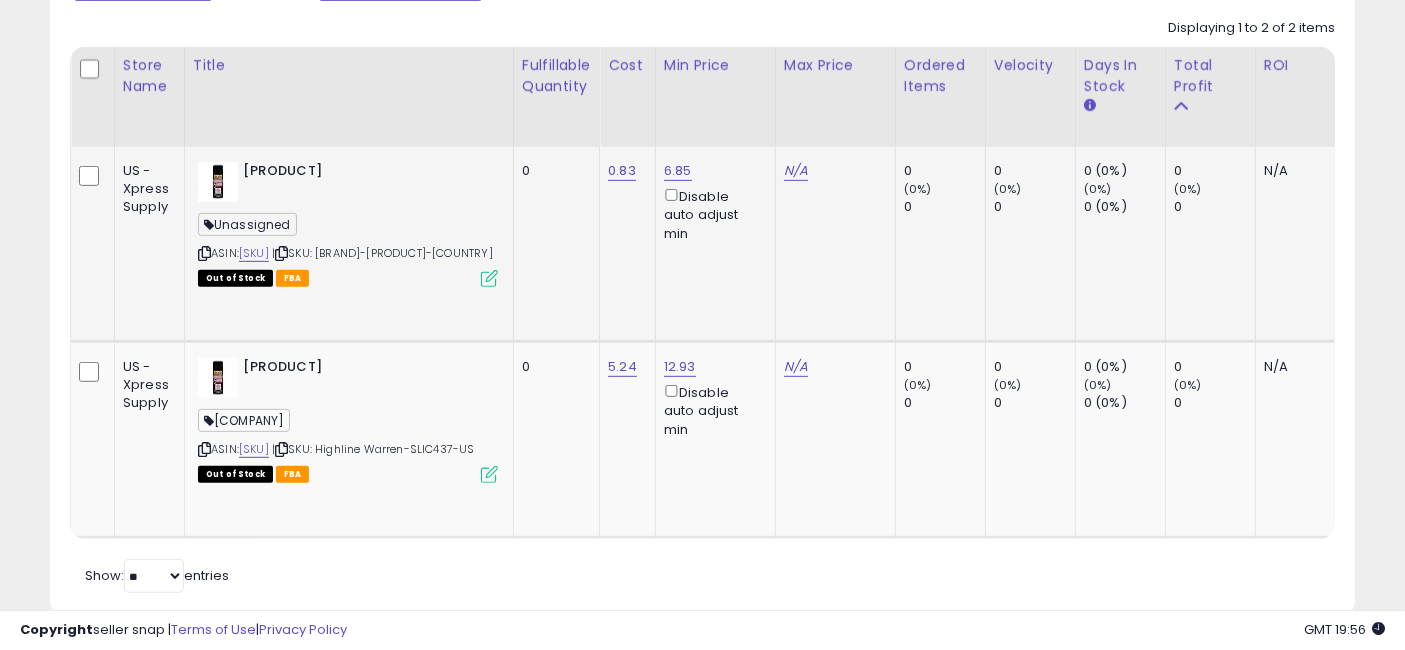 click at bounding box center [281, 253] 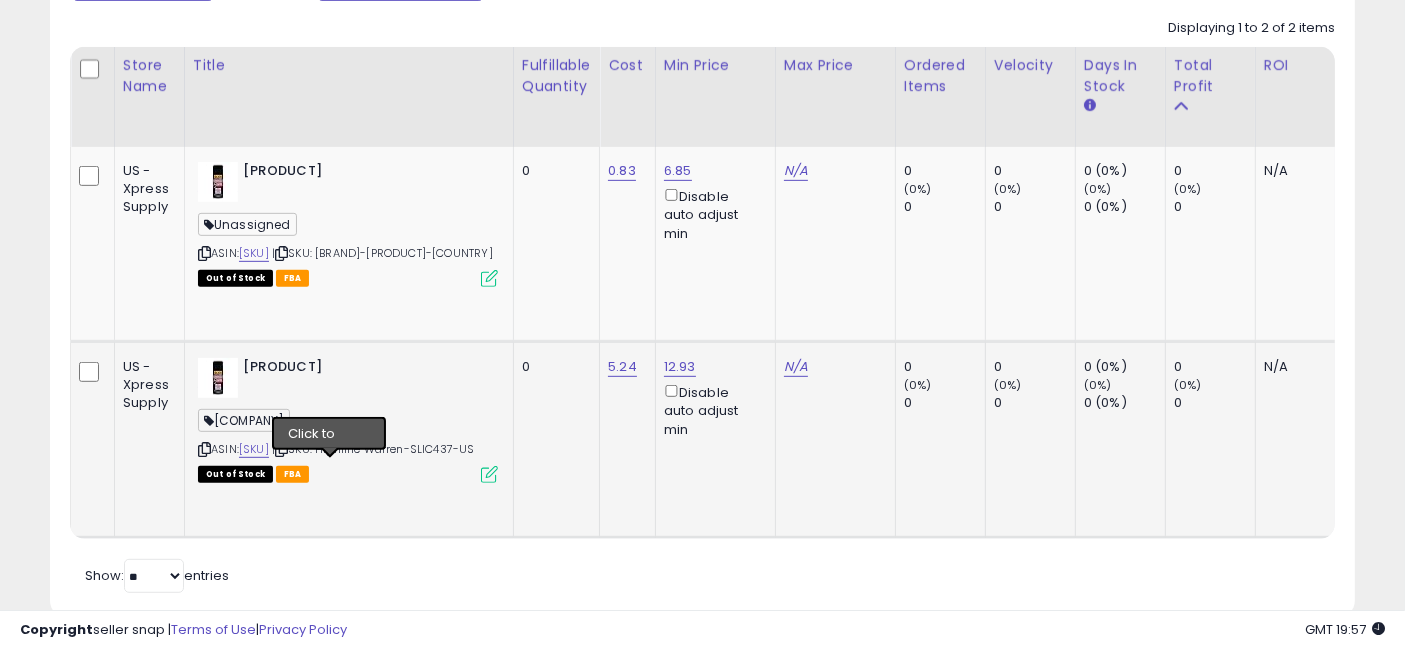 click at bounding box center (281, 449) 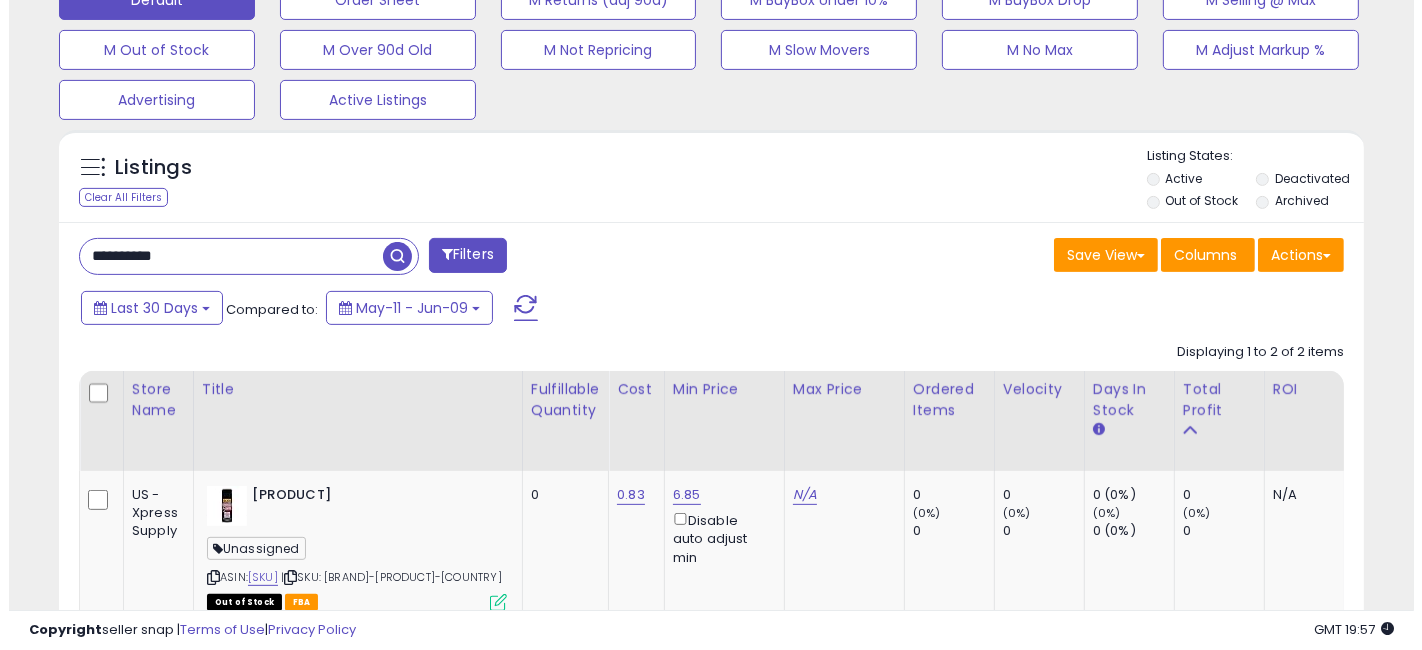scroll, scrollTop: 641, scrollLeft: 0, axis: vertical 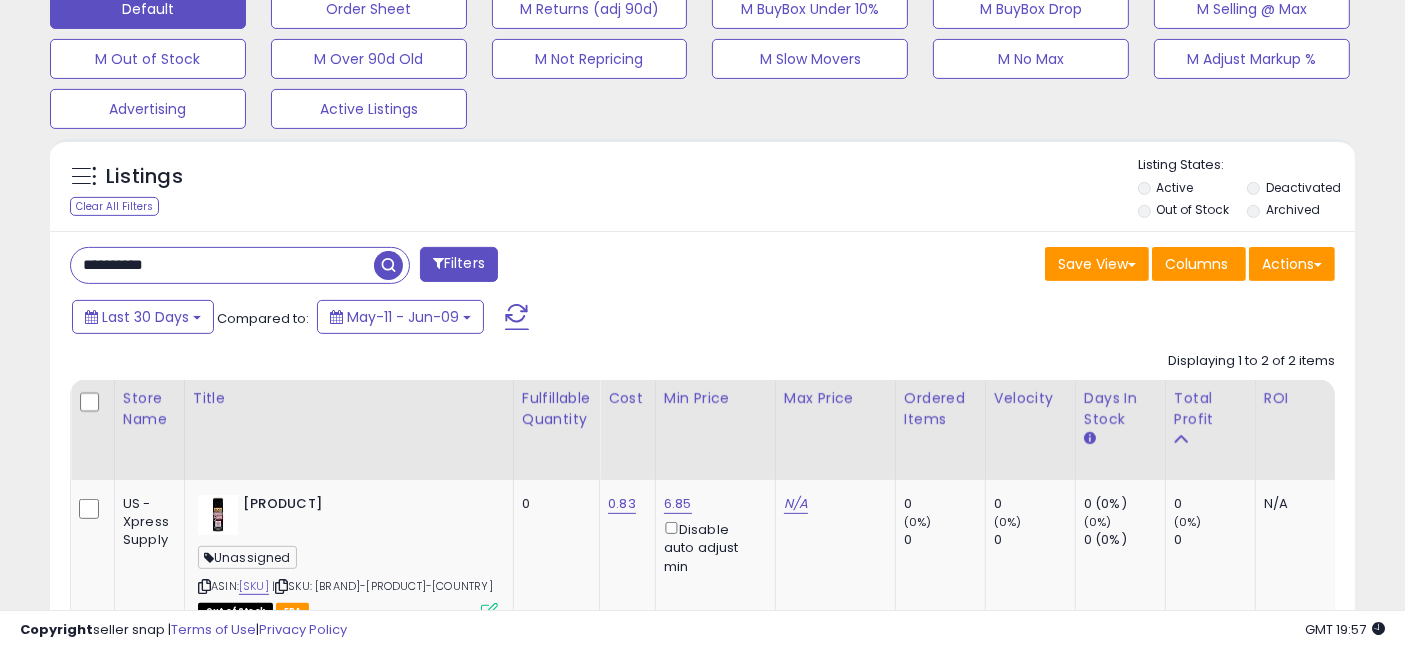 click on "**********" at bounding box center (222, 265) 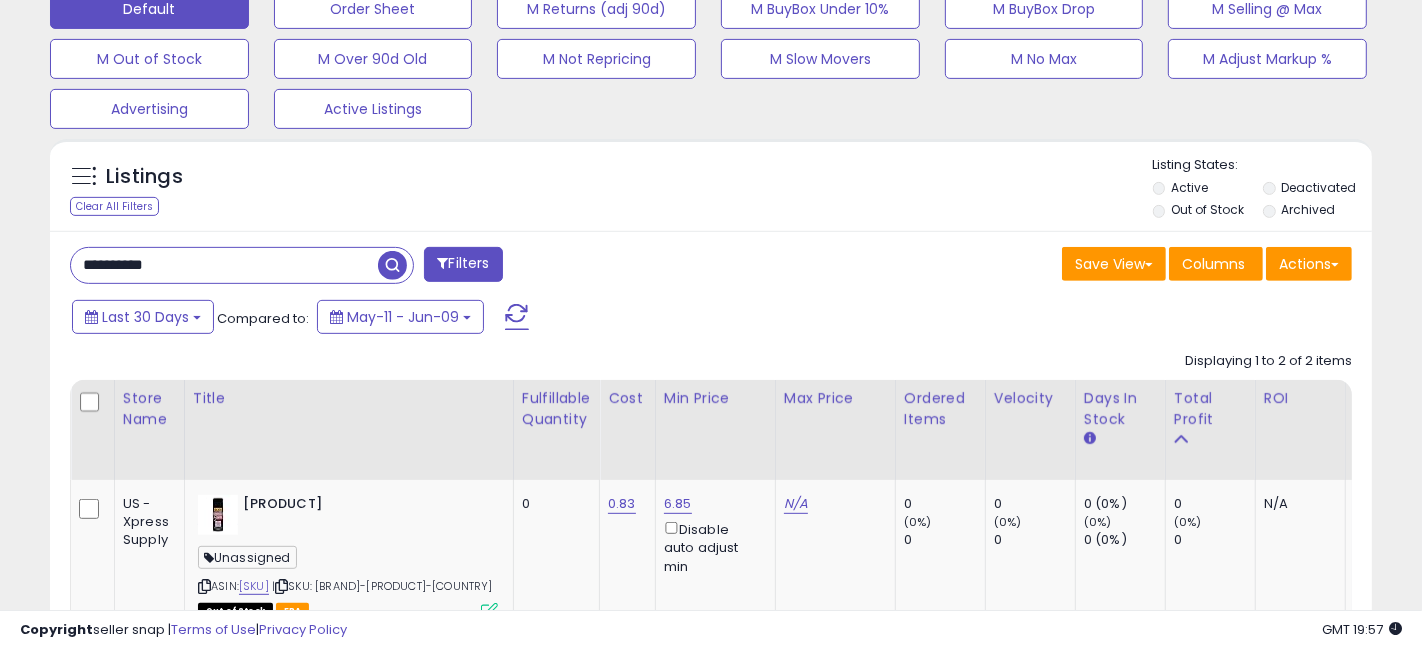 scroll, scrollTop: 999590, scrollLeft: 999234, axis: both 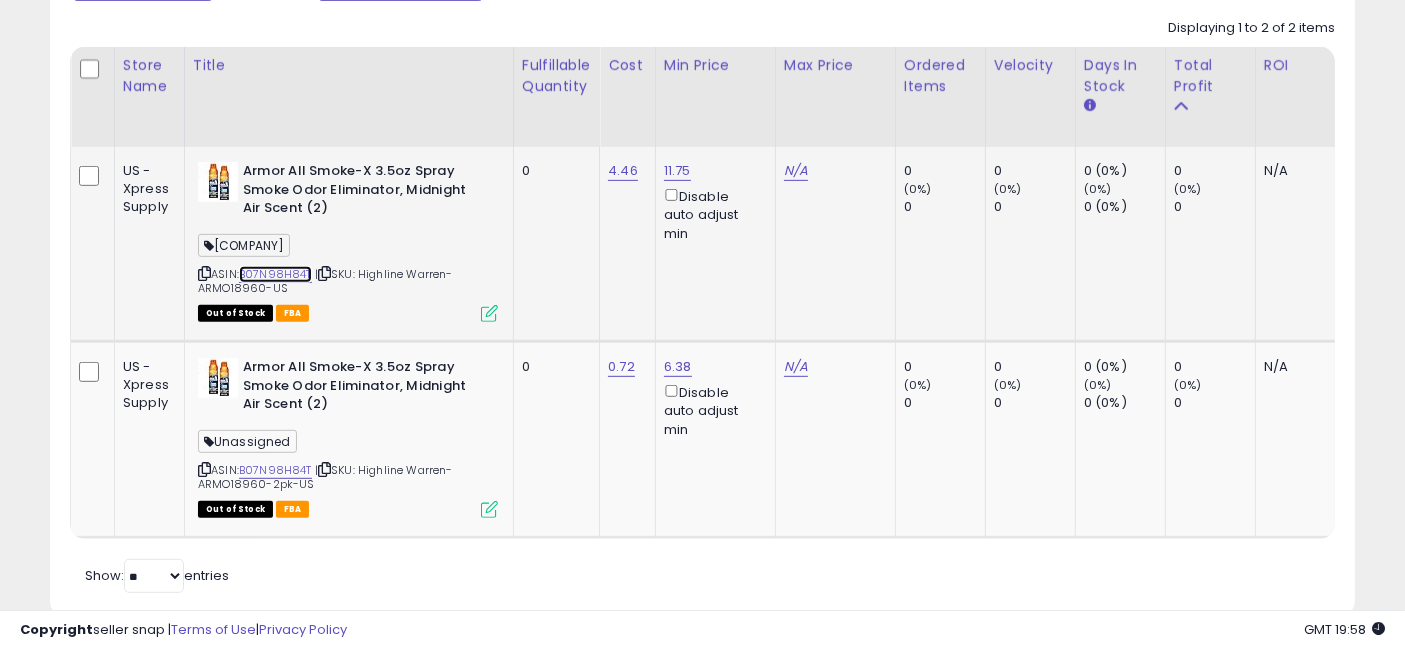 click on "B07N98H84T" at bounding box center (275, 274) 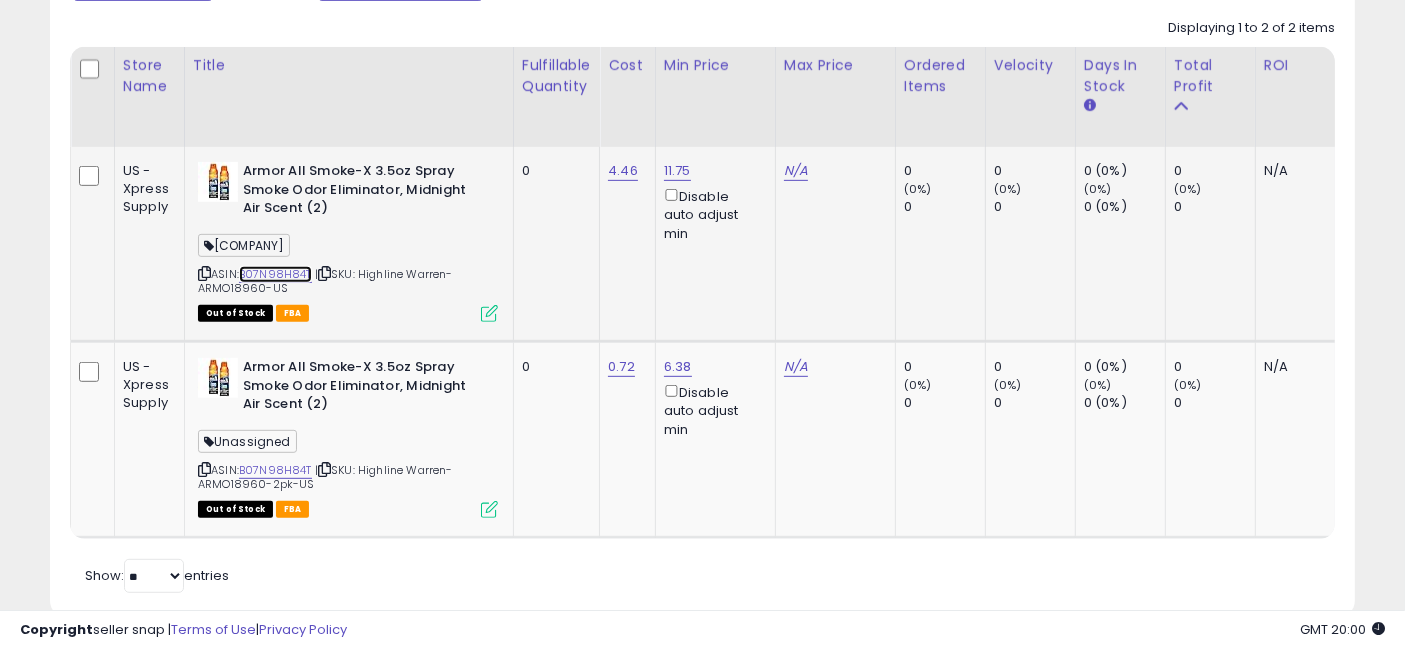 scroll, scrollTop: 863, scrollLeft: 0, axis: vertical 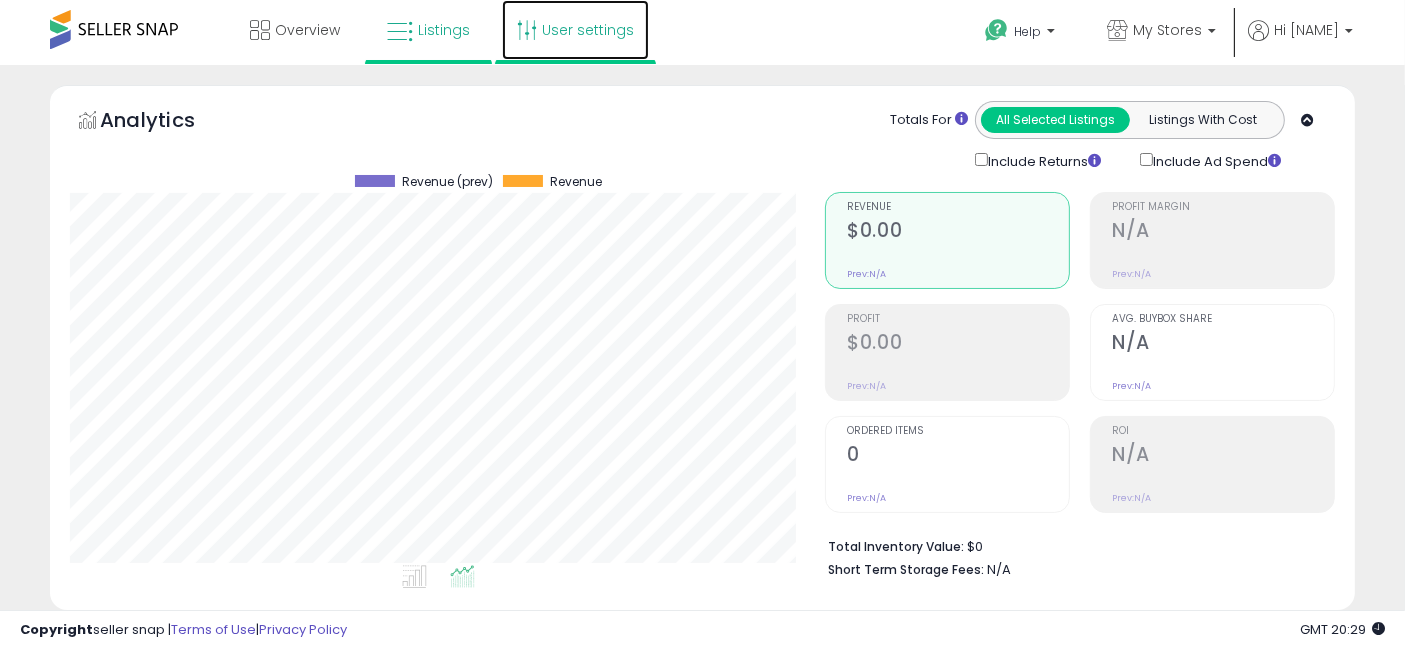 click on "User
settings" at bounding box center (575, 30) 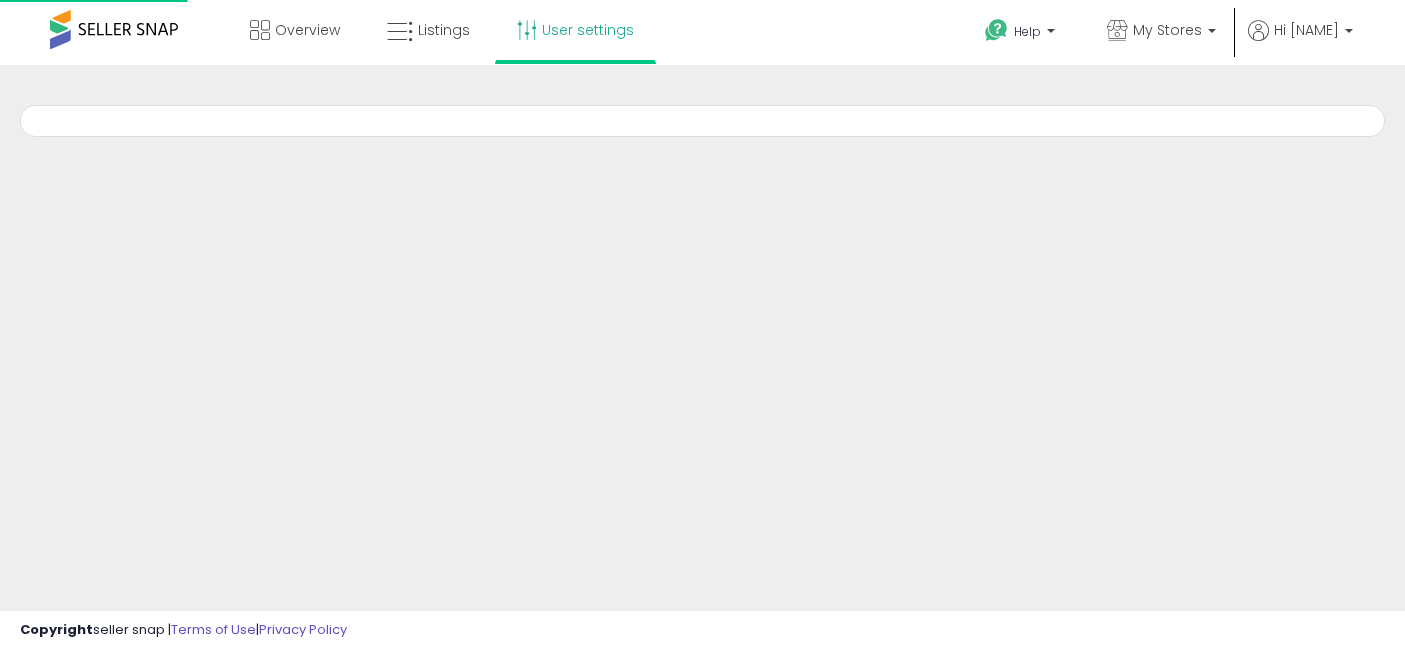 scroll, scrollTop: 0, scrollLeft: 0, axis: both 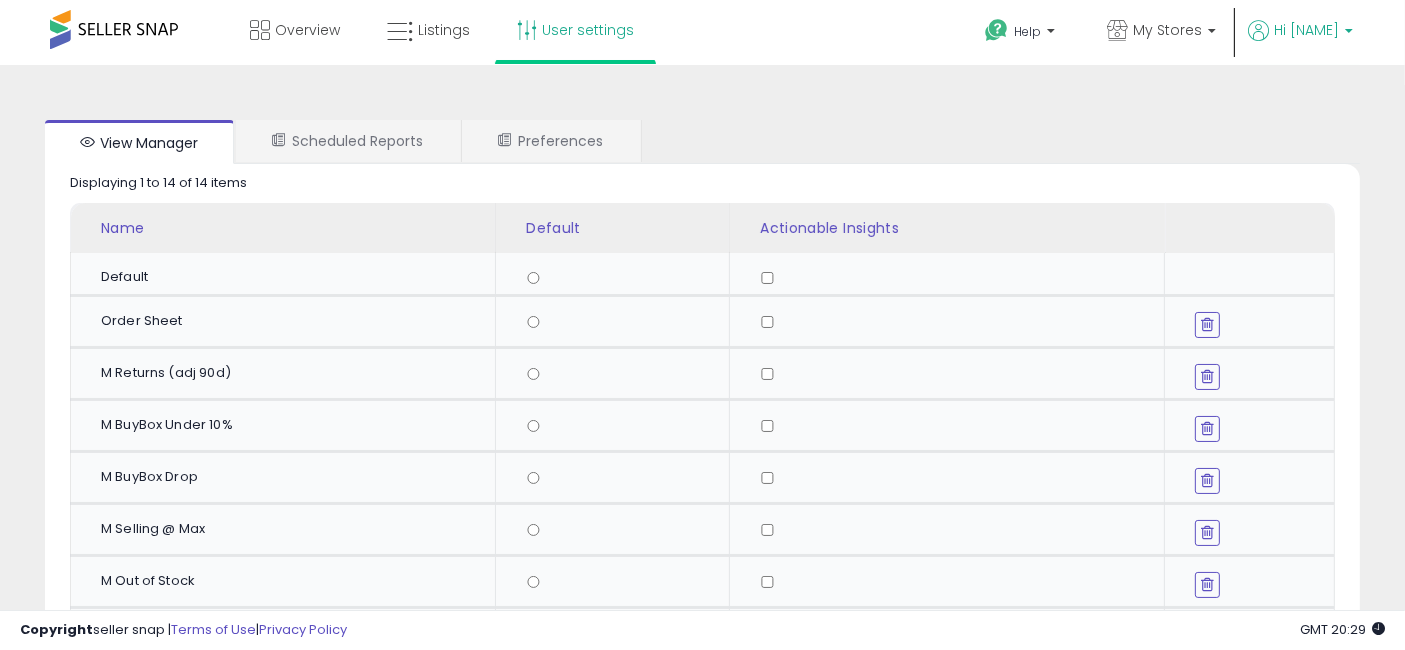 click on "Hi [NAME]" at bounding box center [1306, 30] 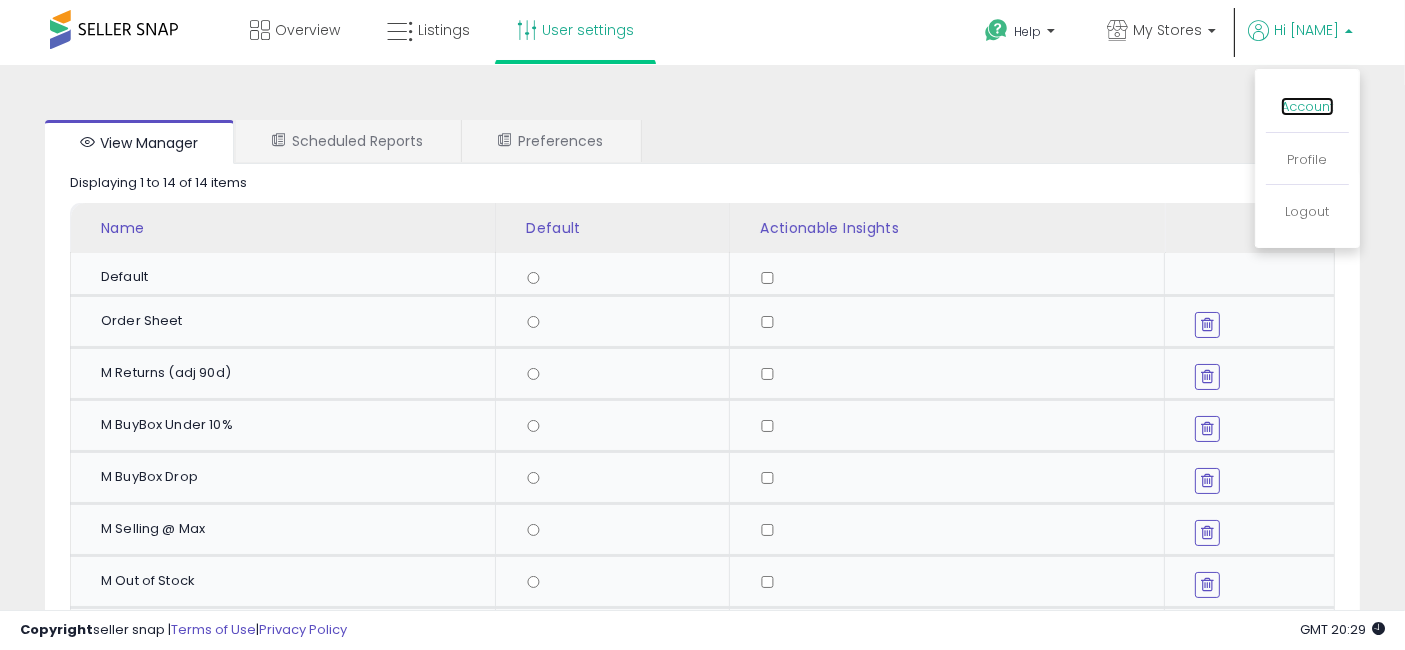 click on "Account" at bounding box center [1307, 106] 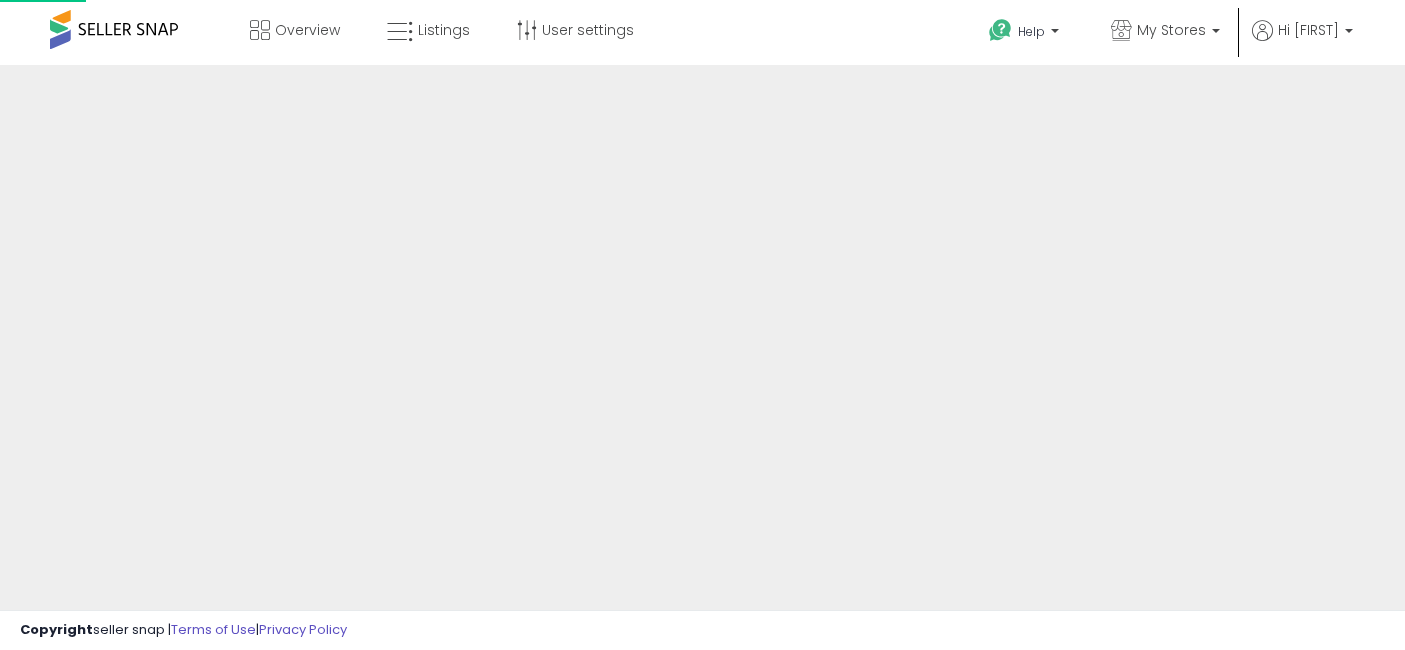 scroll, scrollTop: 0, scrollLeft: 0, axis: both 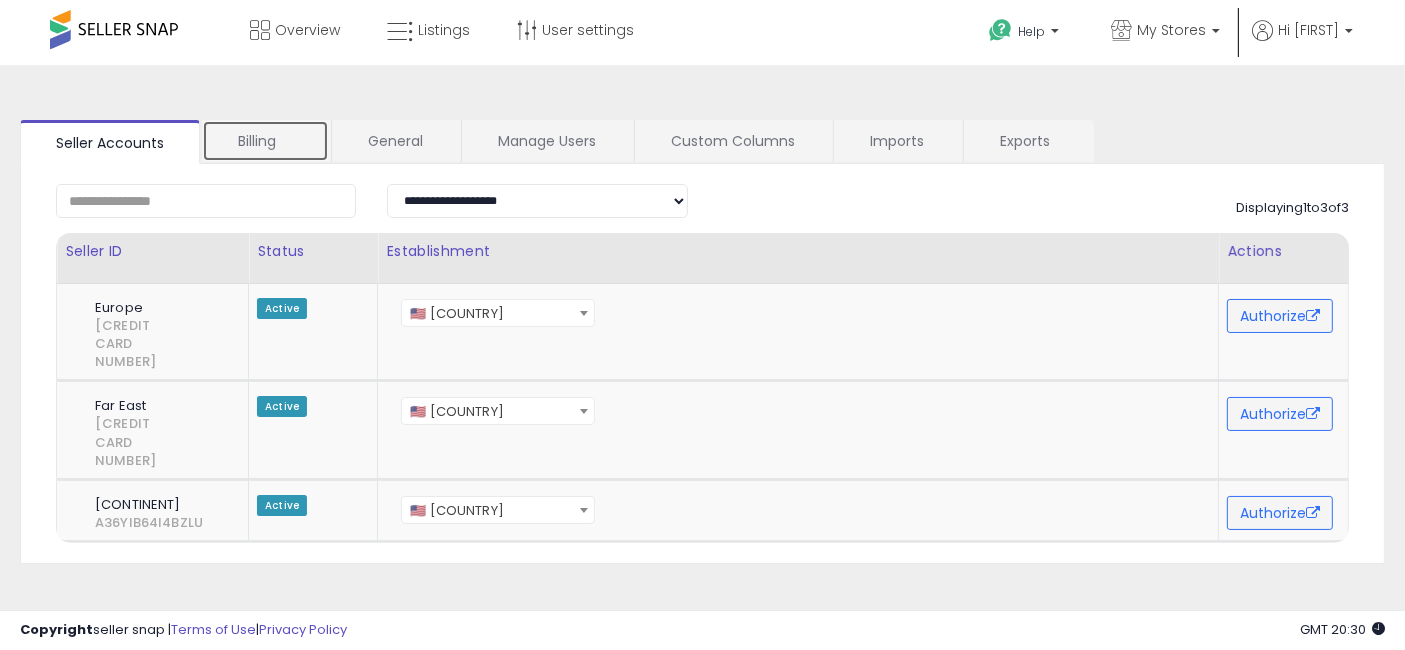 click on "Billing" at bounding box center (265, 141) 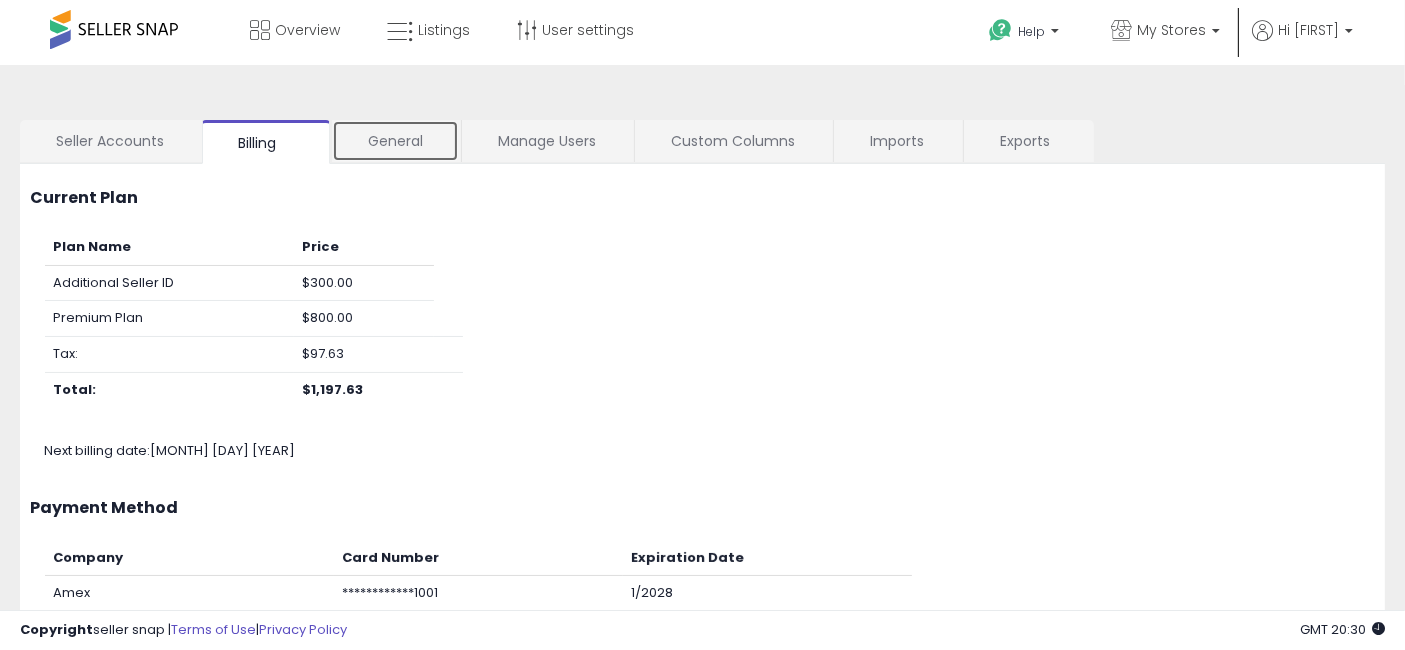 click on "General" at bounding box center (395, 141) 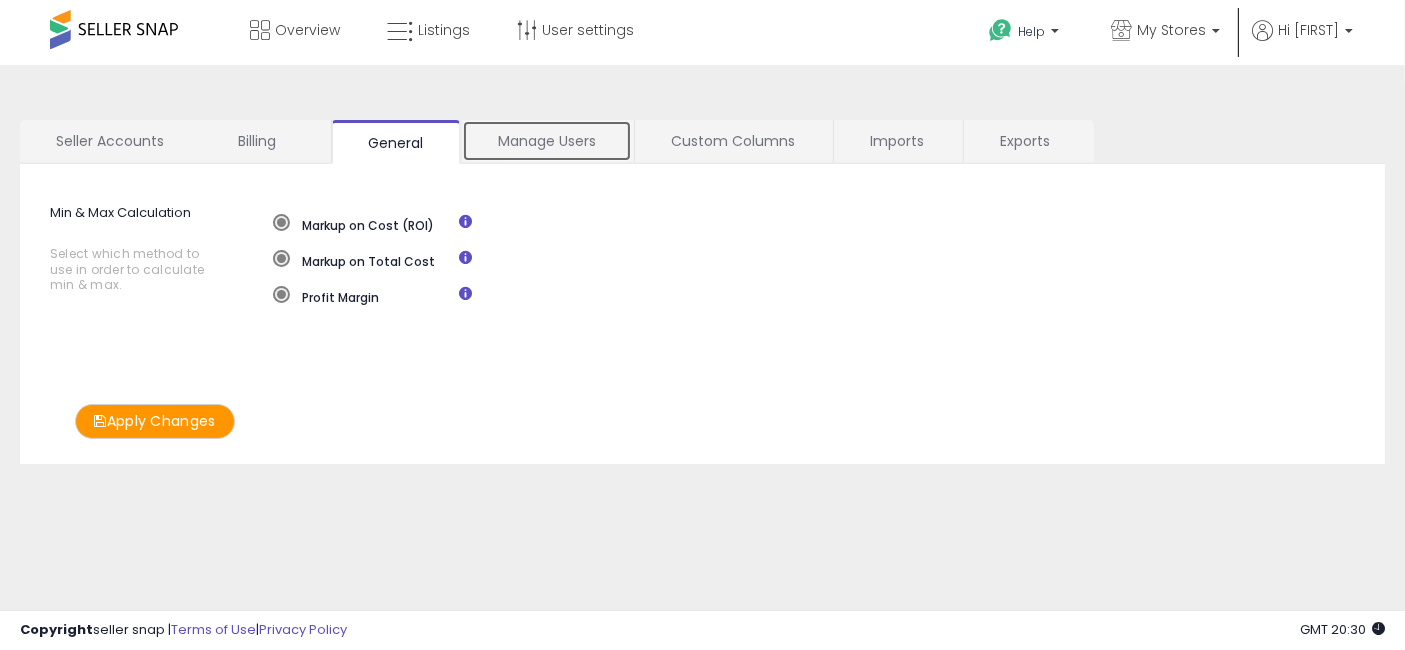 click on "Manage Users" at bounding box center [547, 141] 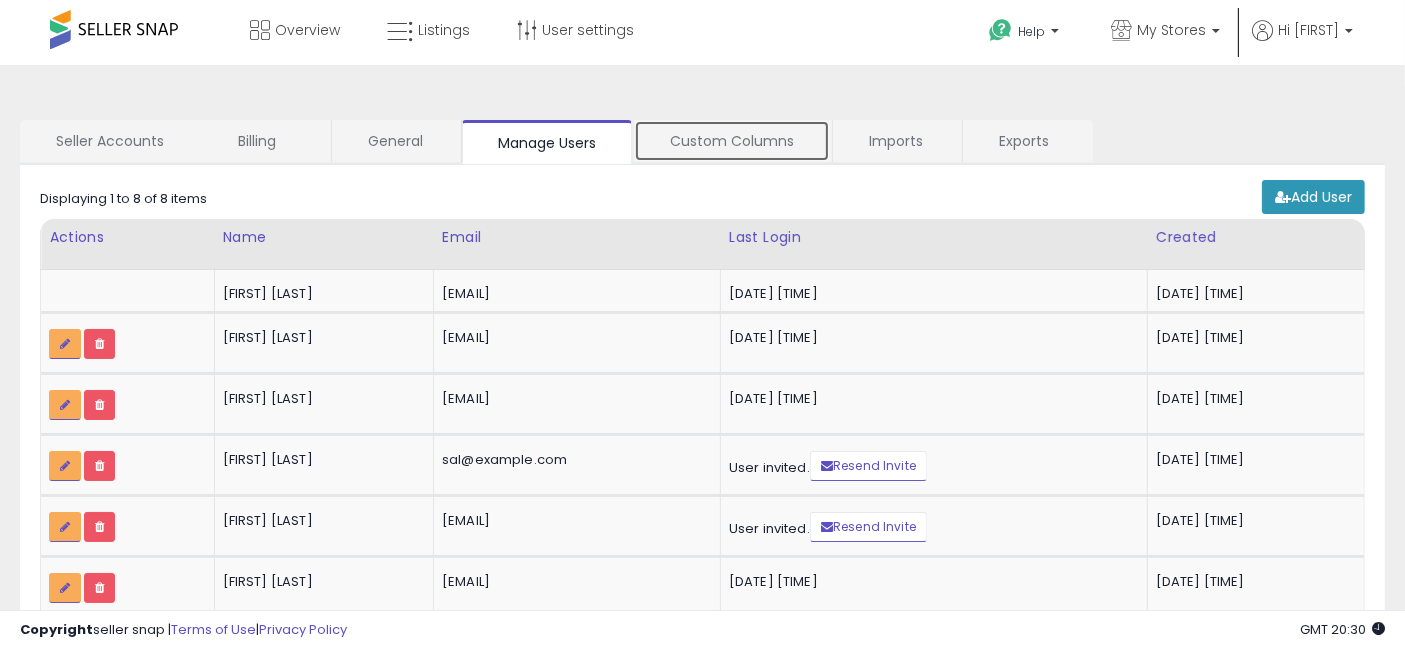click on "Custom Columns" at bounding box center (732, 141) 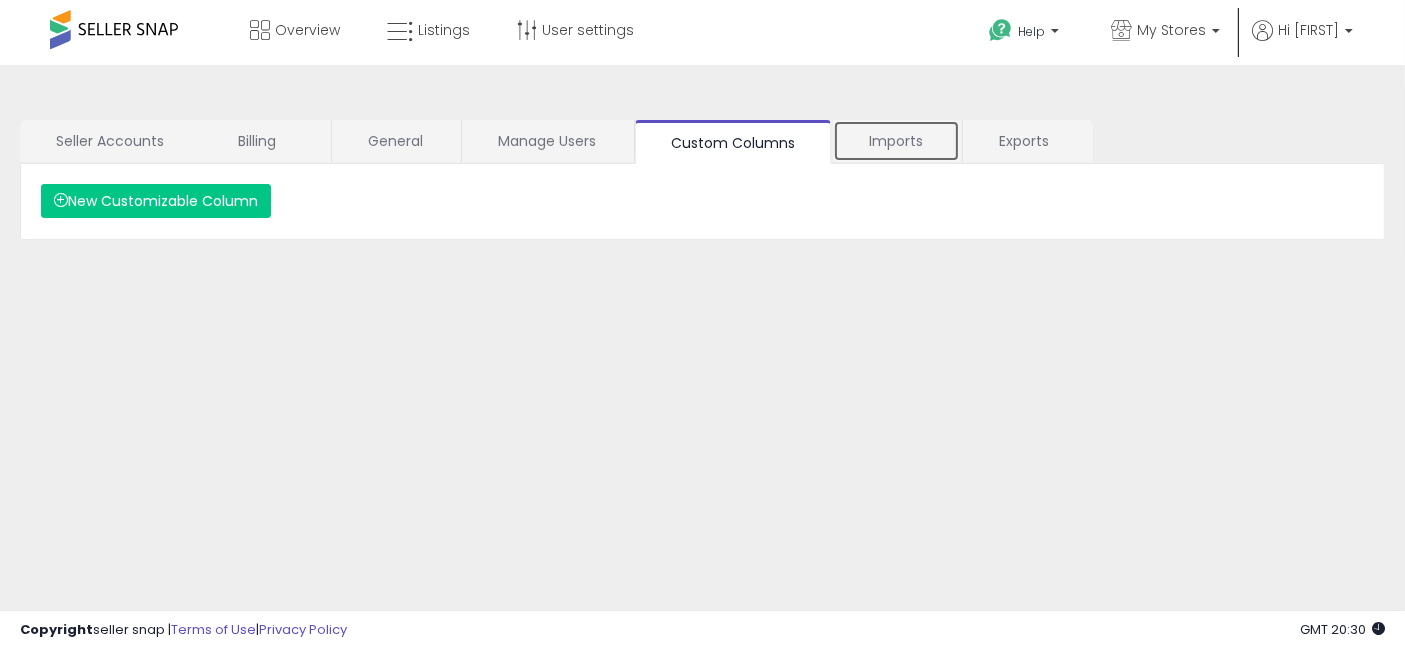 click on "Imports" at bounding box center (896, 141) 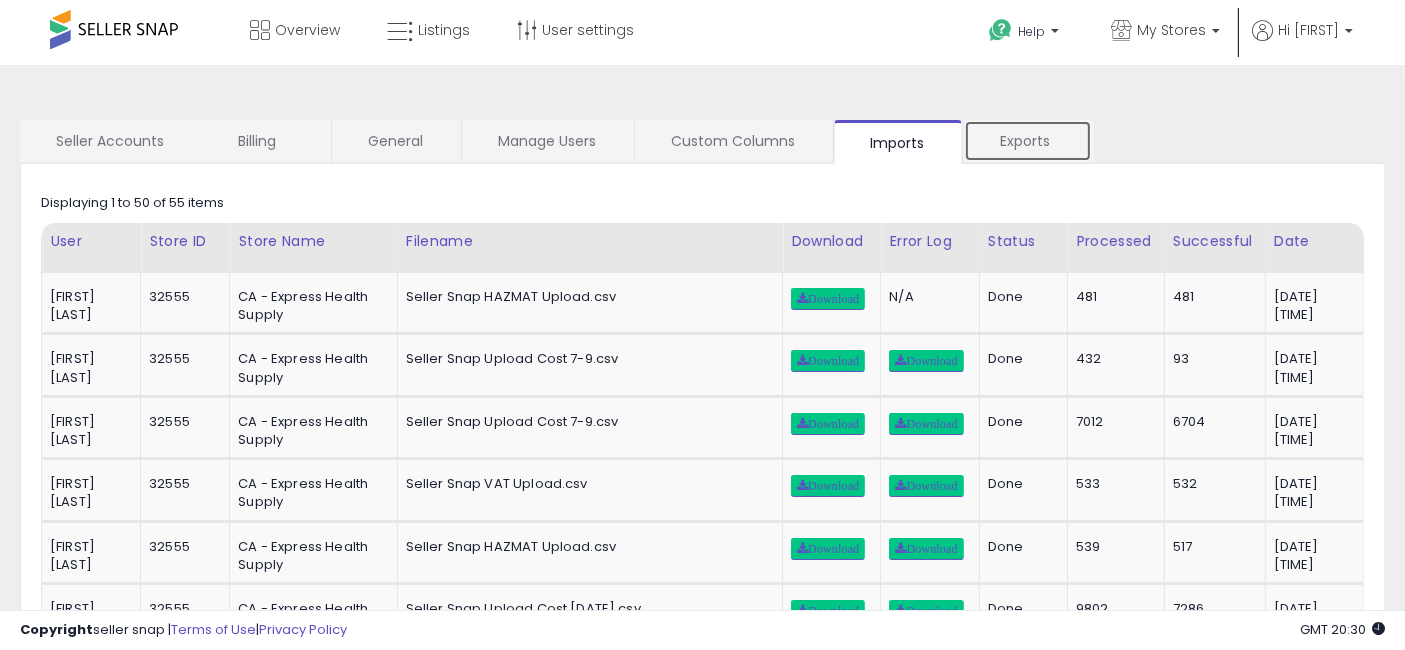 click on "Exports" at bounding box center [1028, 141] 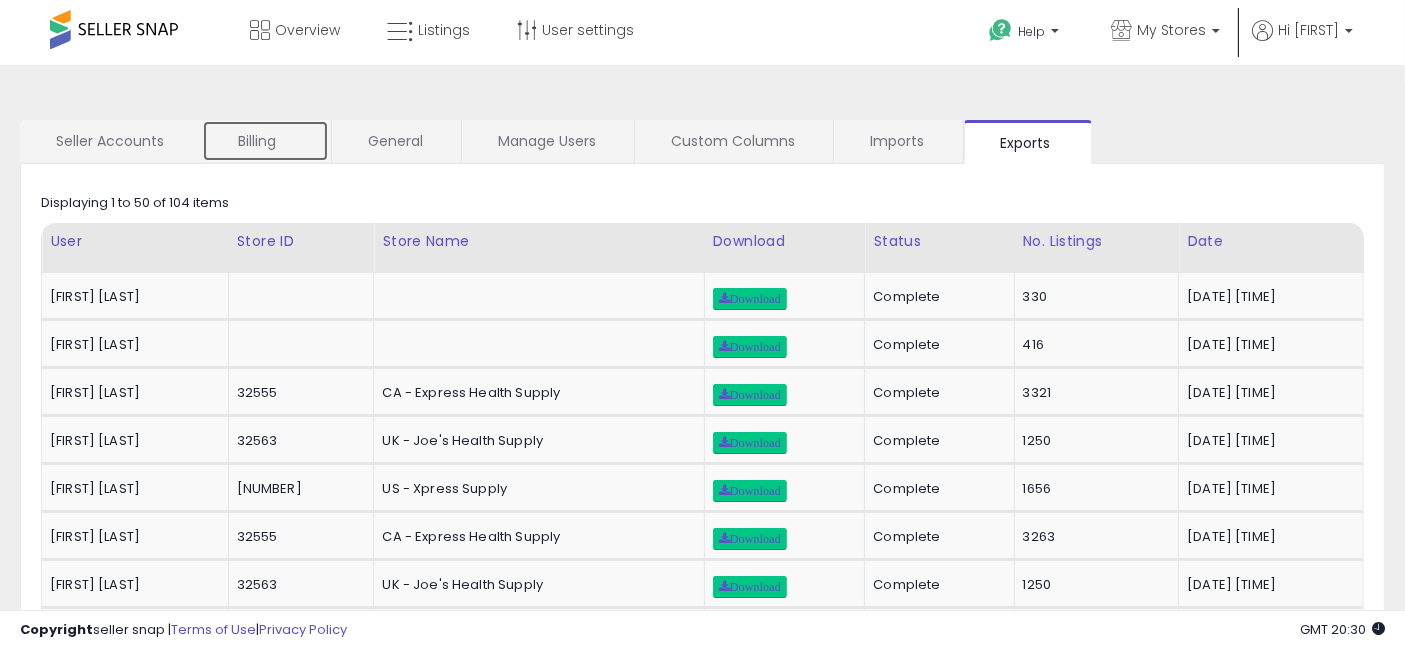 click on "Billing" at bounding box center (265, 141) 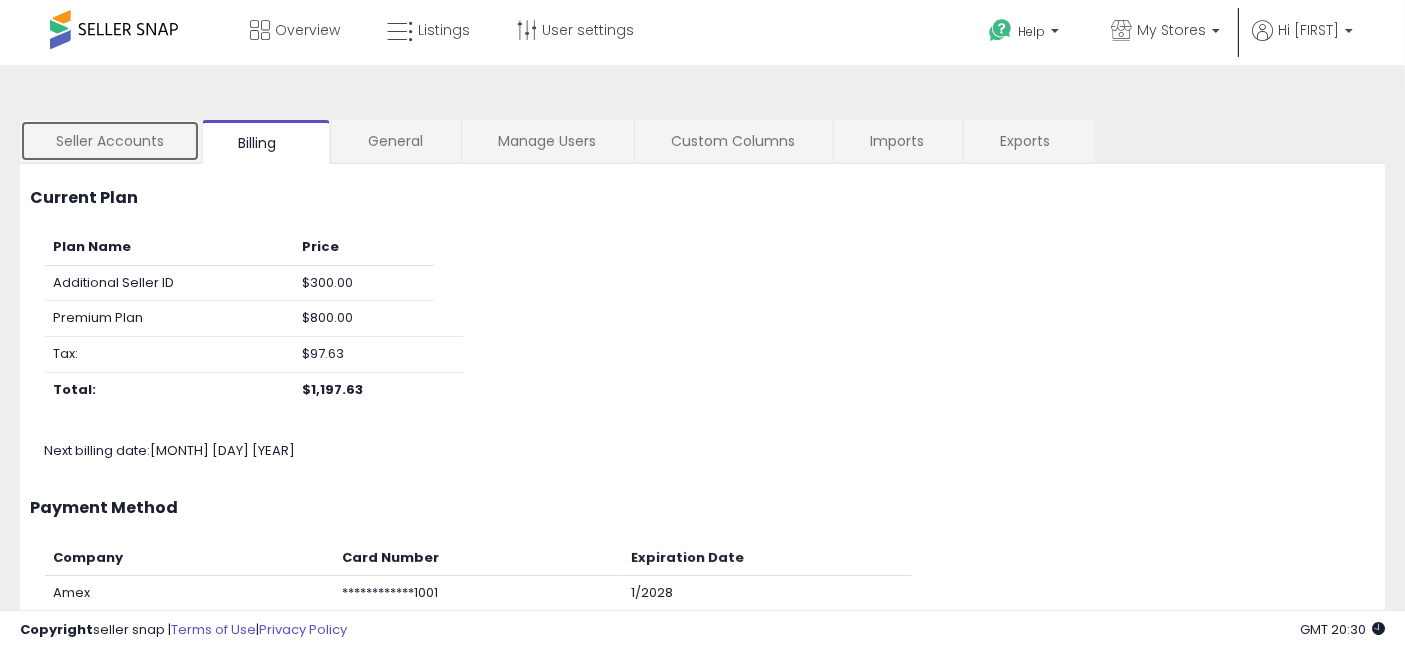click on "Seller Accounts" at bounding box center (110, 141) 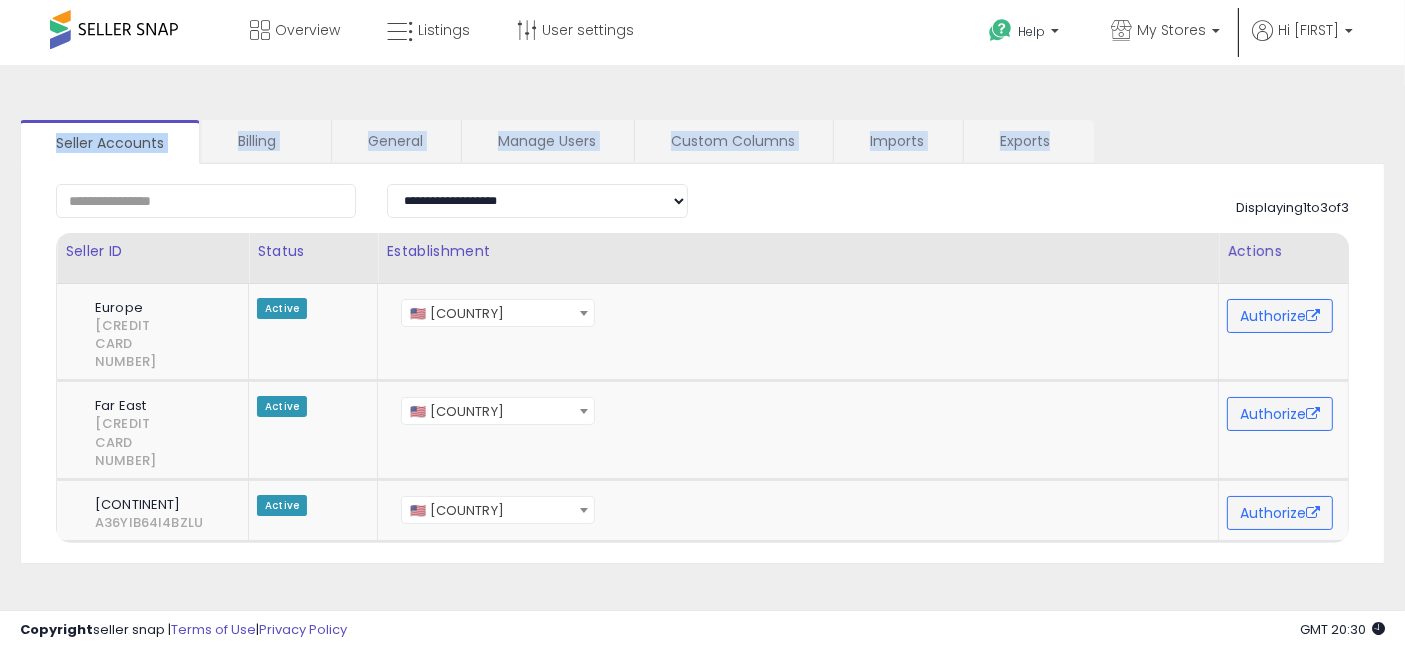 drag, startPoint x: 1098, startPoint y: 134, endPoint x: 27, endPoint y: 120, distance: 1071.0916 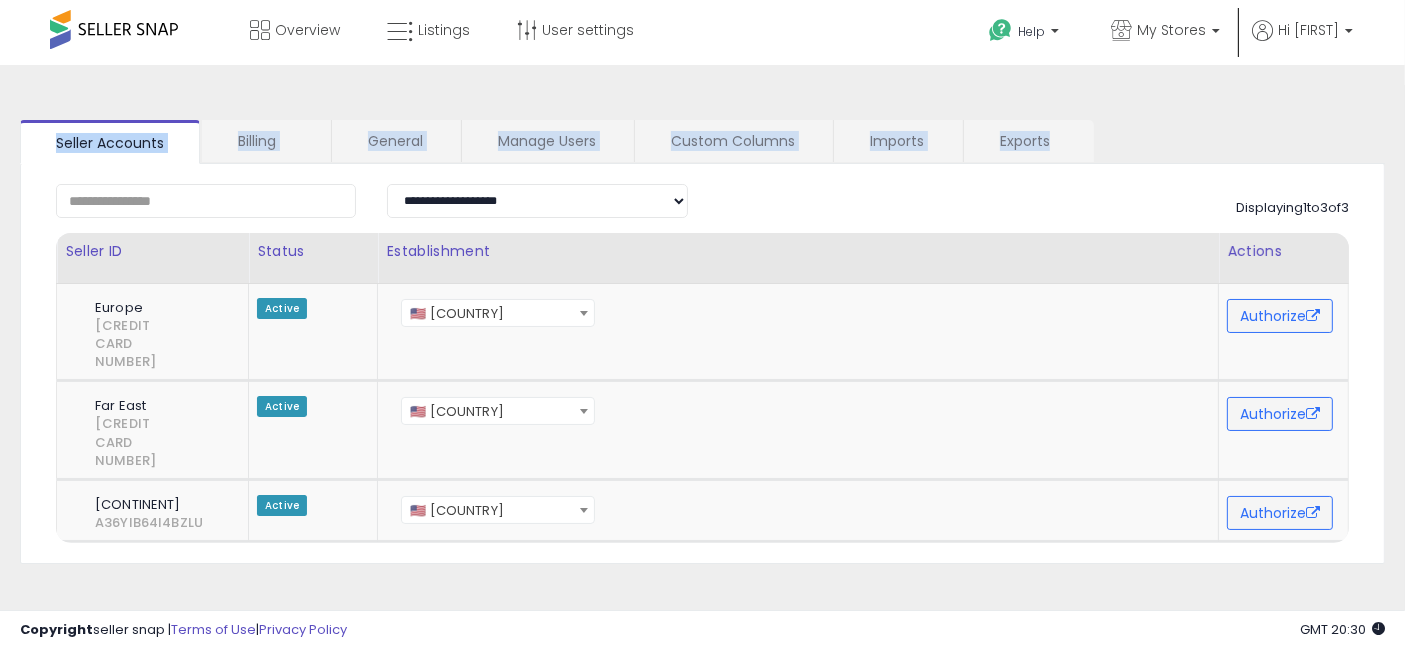 click on "**********" at bounding box center [702, 515] 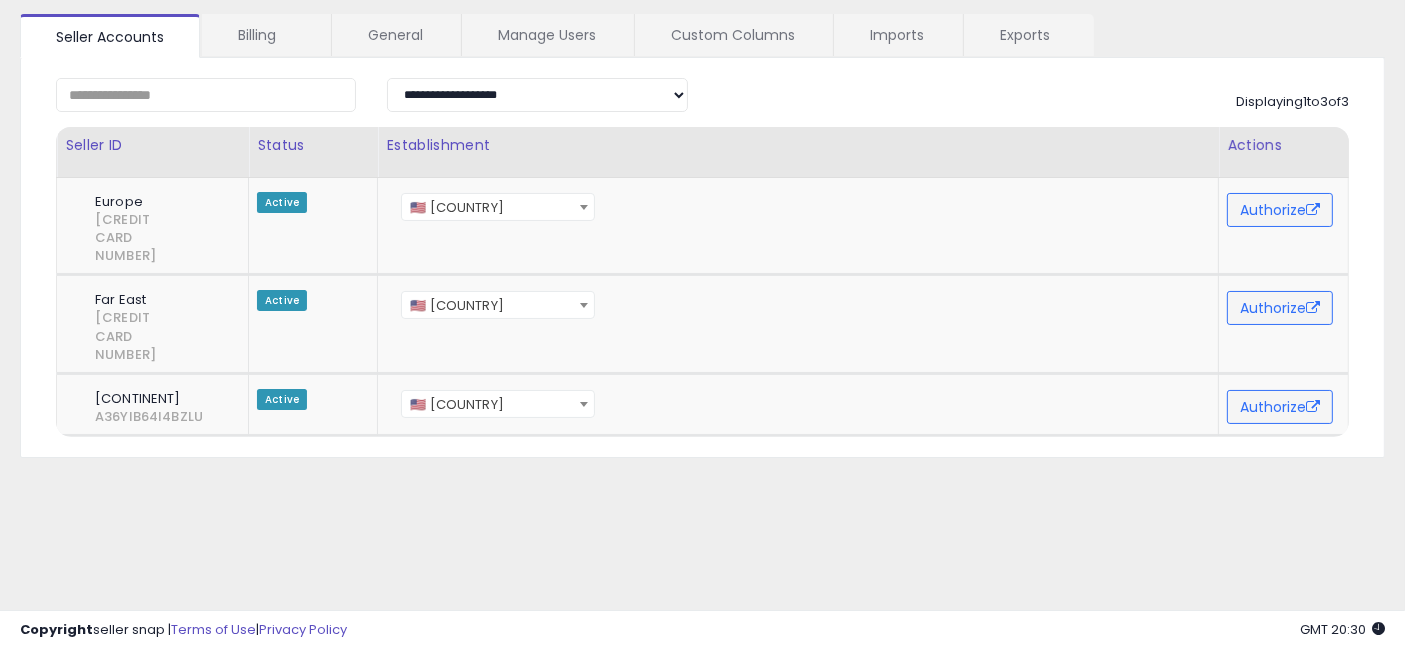 scroll, scrollTop: 0, scrollLeft: 0, axis: both 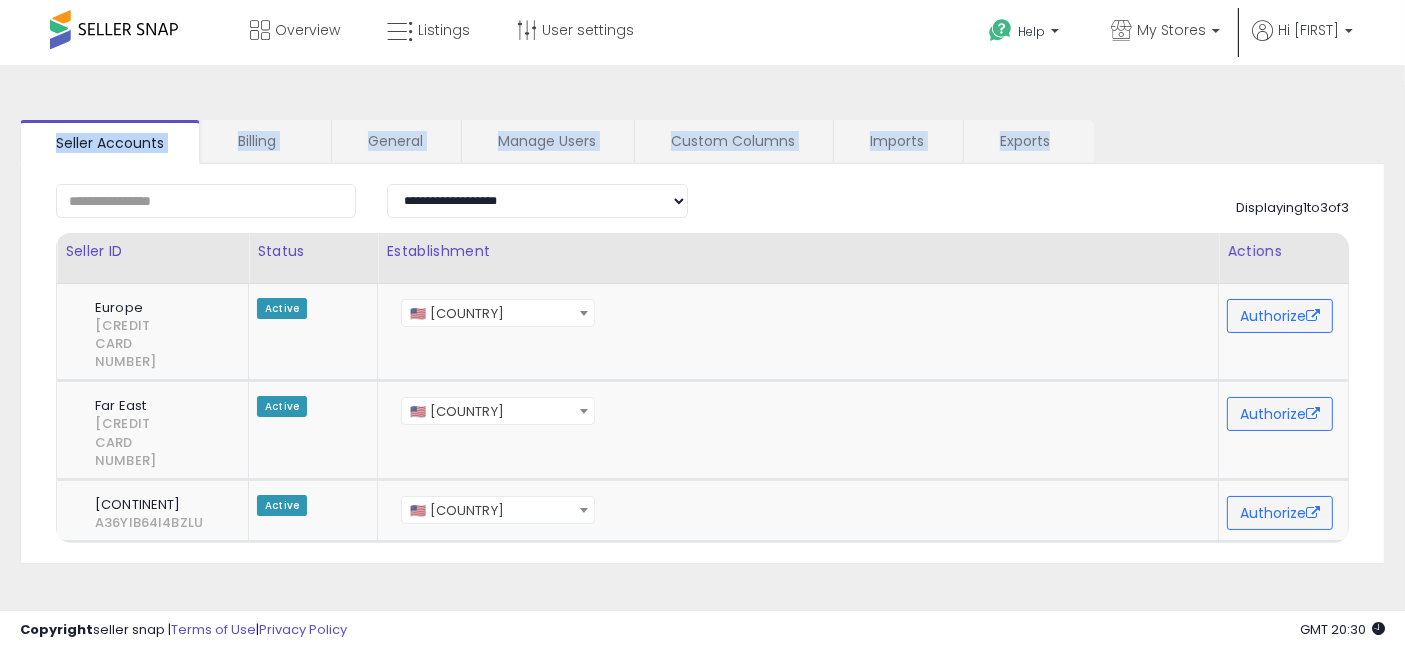 drag, startPoint x: 1111, startPoint y: 140, endPoint x: 18, endPoint y: 135, distance: 1093.0115 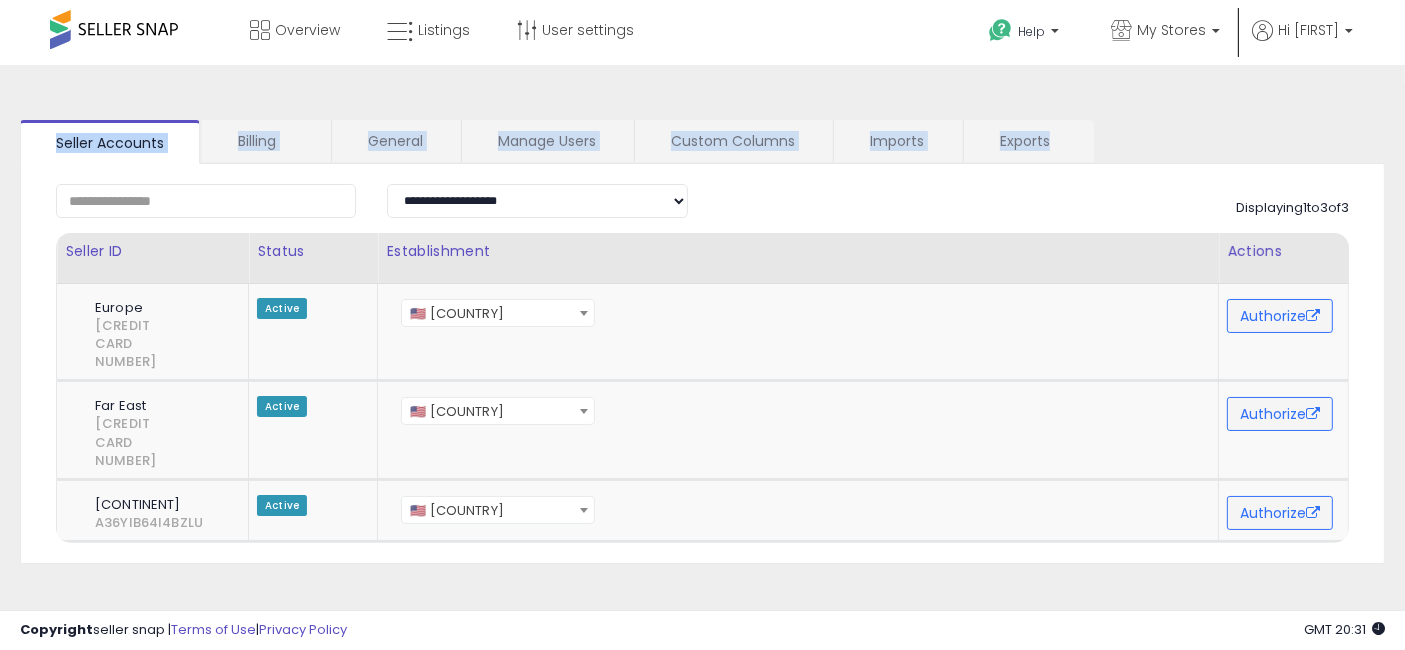 click on "**********" at bounding box center (702, 500) 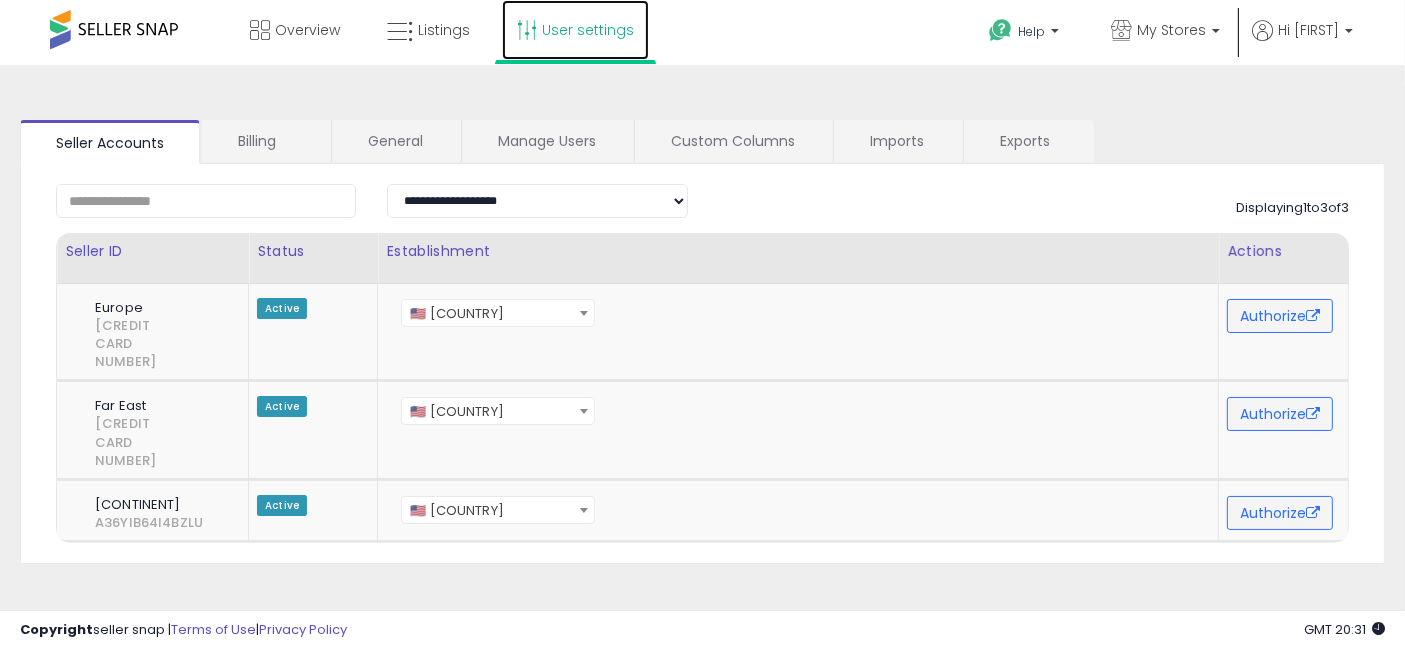 click on "User
settings" at bounding box center (575, 30) 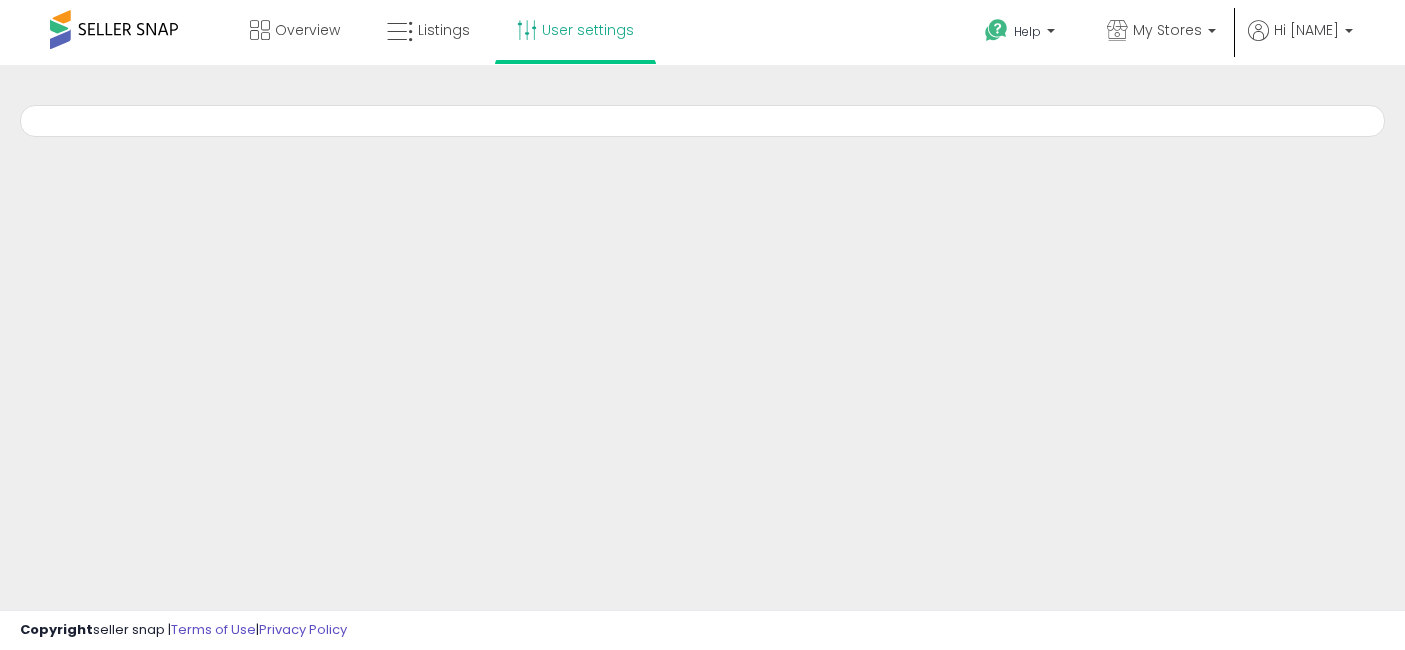 scroll, scrollTop: 0, scrollLeft: 0, axis: both 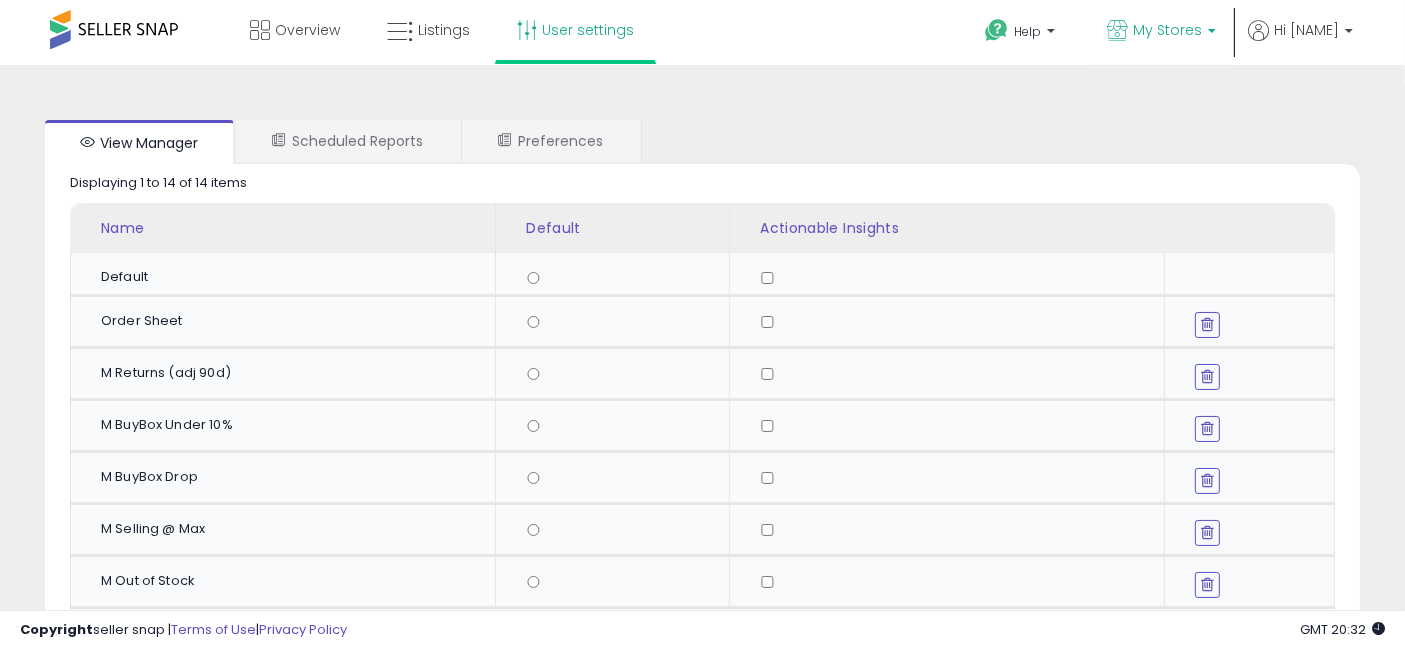 click on "My Stores" at bounding box center [1167, 30] 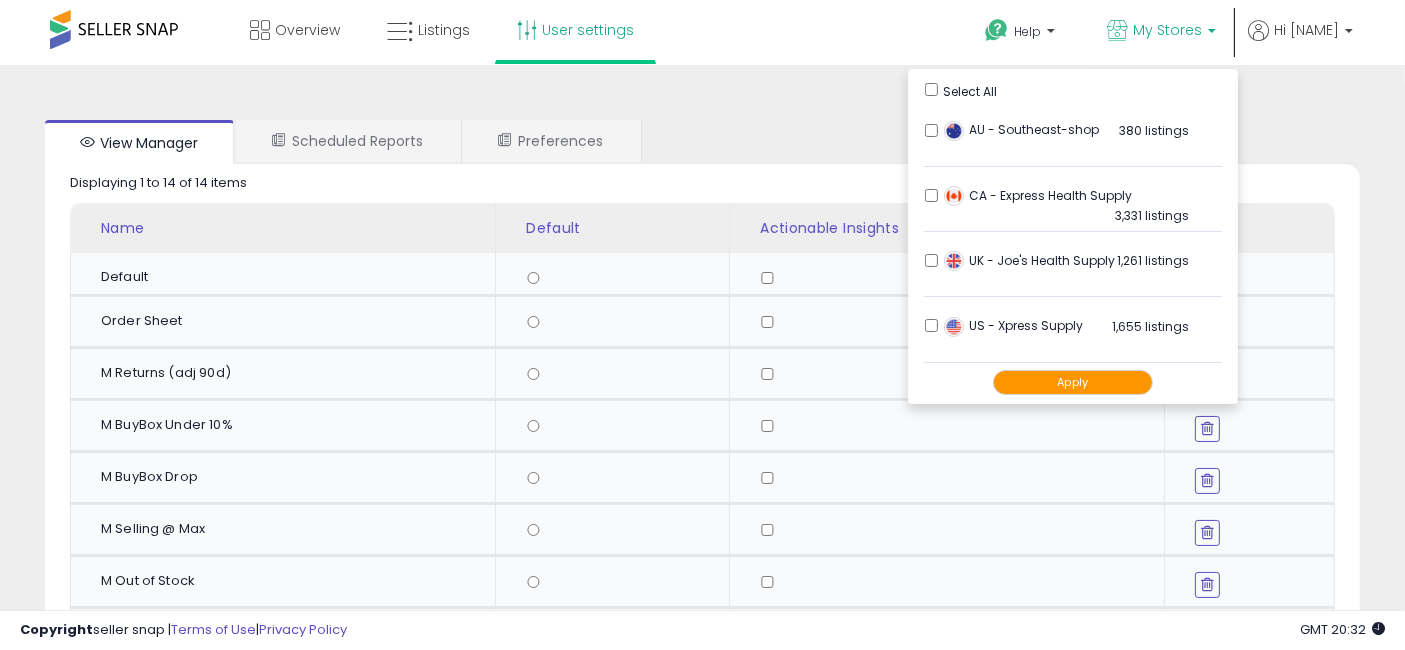 click on "Apply" at bounding box center (1073, 382) 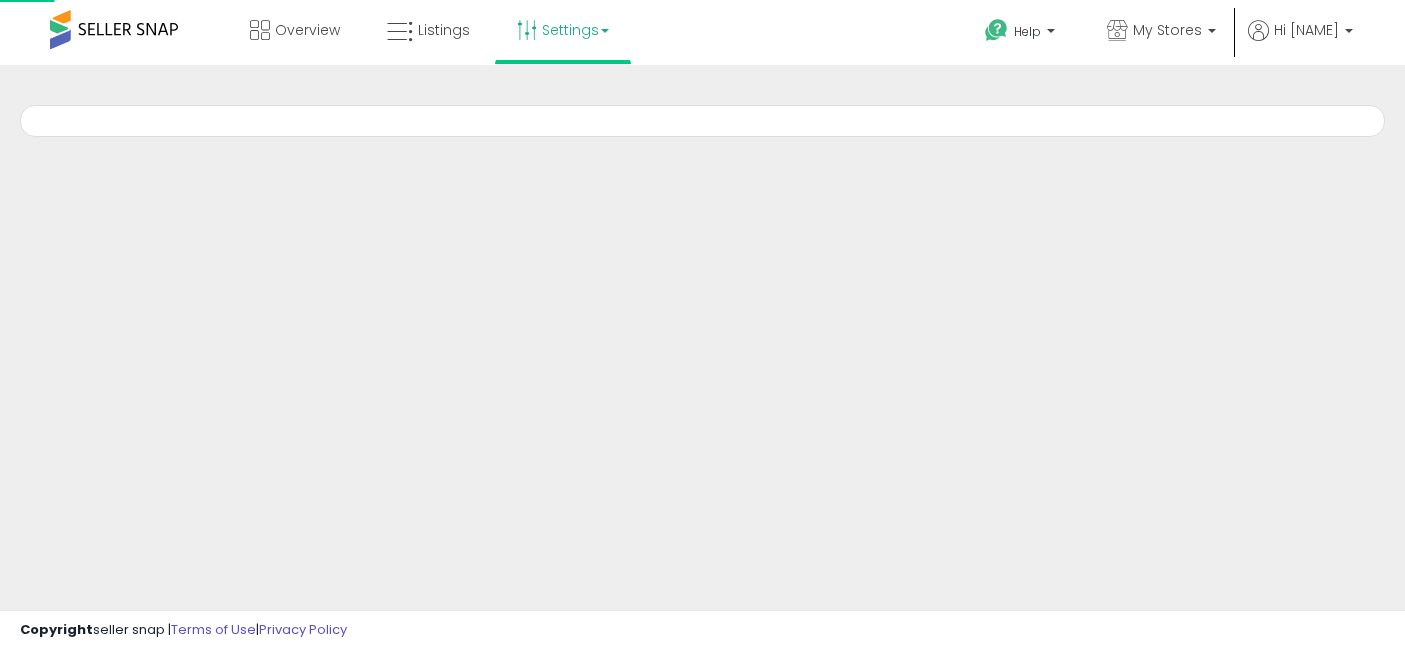 scroll, scrollTop: 0, scrollLeft: 0, axis: both 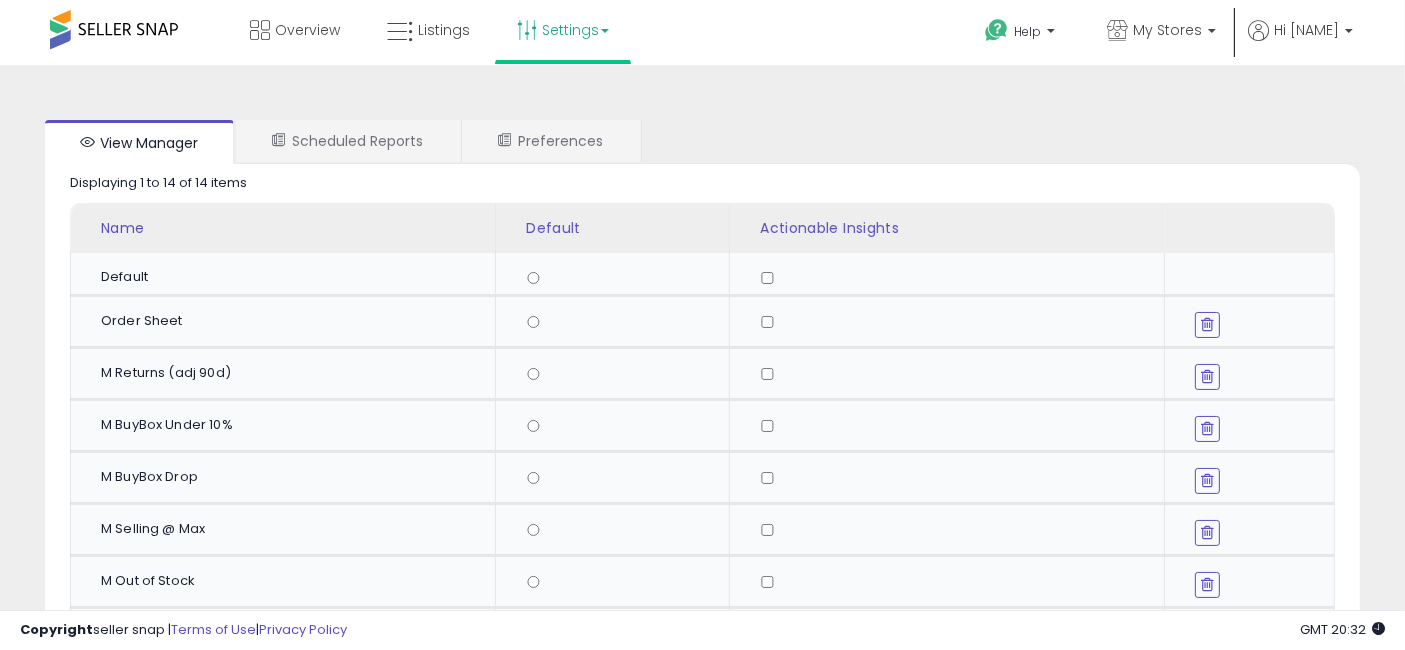 click on "Settings" at bounding box center [563, 30] 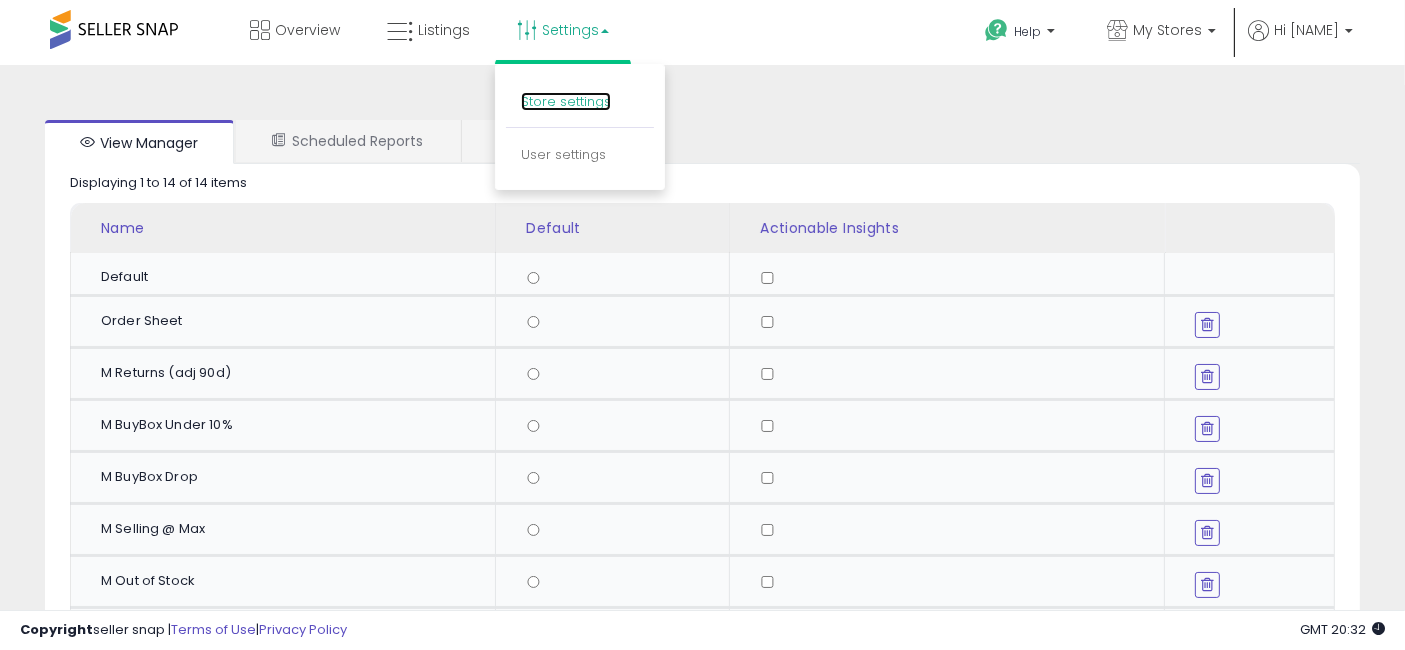 click on "Store
settings" at bounding box center (566, 101) 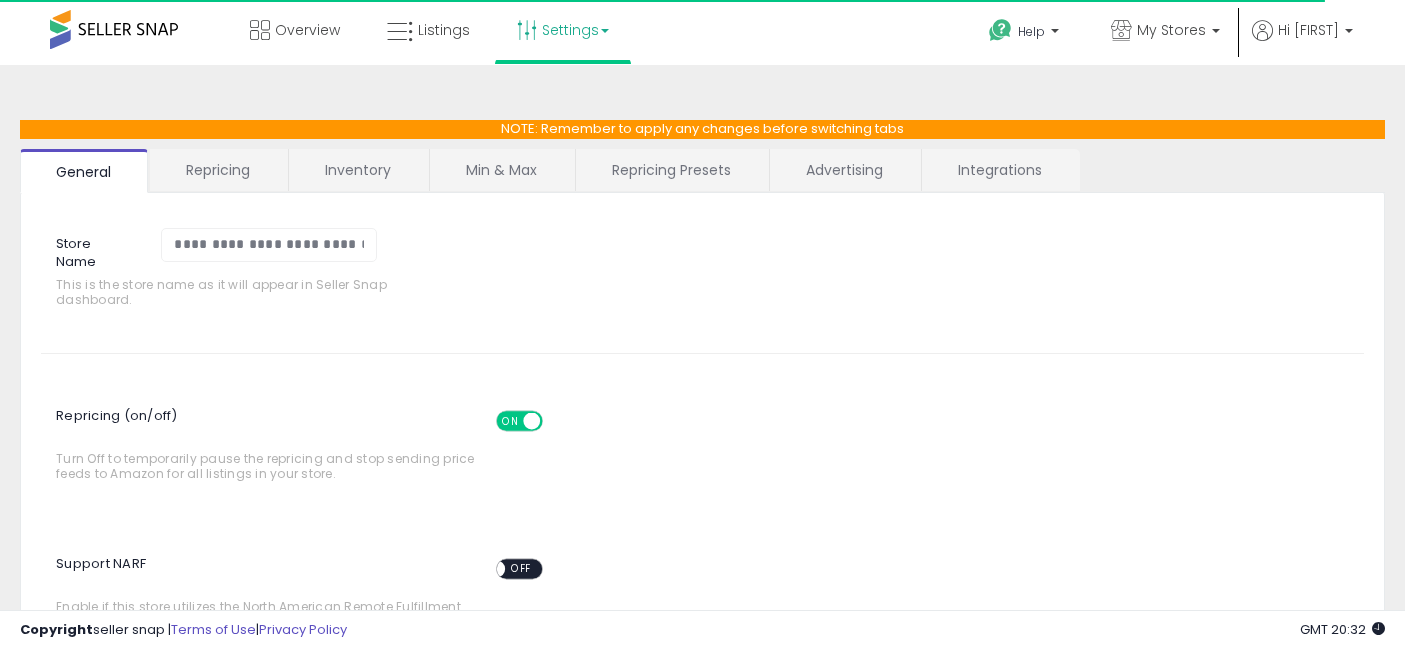click on "Integrations" at bounding box center [1000, 170] 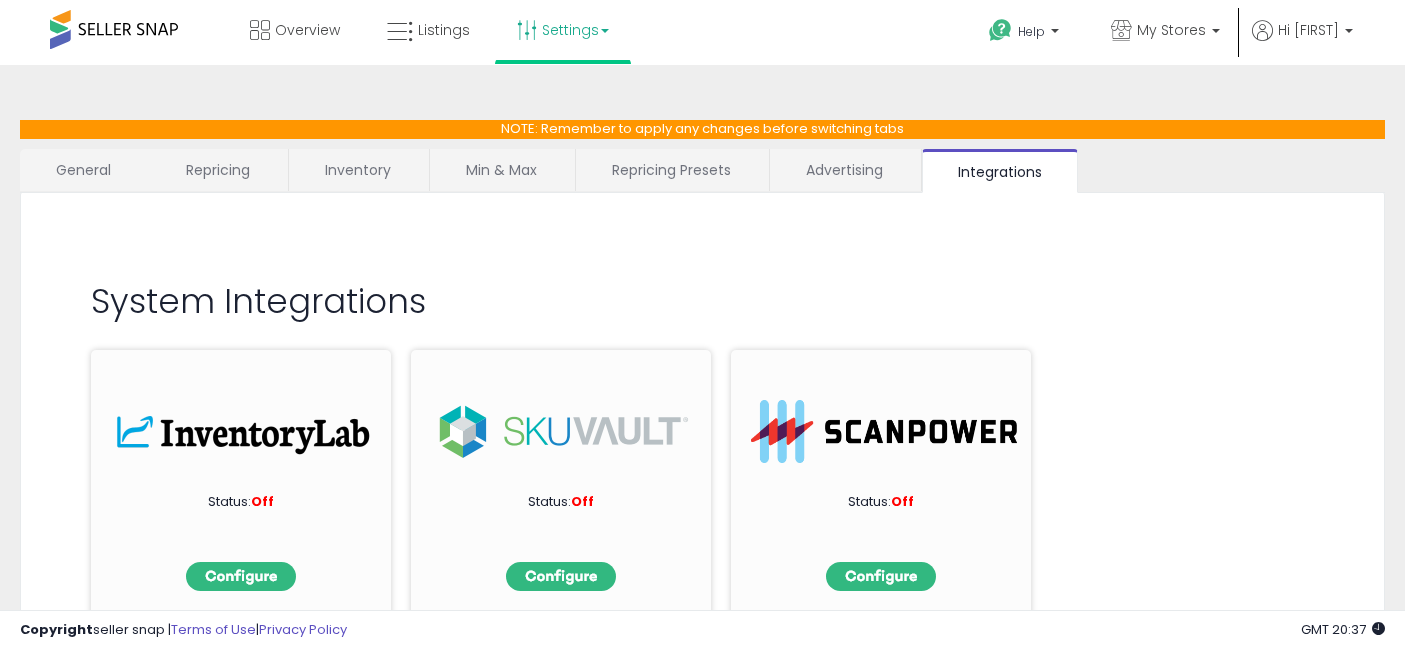 scroll, scrollTop: 0, scrollLeft: 0, axis: both 